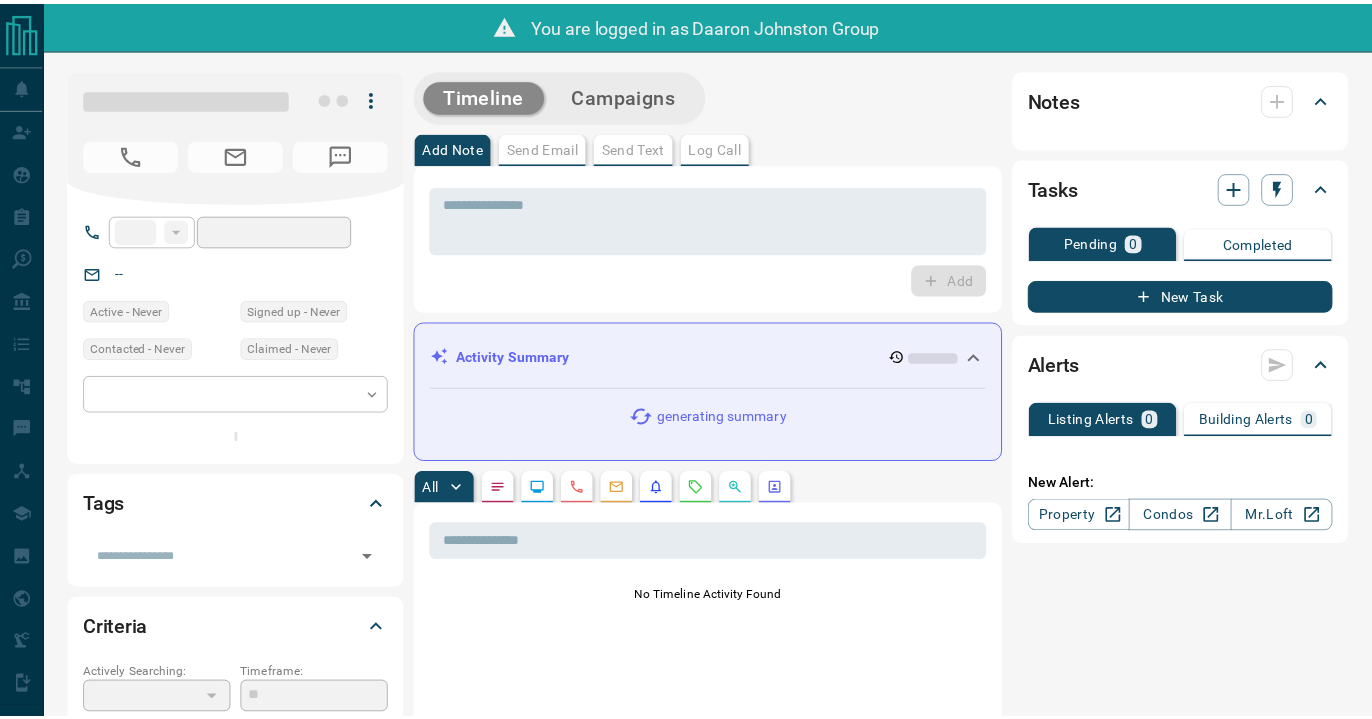 scroll, scrollTop: 0, scrollLeft: 0, axis: both 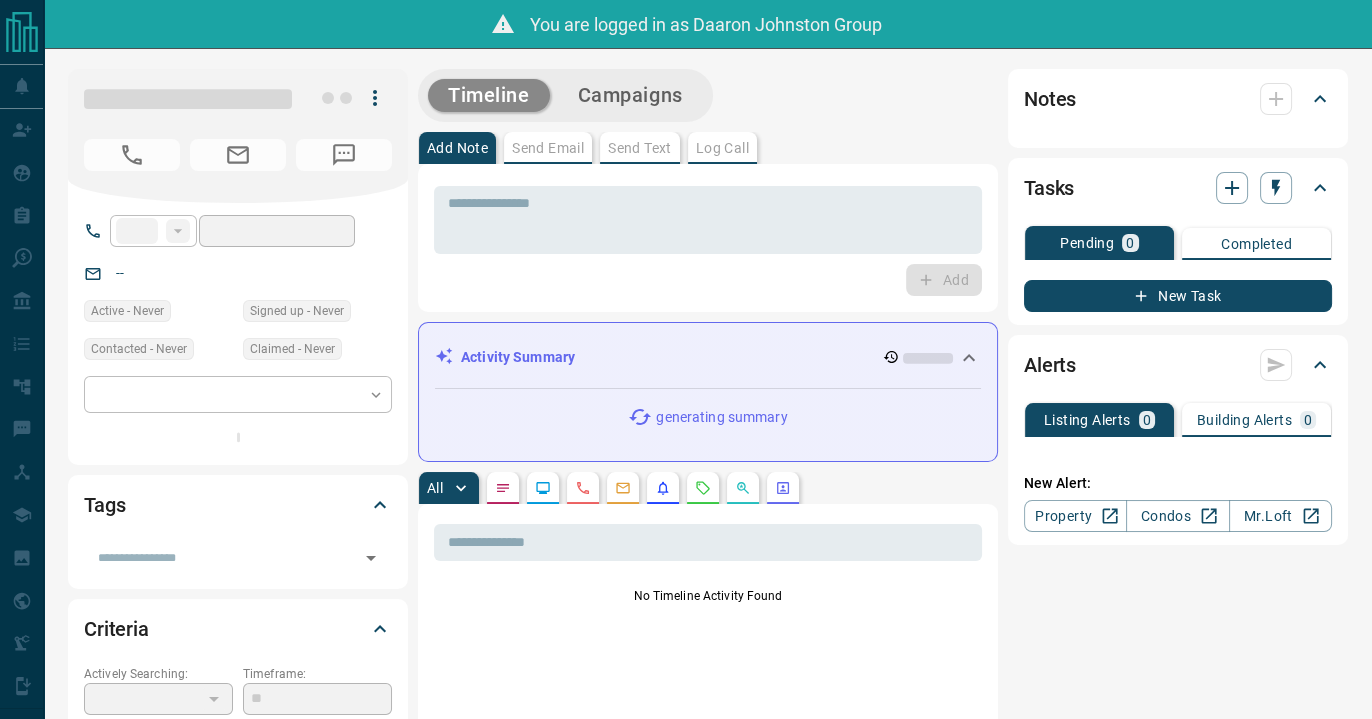 type on "**" 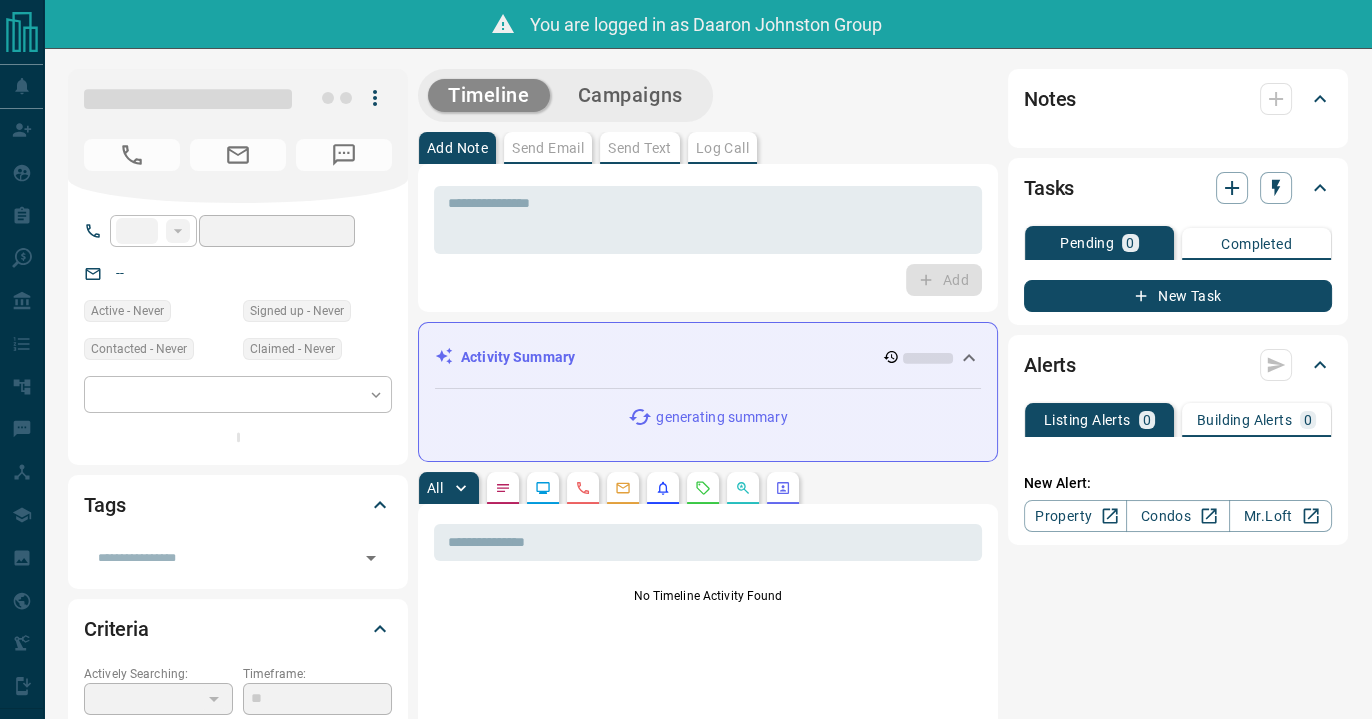 type on "**********" 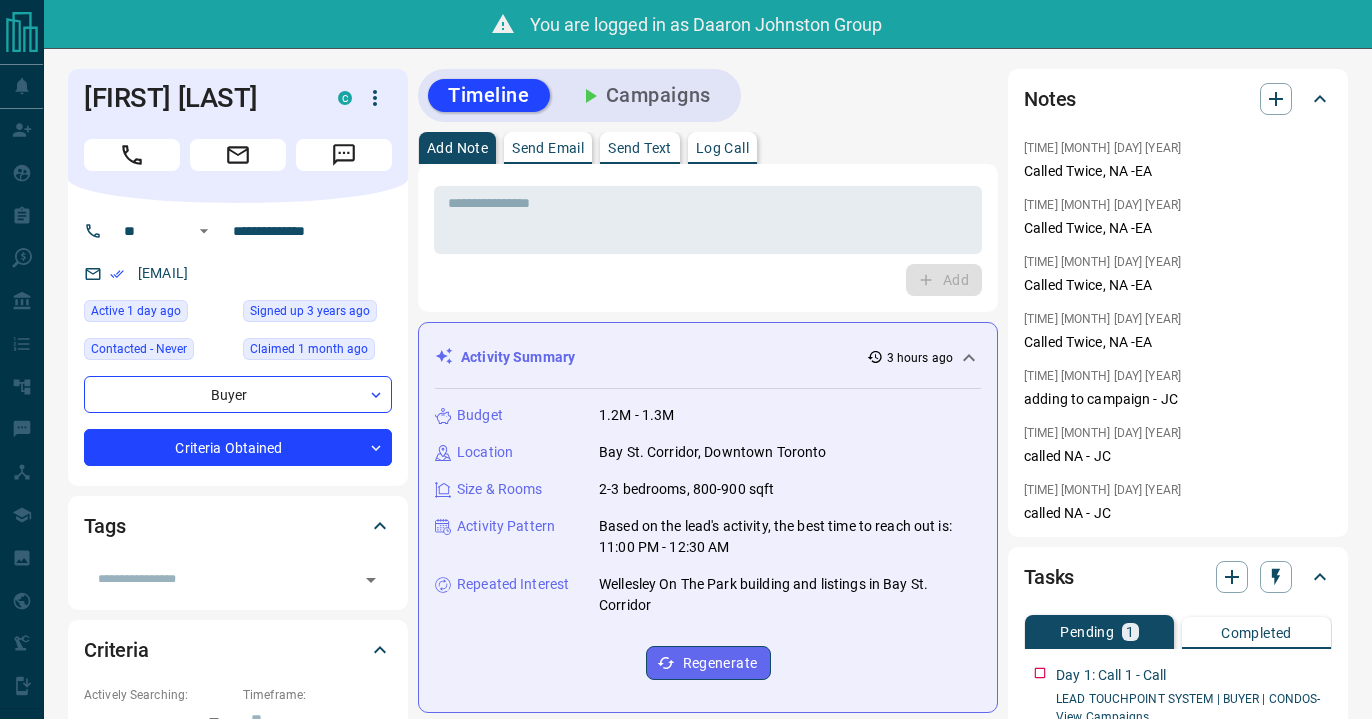 scroll, scrollTop: 0, scrollLeft: 0, axis: both 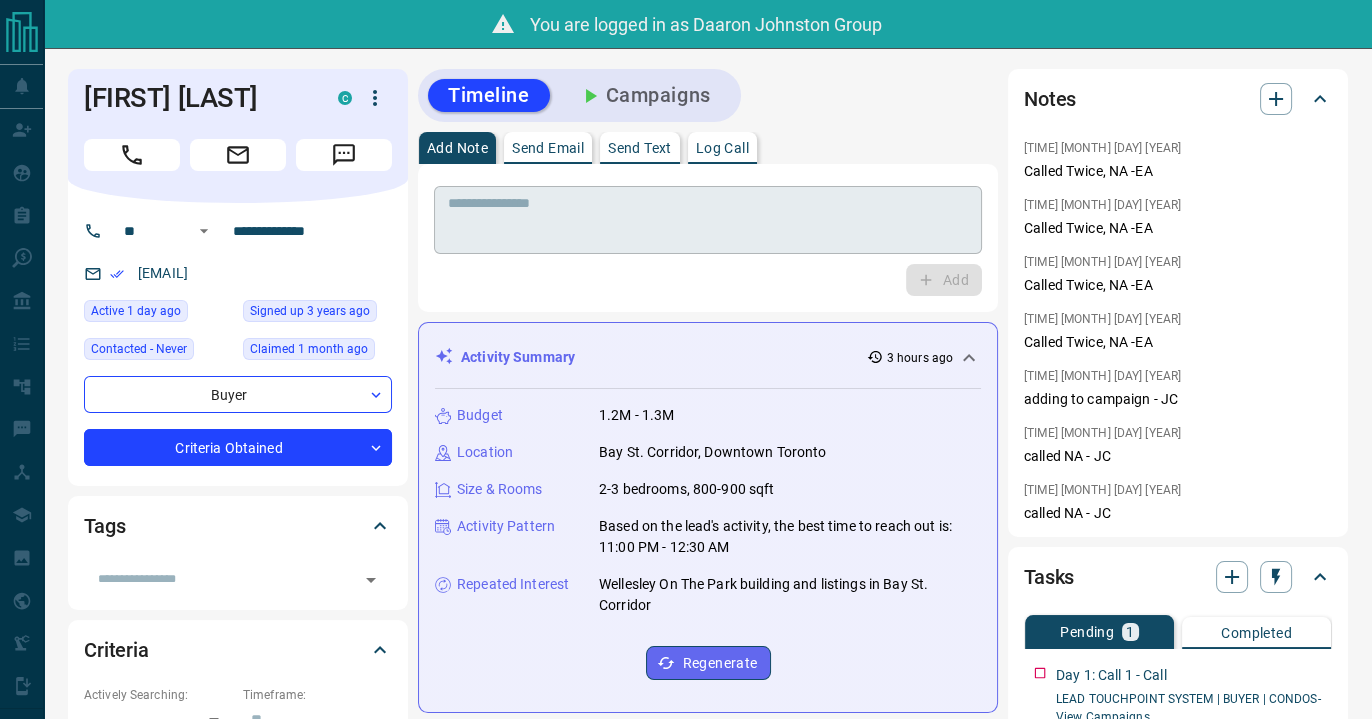 click at bounding box center [708, 220] 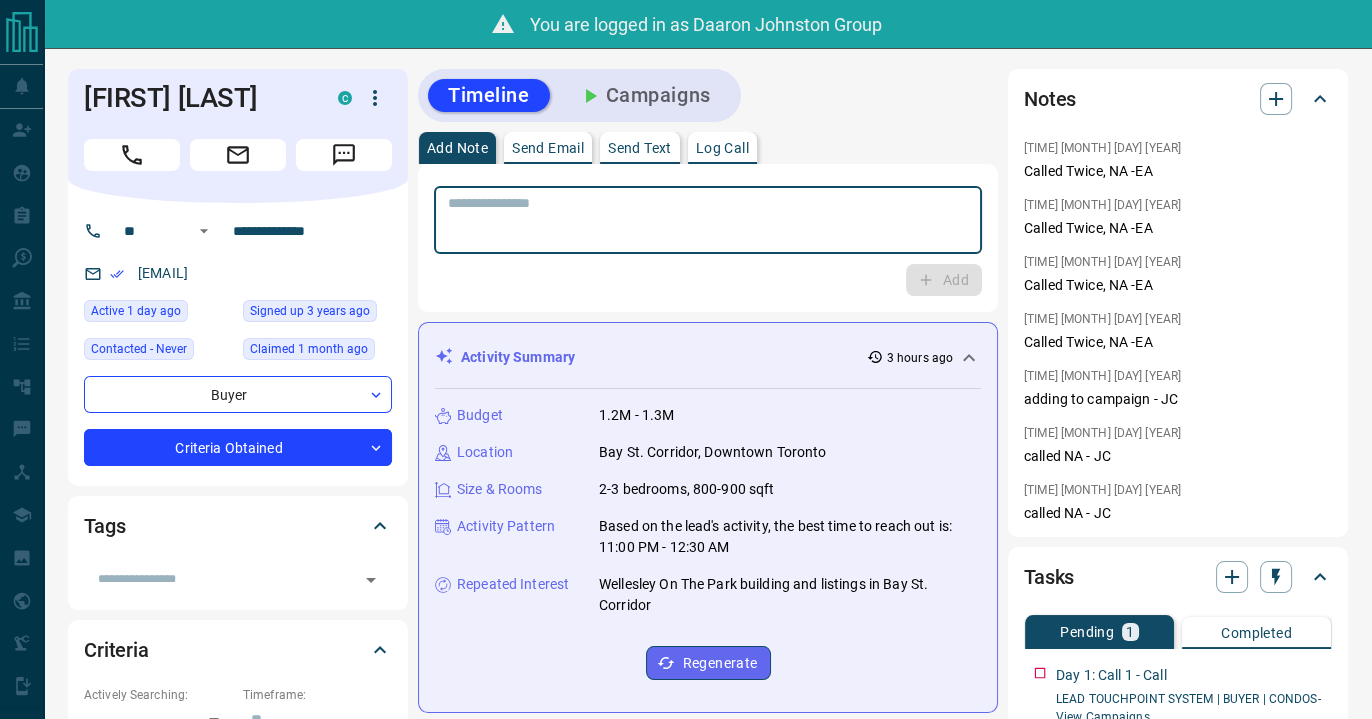 paste on "**********" 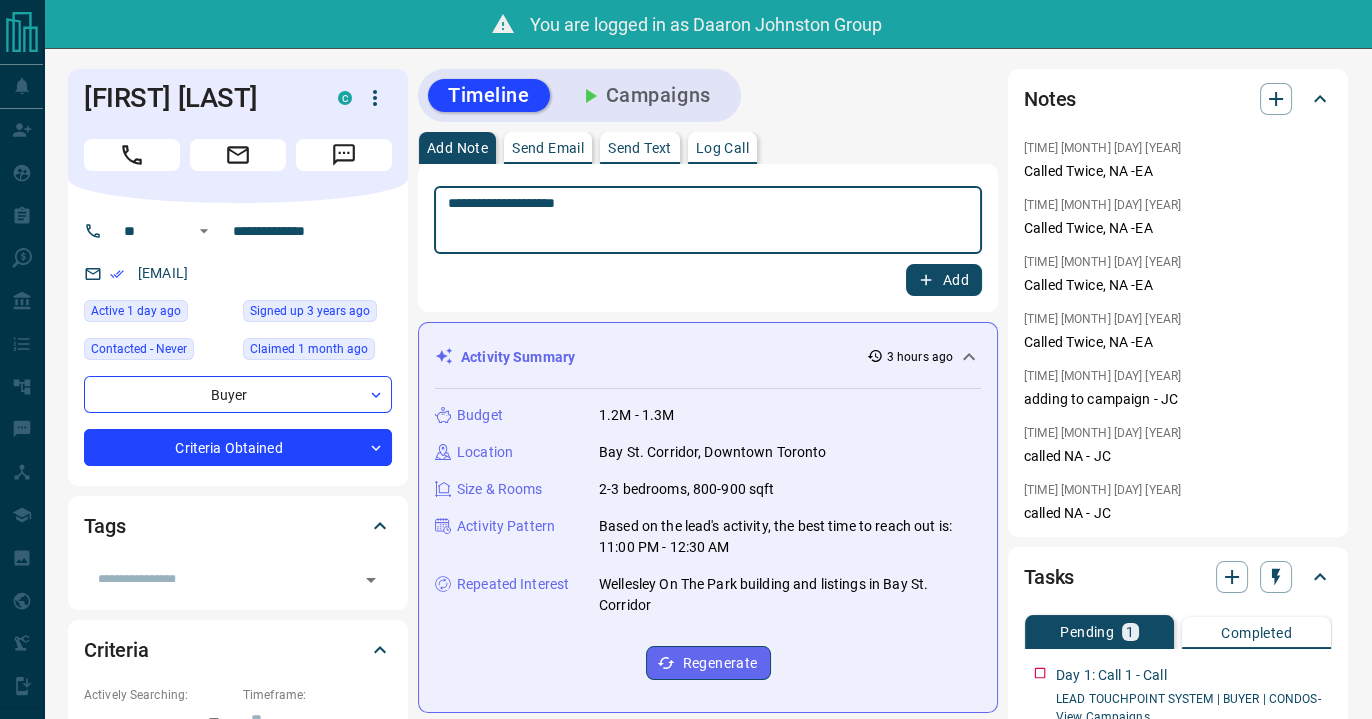 type on "**********" 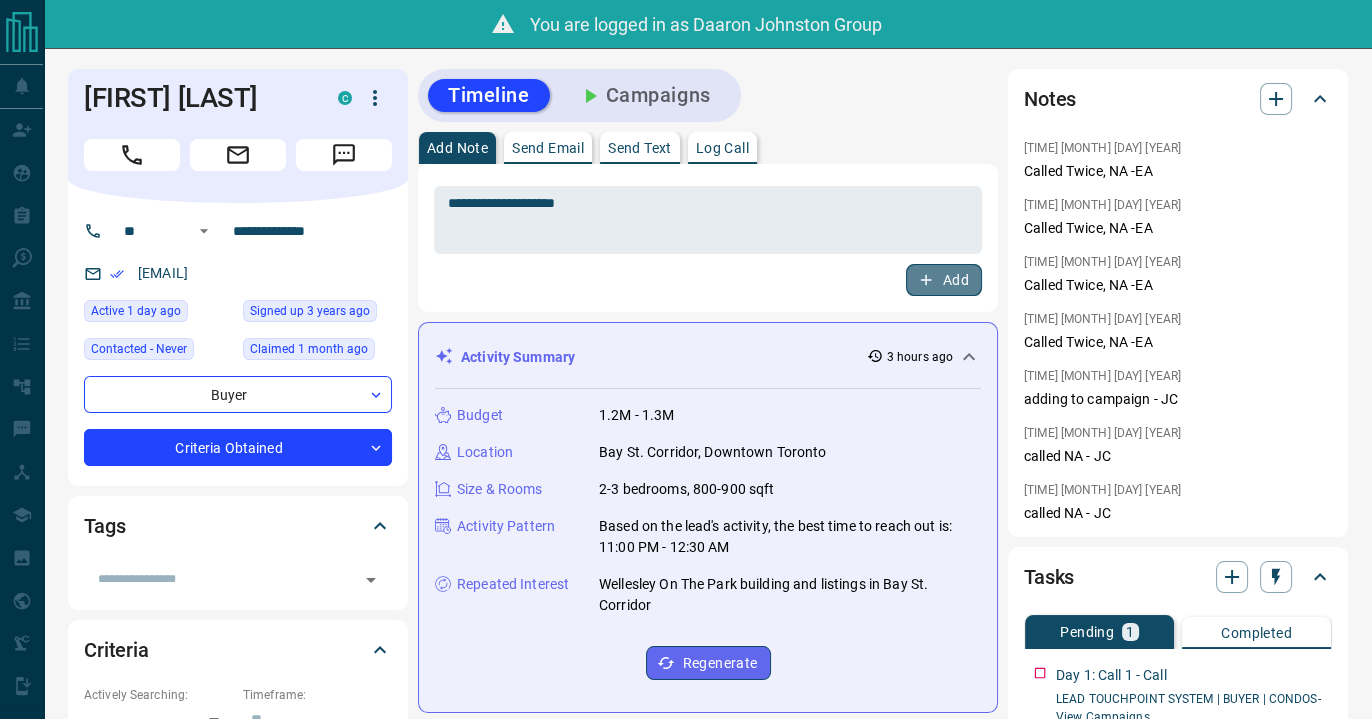 click 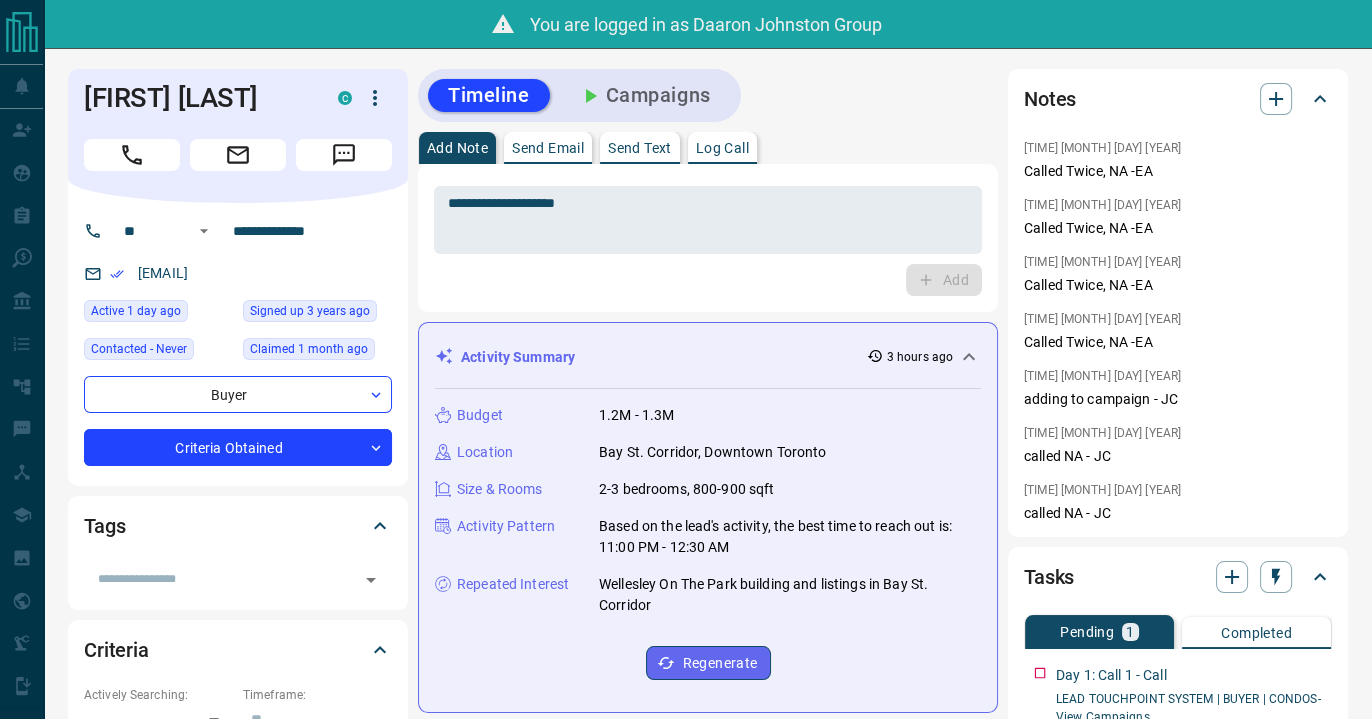 click on "Add Note Send Email Send Text Log Call" at bounding box center [708, 148] 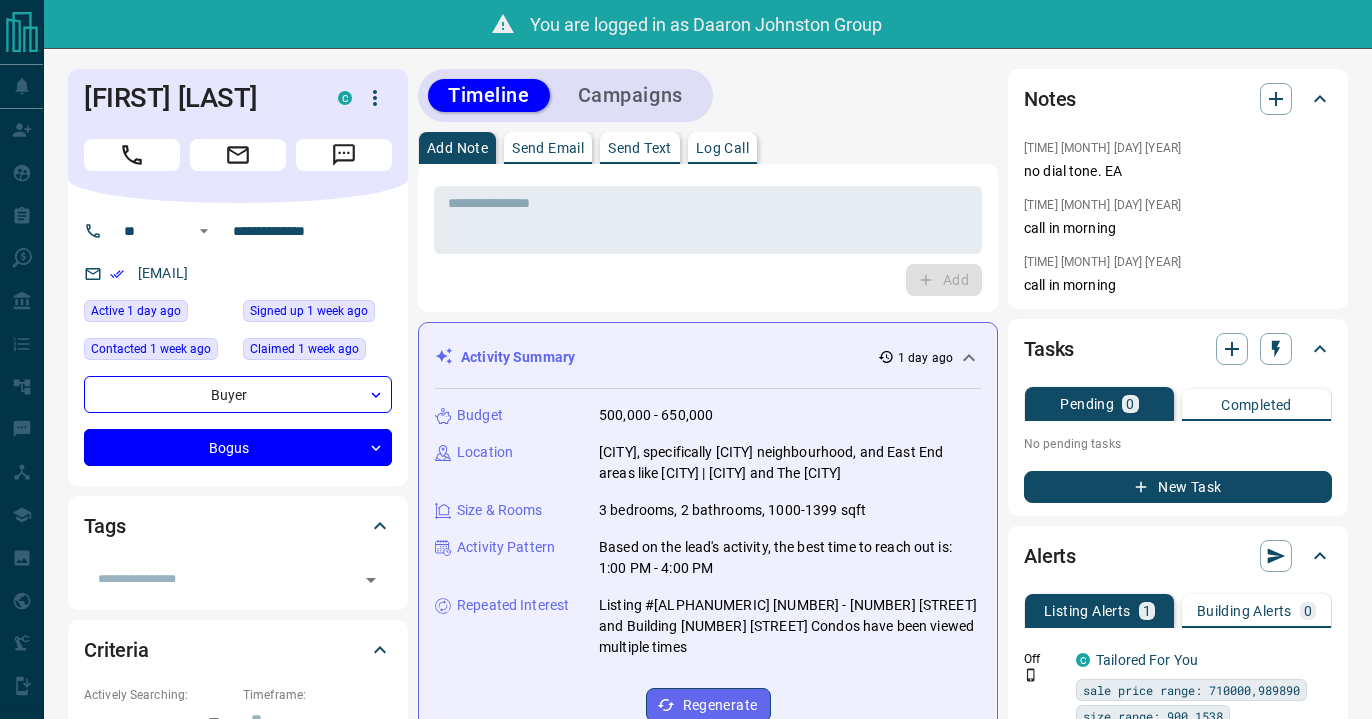 scroll, scrollTop: 0, scrollLeft: 0, axis: both 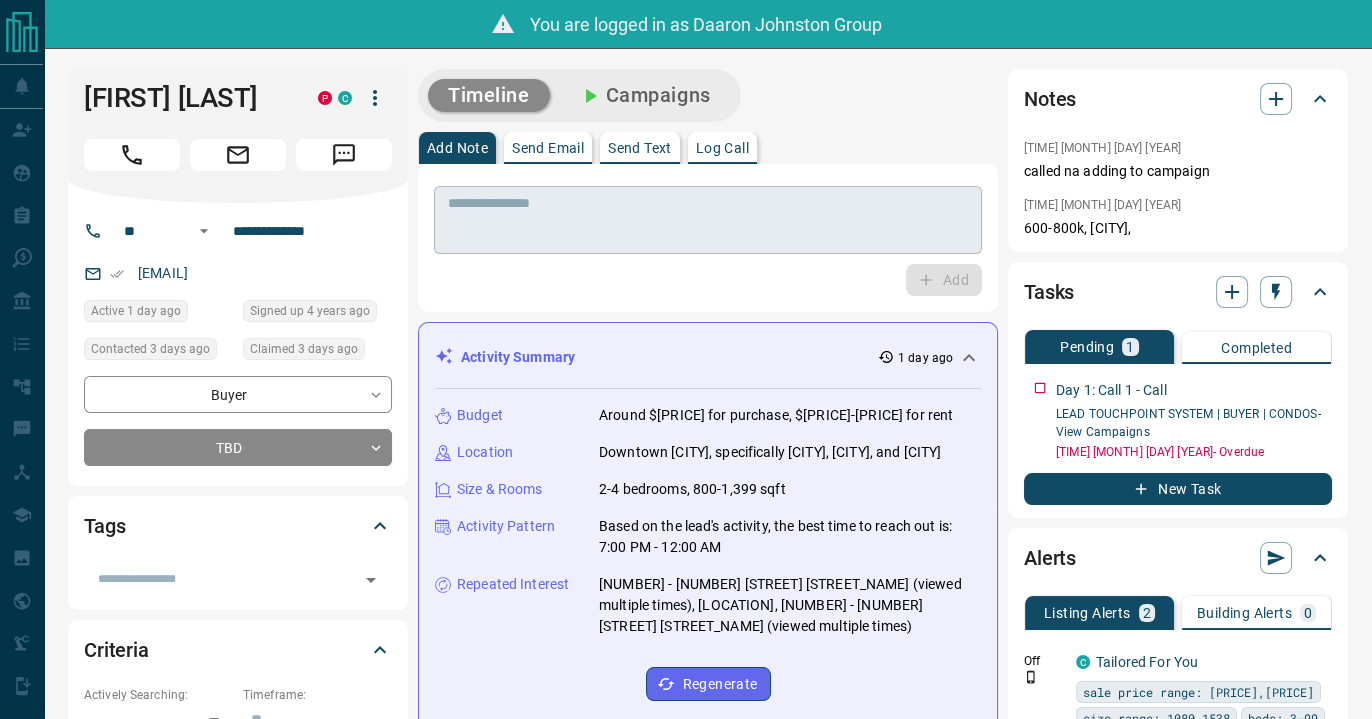 click at bounding box center [708, 220] 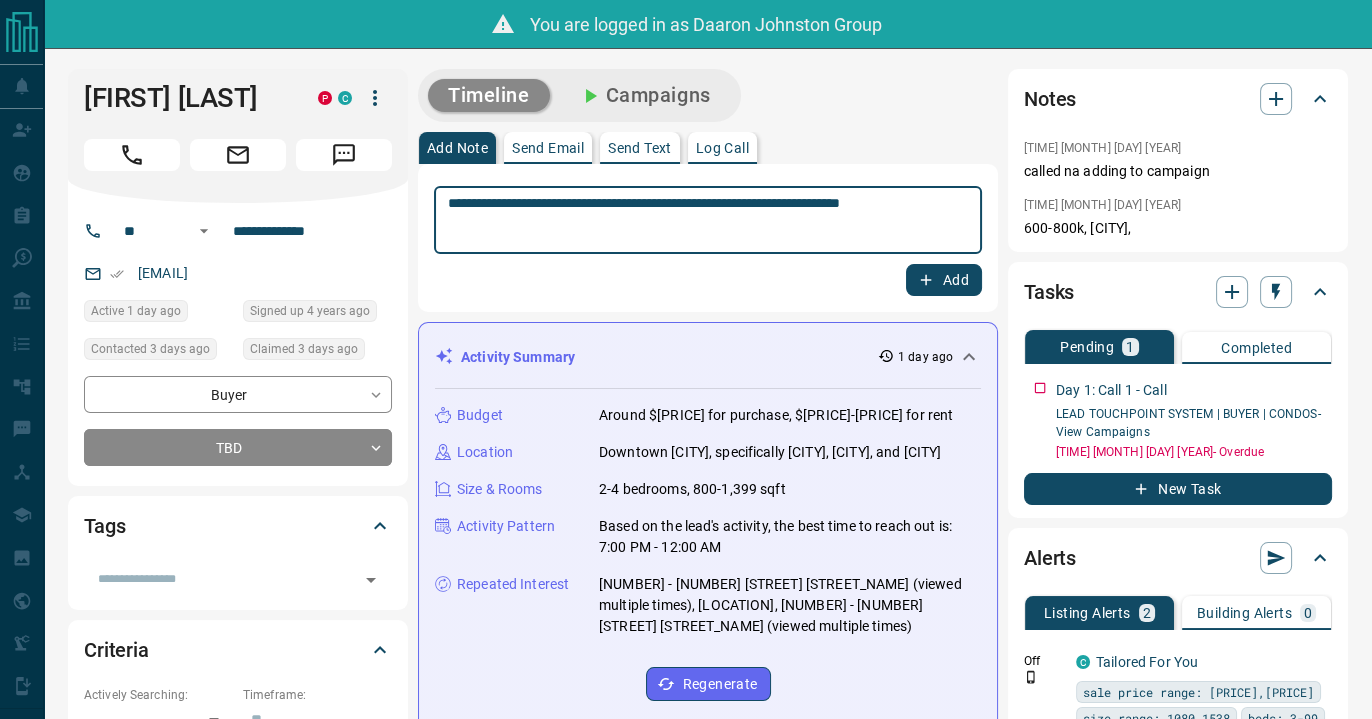 type on "**********" 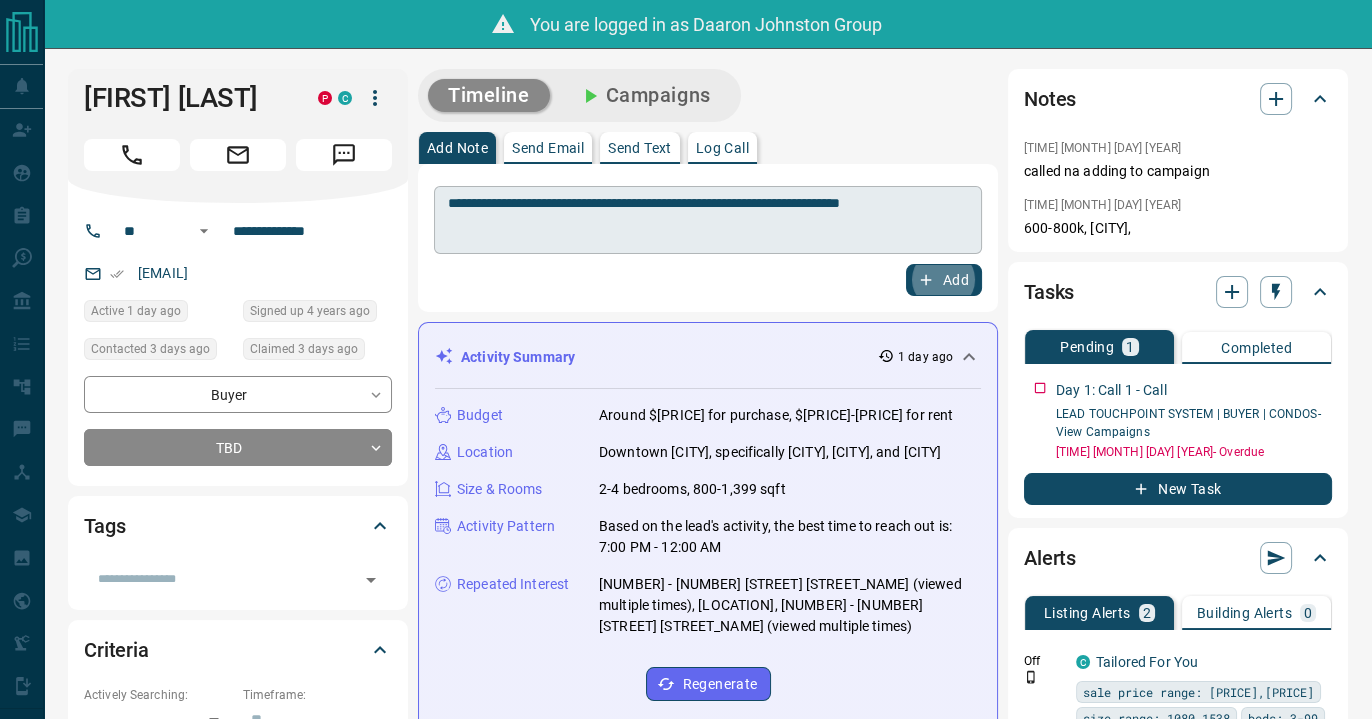 type 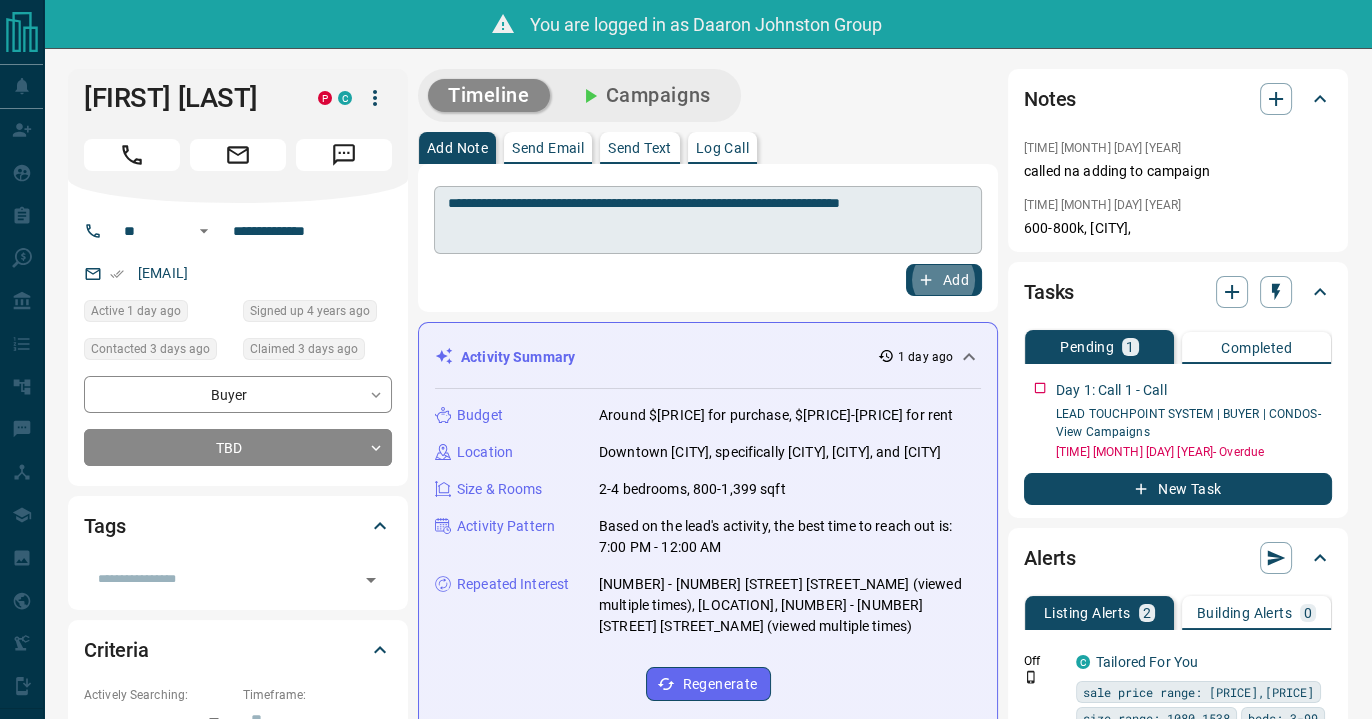 click on "Add" at bounding box center [944, 280] 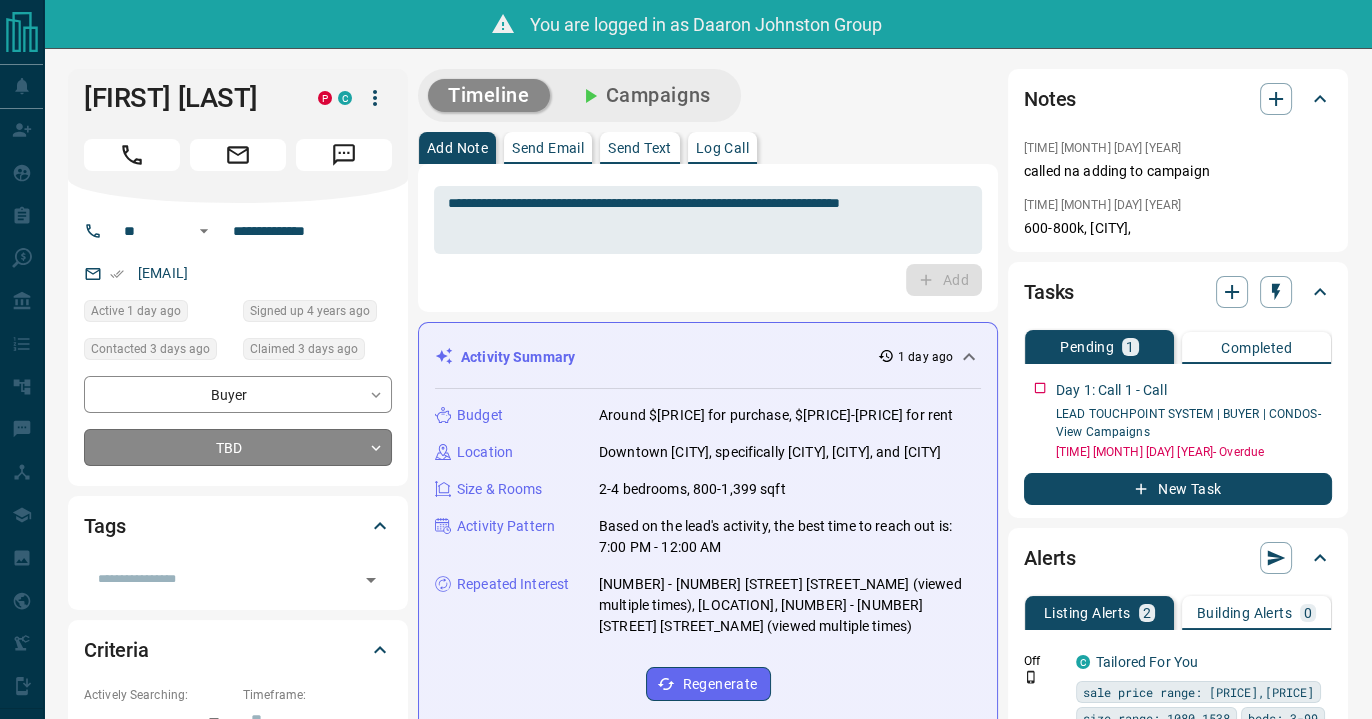 drag, startPoint x: 232, startPoint y: 473, endPoint x: 231, endPoint y: 462, distance: 11.045361 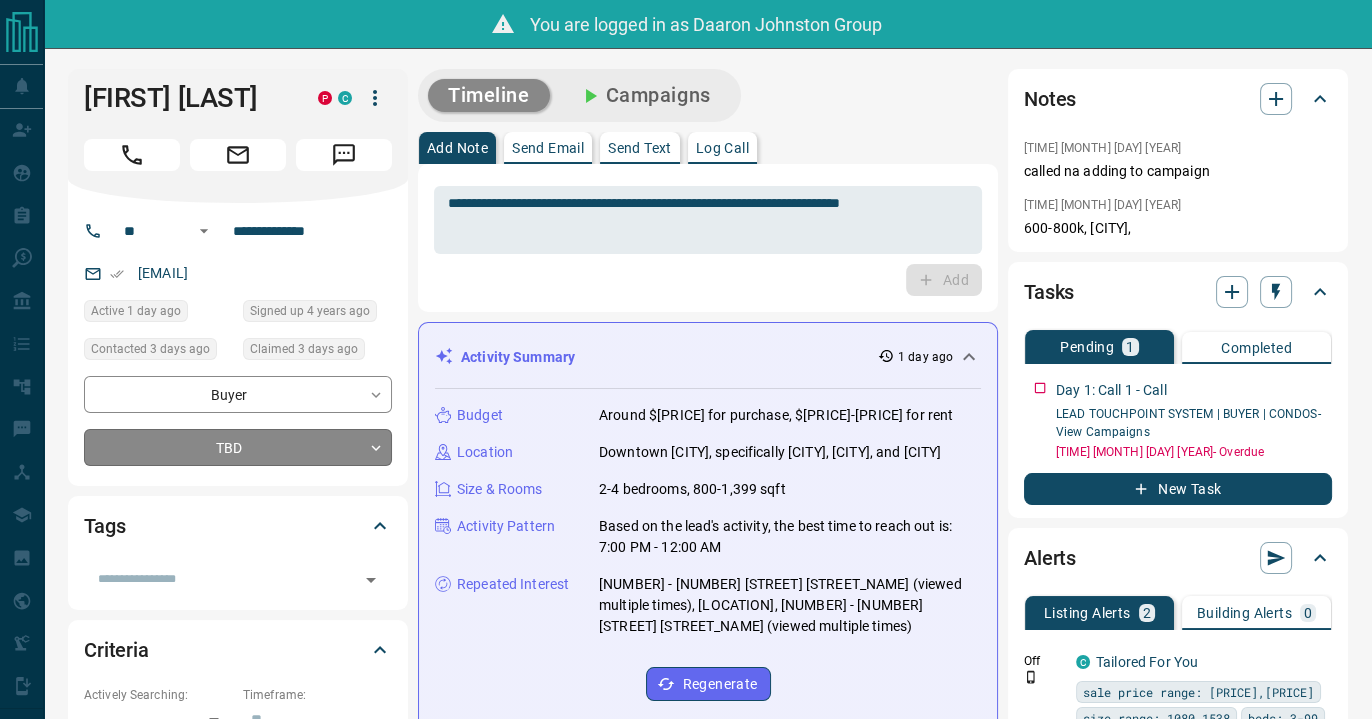 click on "**********" at bounding box center [686, 1249] 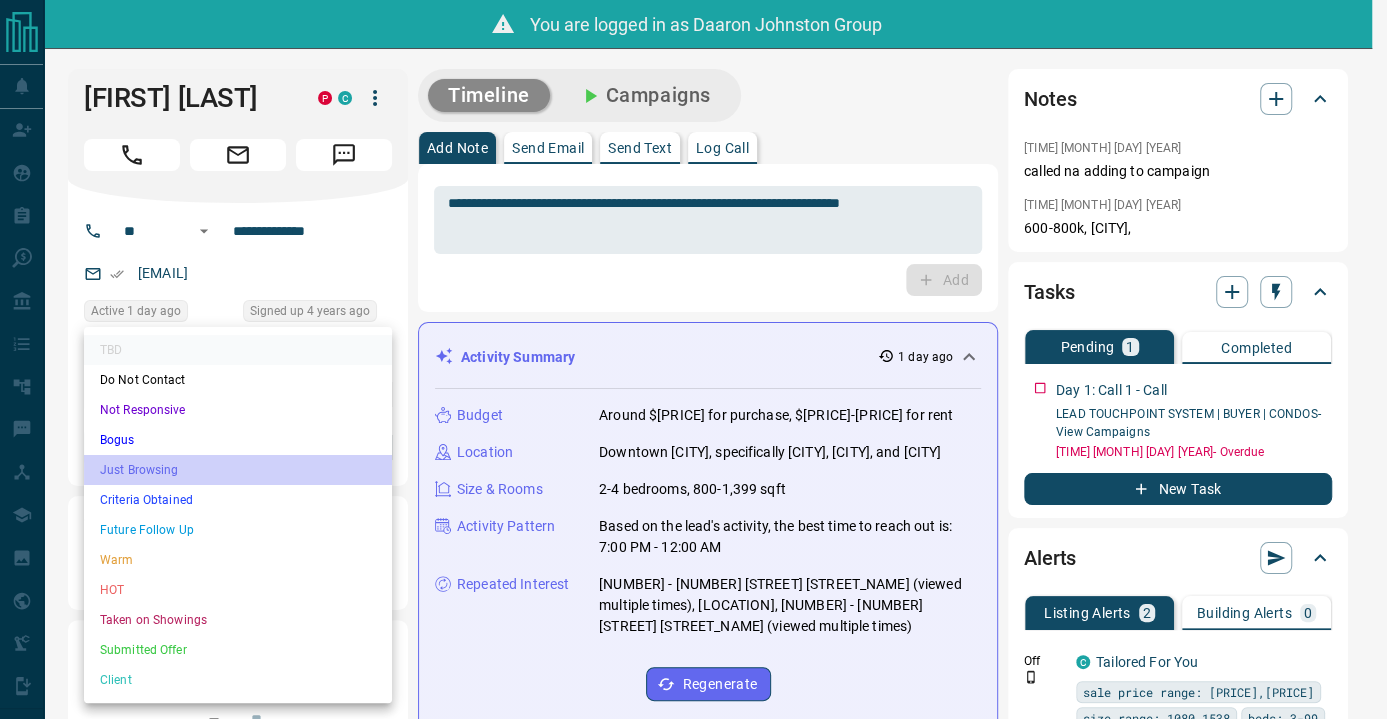 click on "Just Browsing" at bounding box center [238, 470] 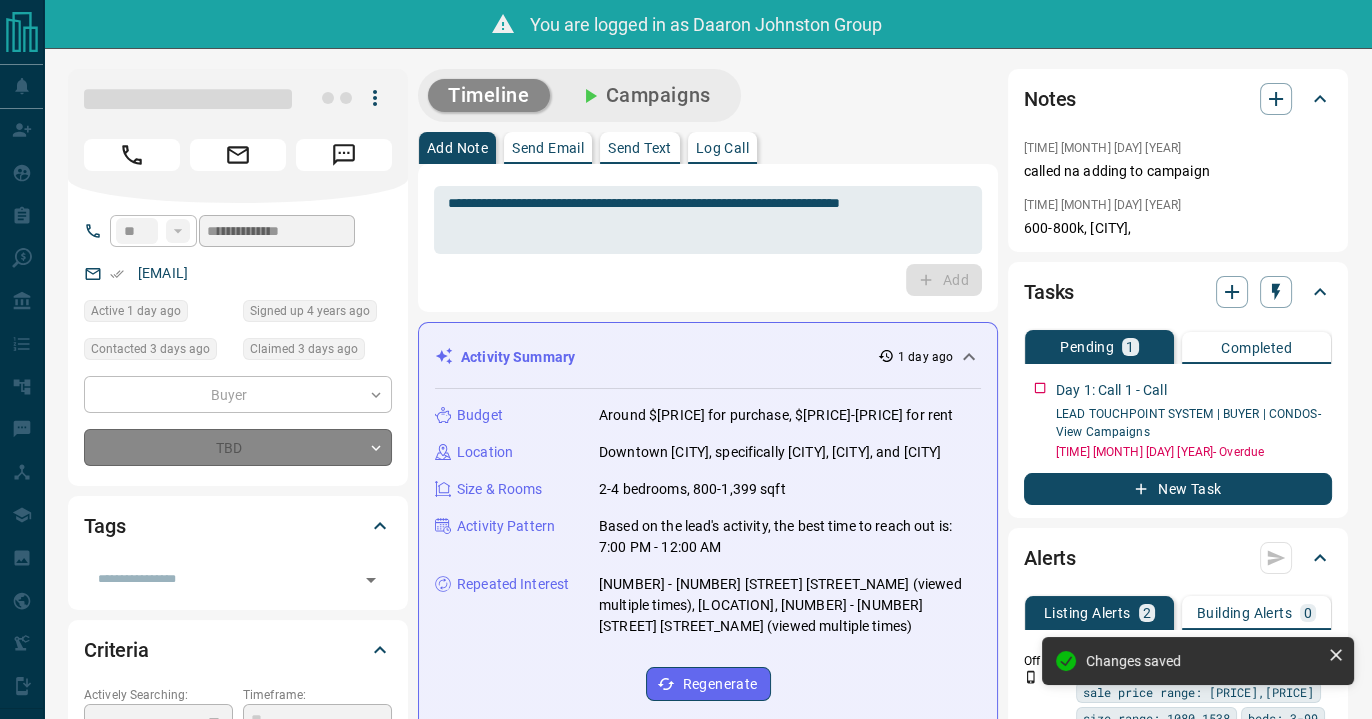click on "**********" at bounding box center [708, 238] 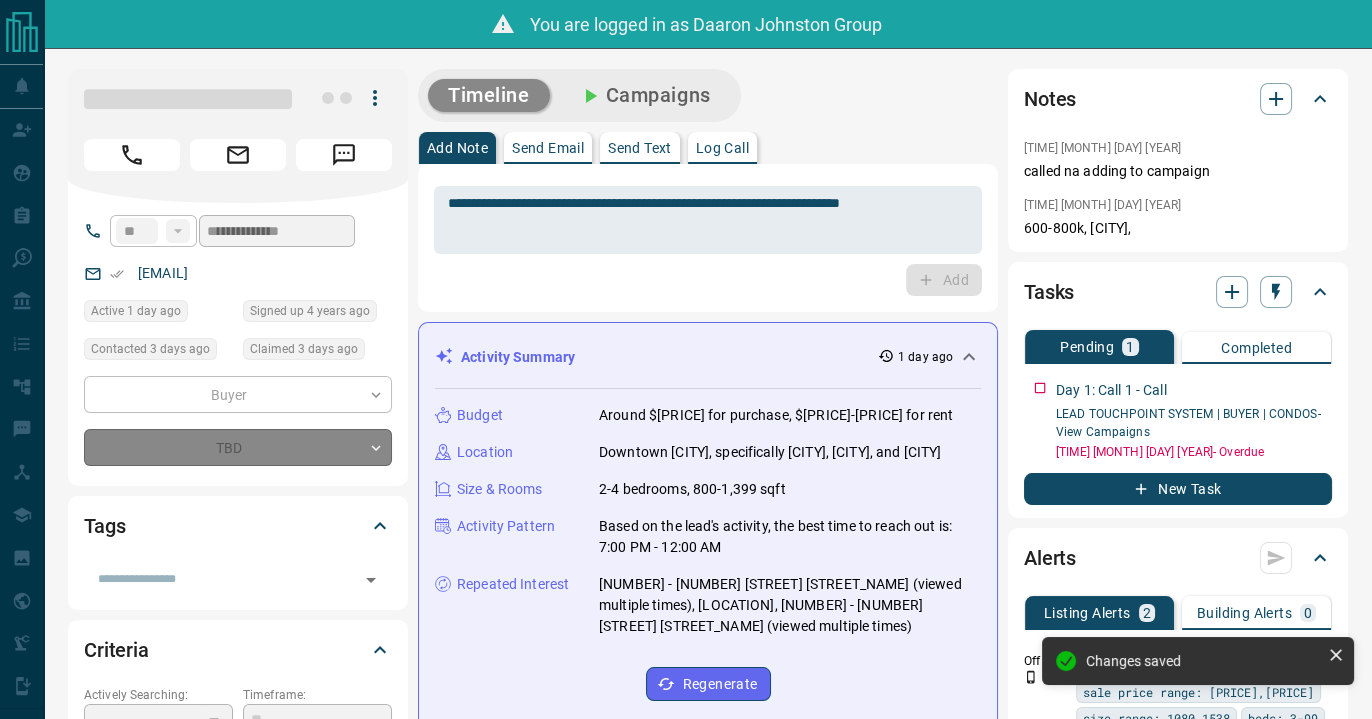 type on "*" 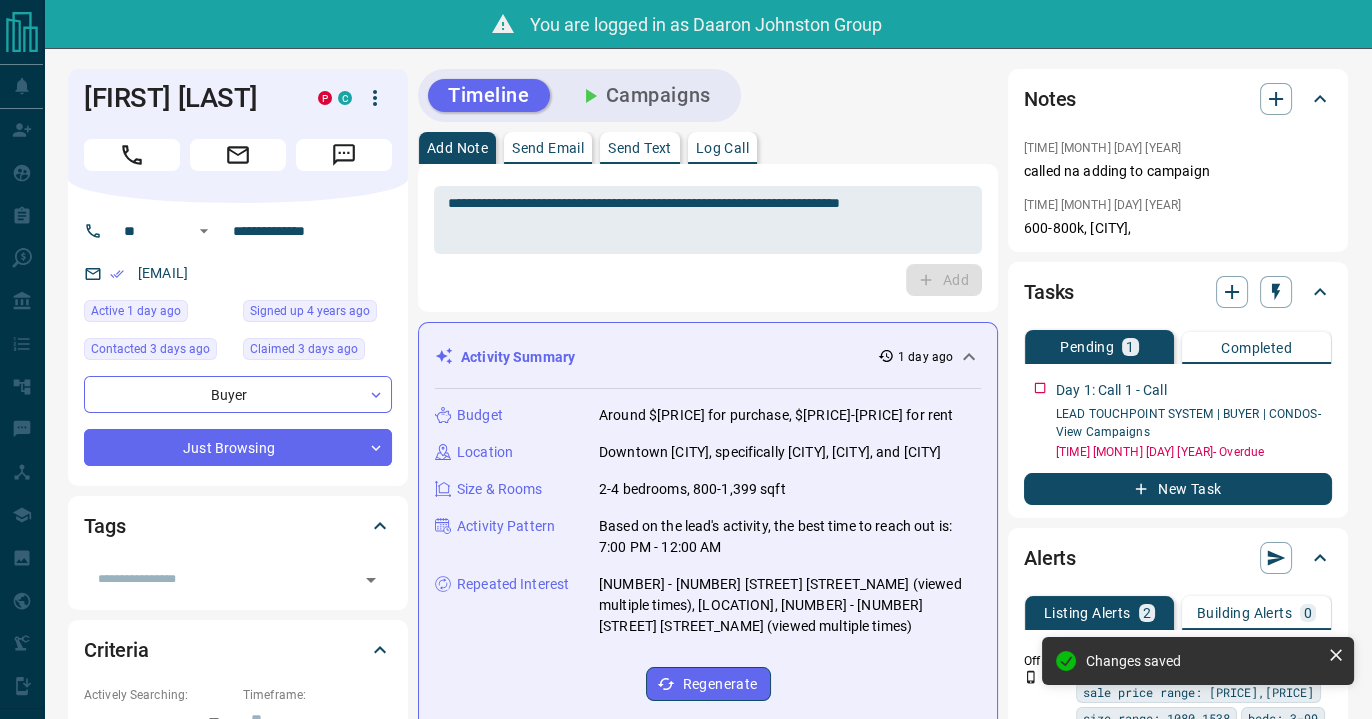 click on "Timeline Campaigns" at bounding box center [708, 95] 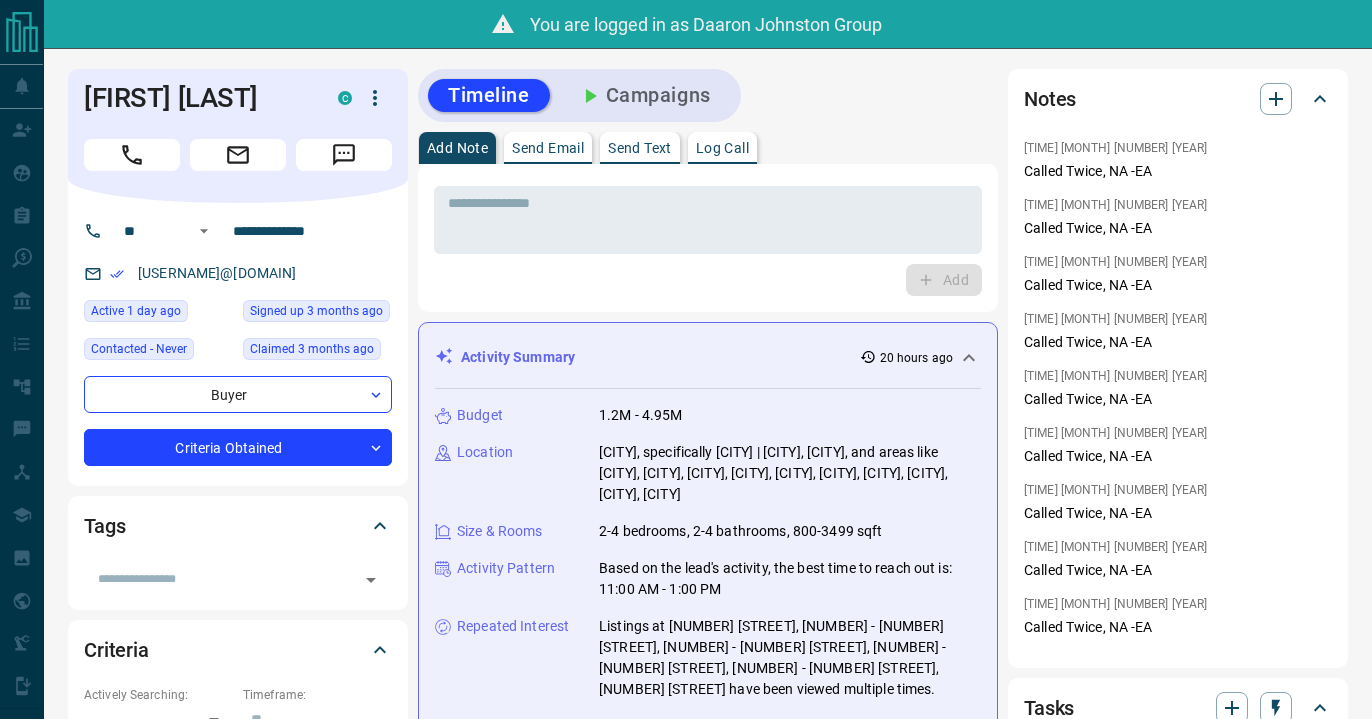 scroll, scrollTop: 0, scrollLeft: 0, axis: both 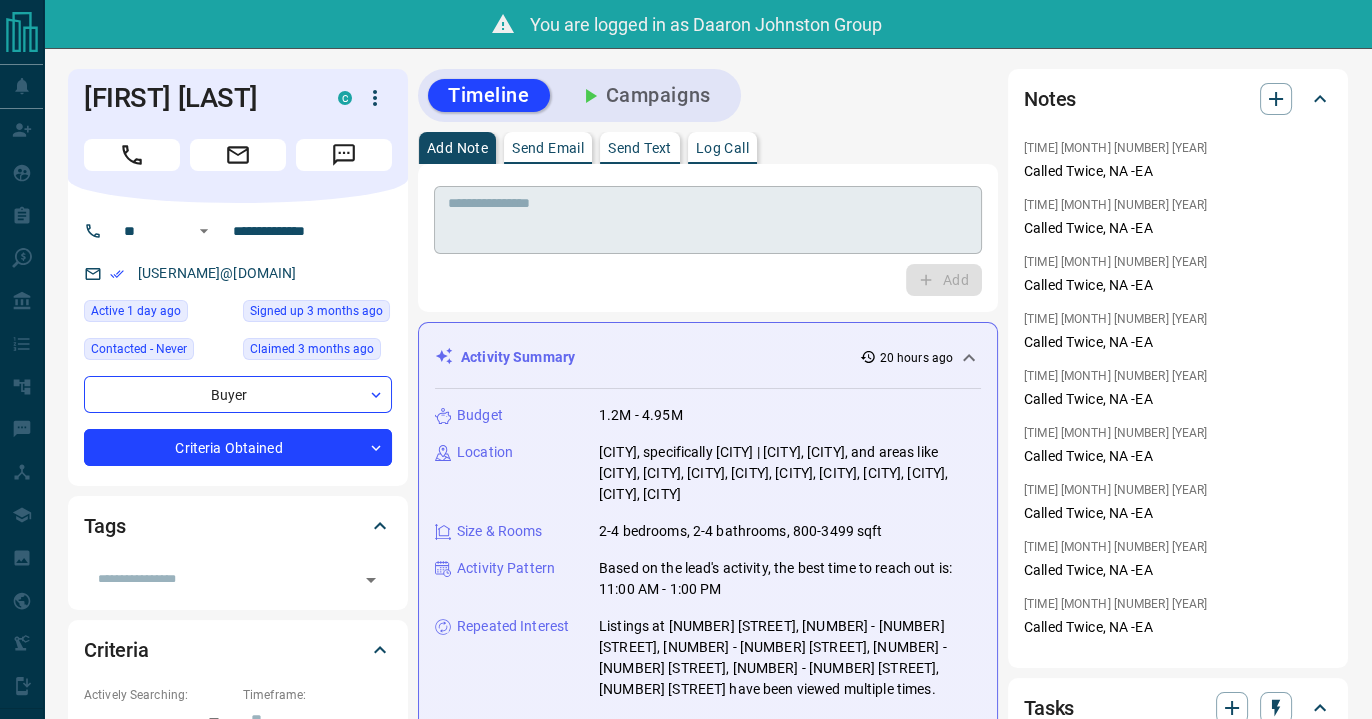 click at bounding box center [708, 220] 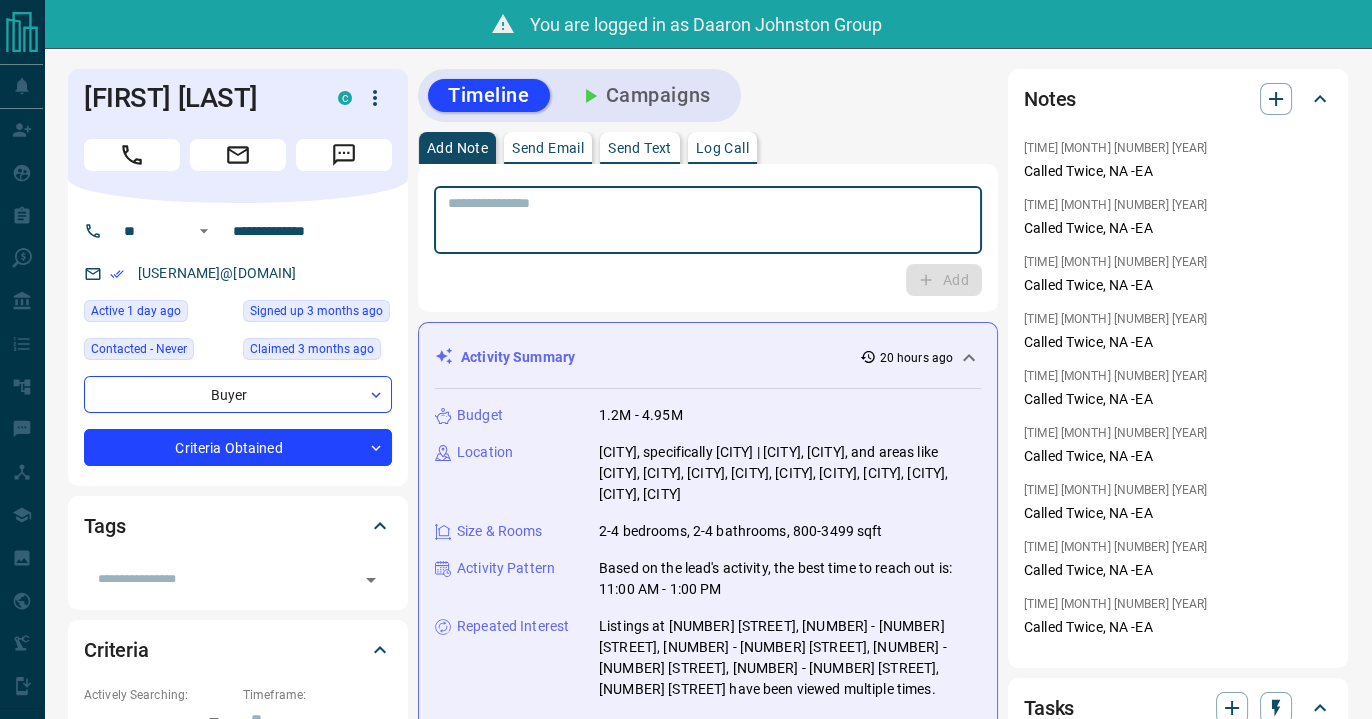 paste on "**********" 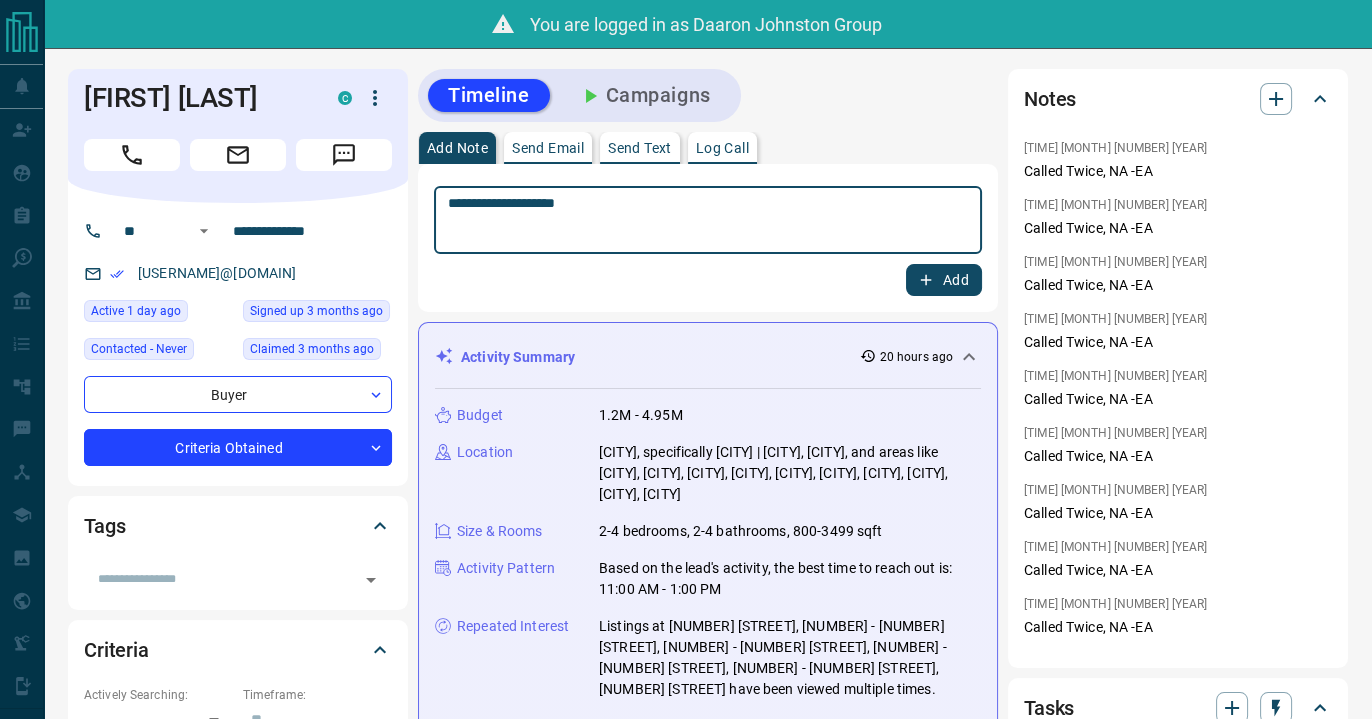 type on "**********" 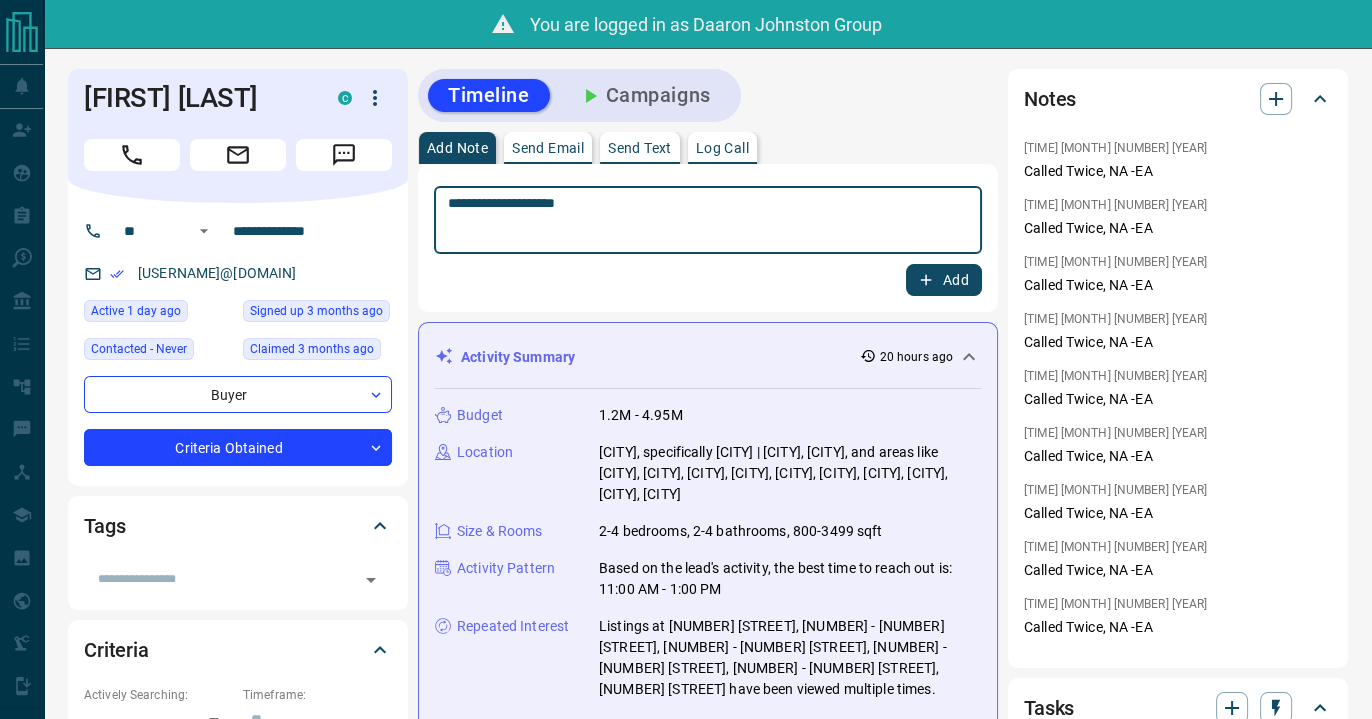 click on "Add" at bounding box center [944, 280] 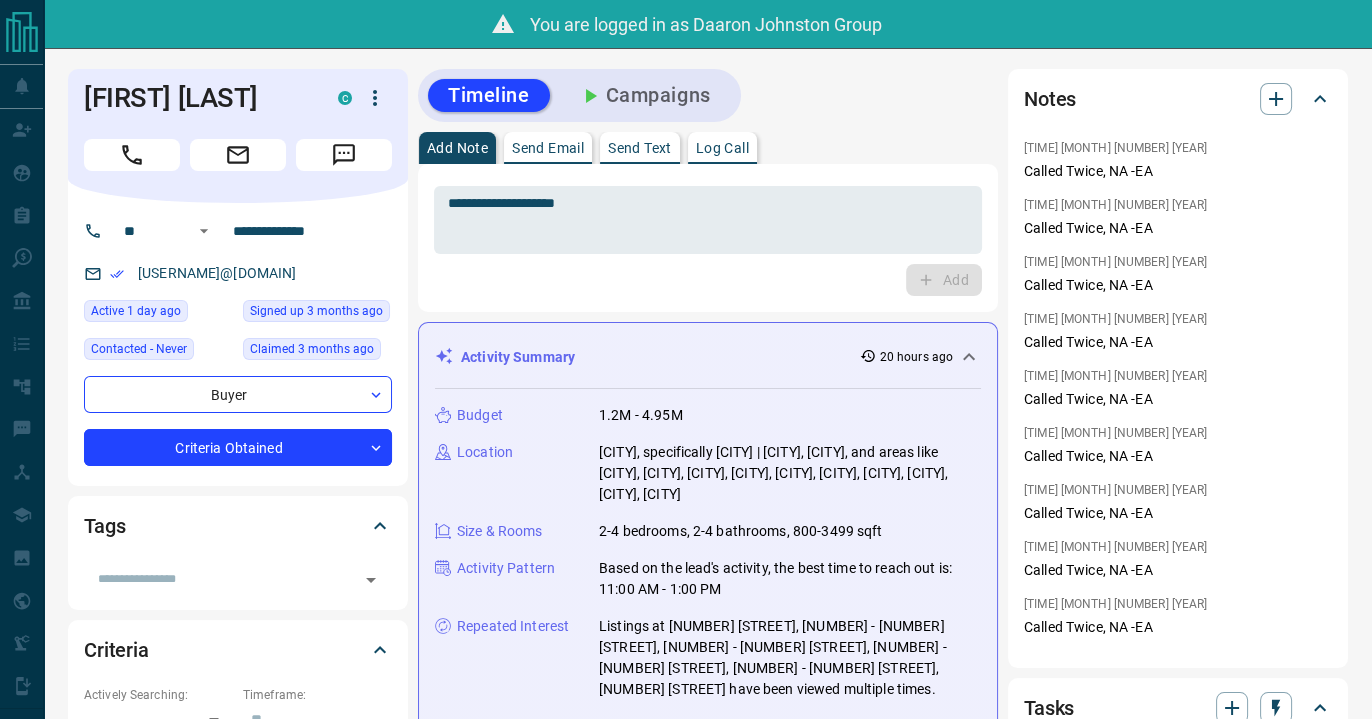 click on "Timeline Campaigns" at bounding box center [708, 95] 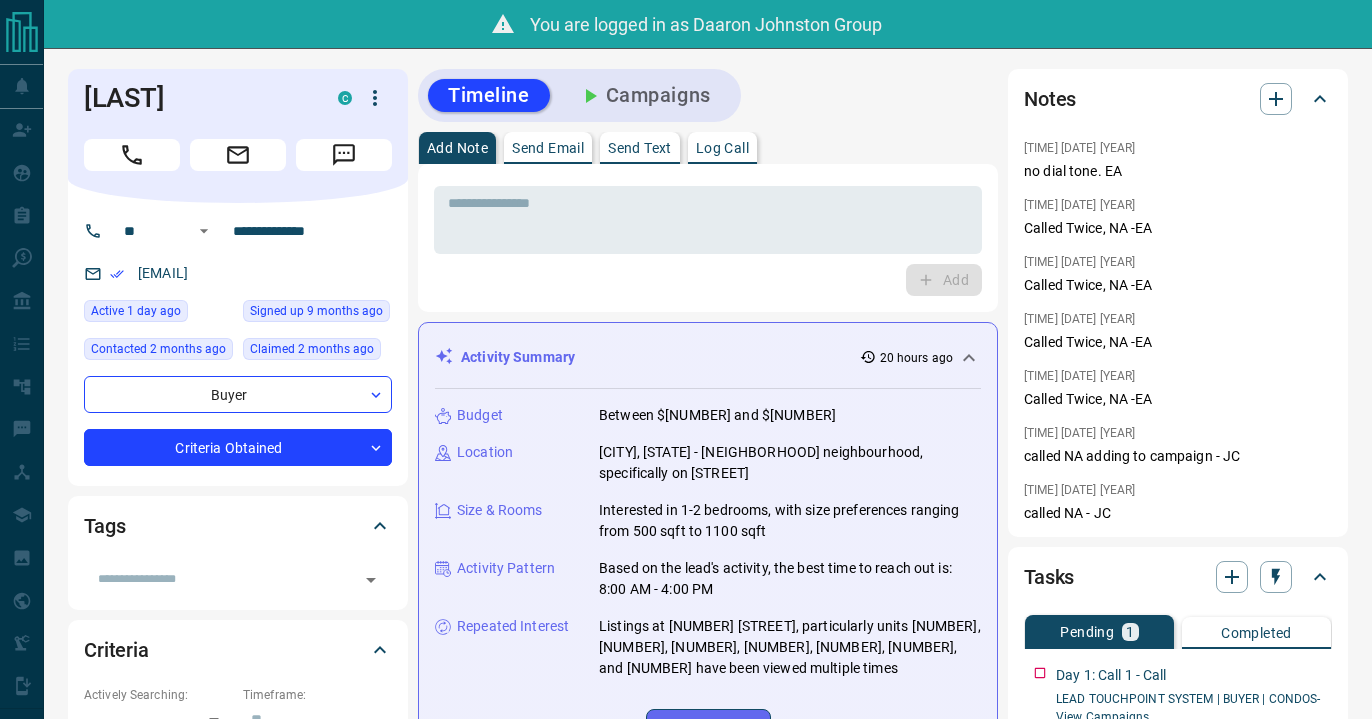 scroll, scrollTop: 0, scrollLeft: 0, axis: both 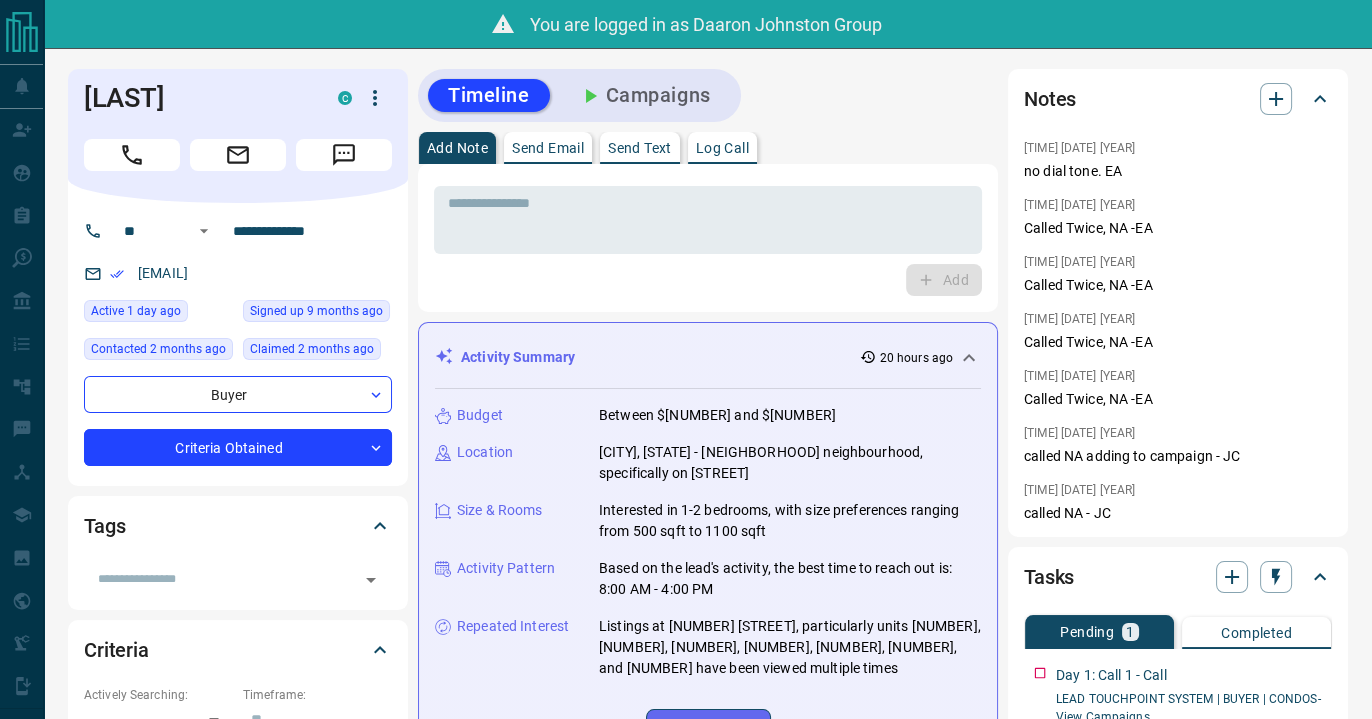 click on "Timeline Campaigns" at bounding box center (708, 95) 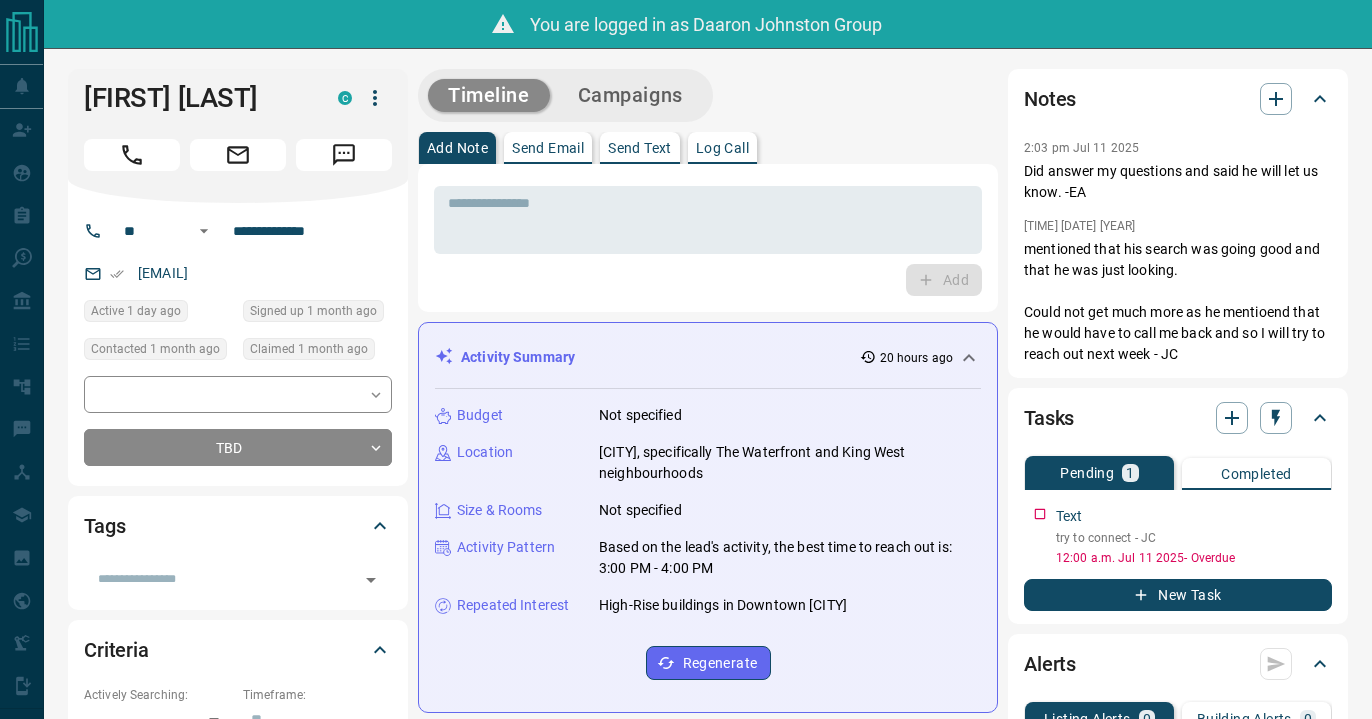 scroll, scrollTop: 0, scrollLeft: 0, axis: both 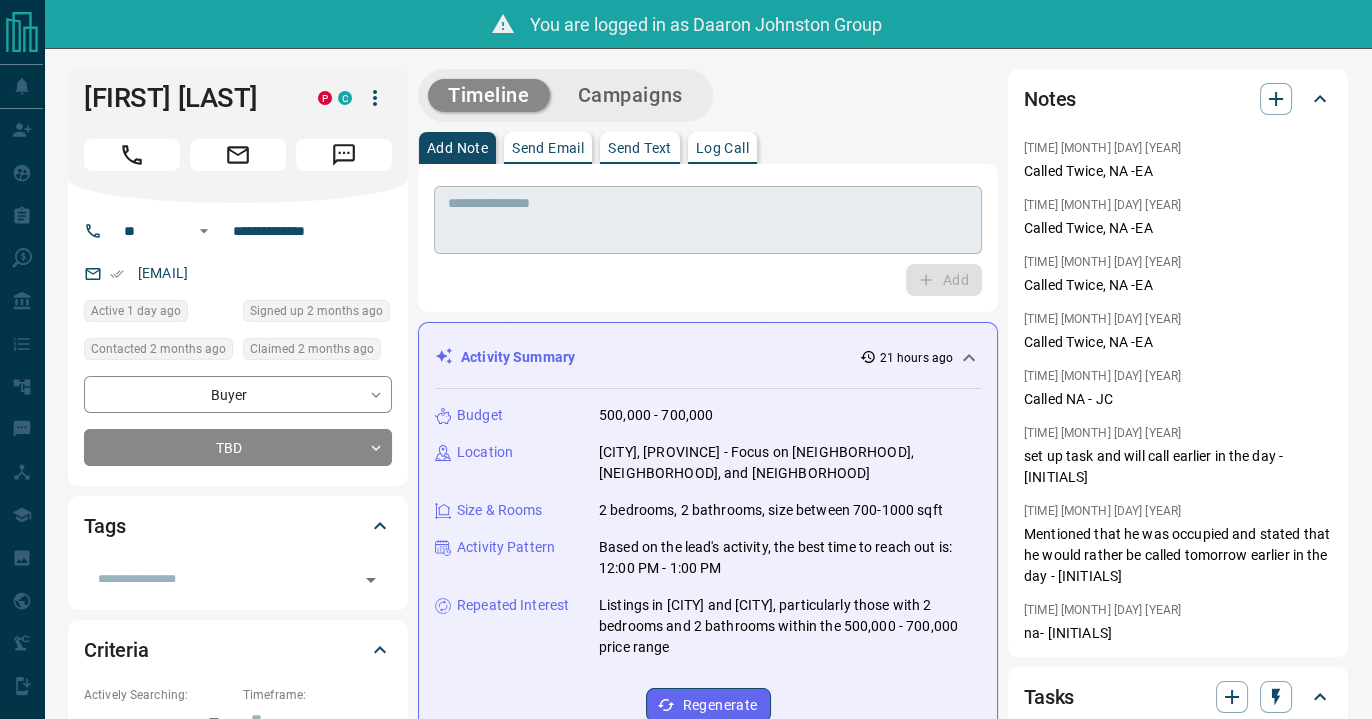 click at bounding box center [708, 220] 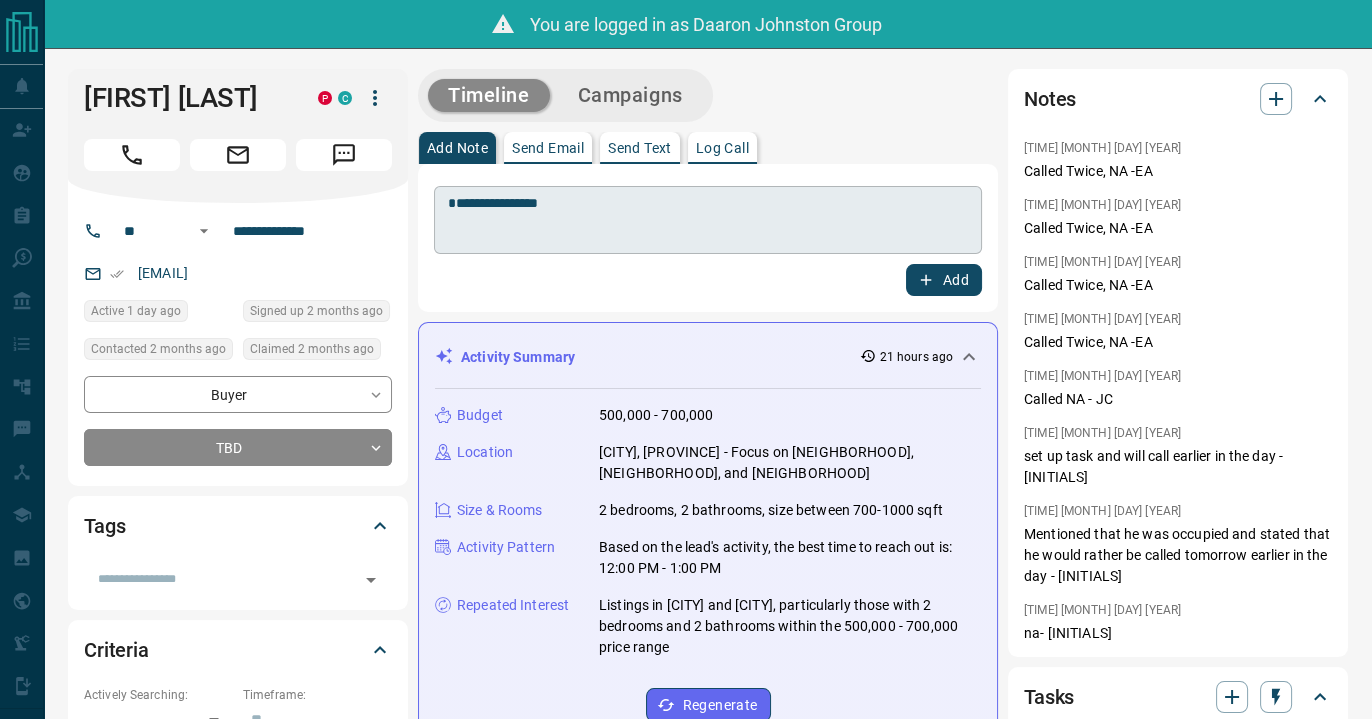 click on "**********" at bounding box center (708, 220) 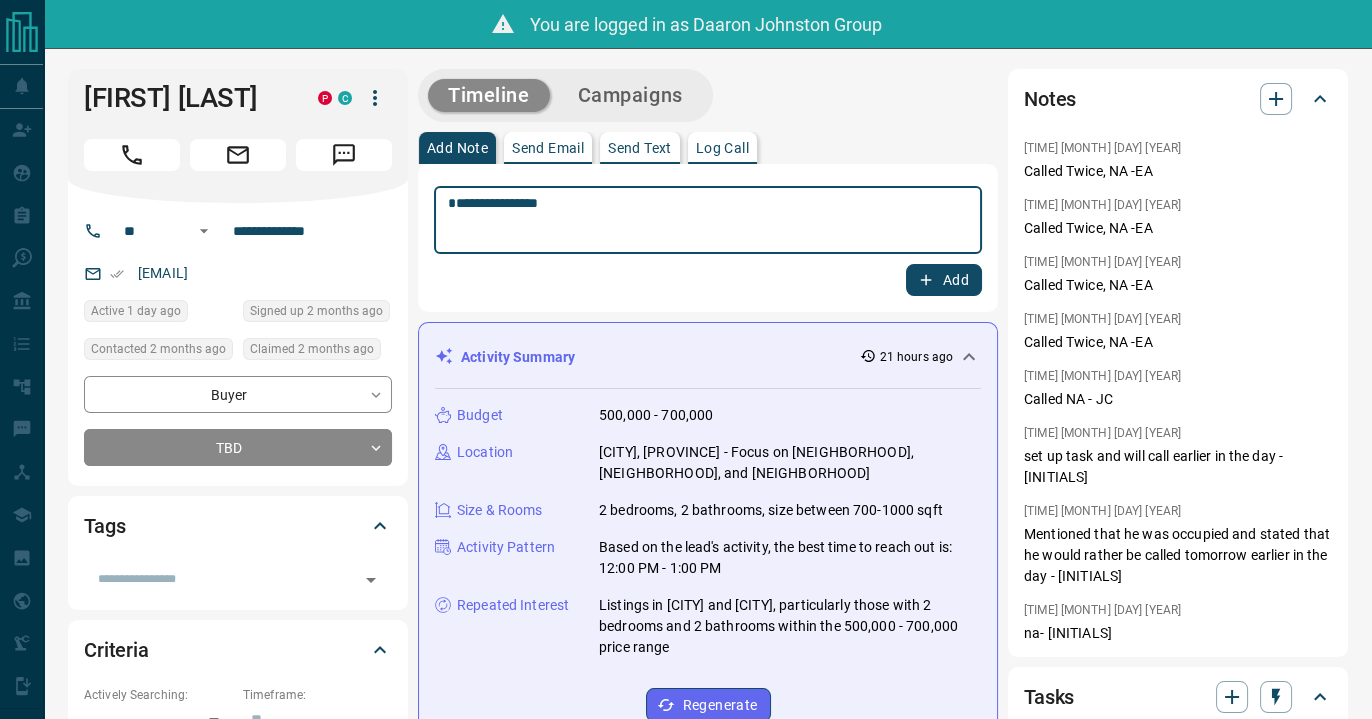 click on "**********" at bounding box center [708, 220] 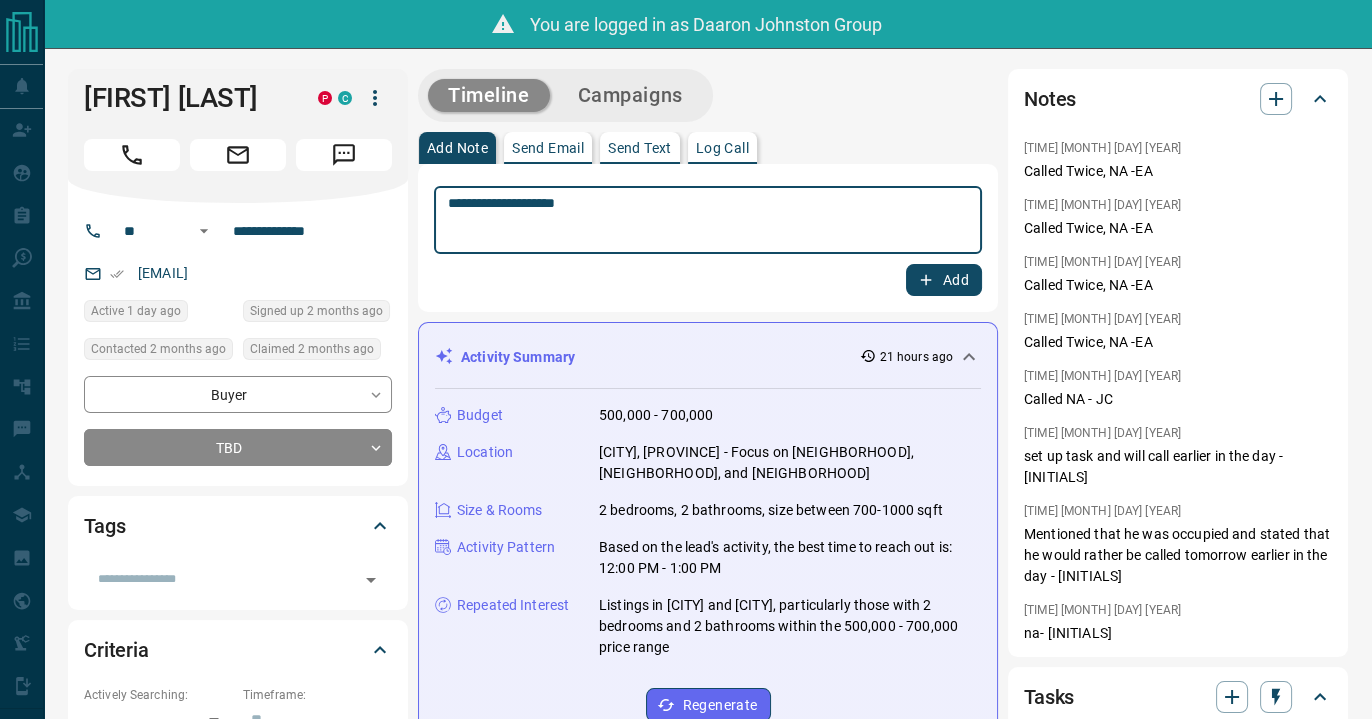 type on "**********" 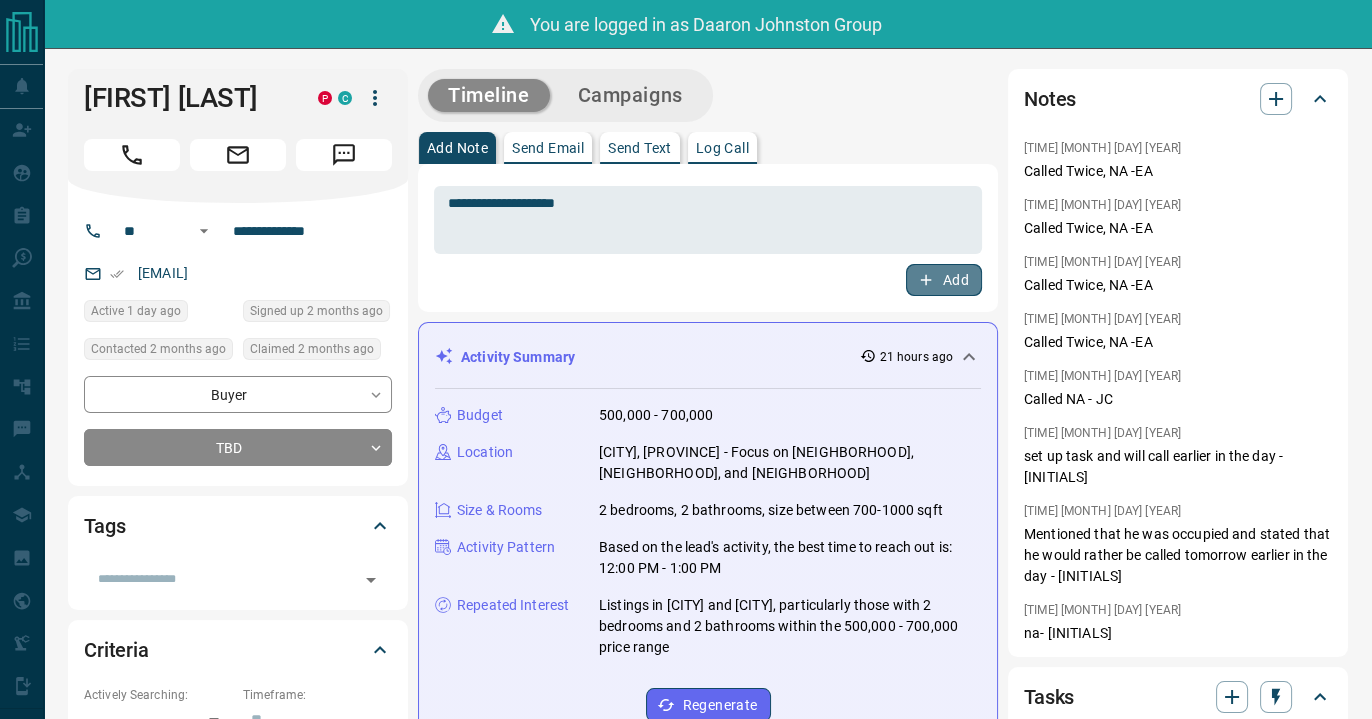 click on "Add" at bounding box center [944, 280] 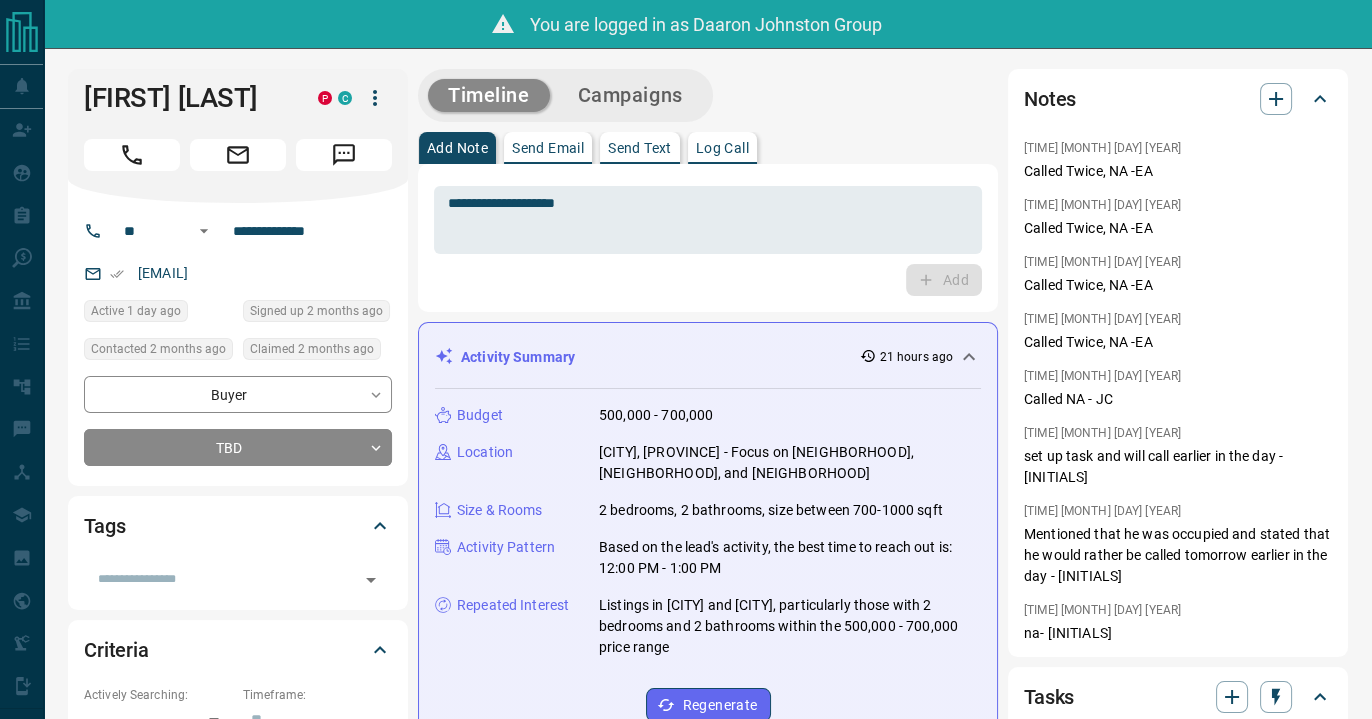 click on "Add Note Send Email Send Text Log Call" at bounding box center [708, 148] 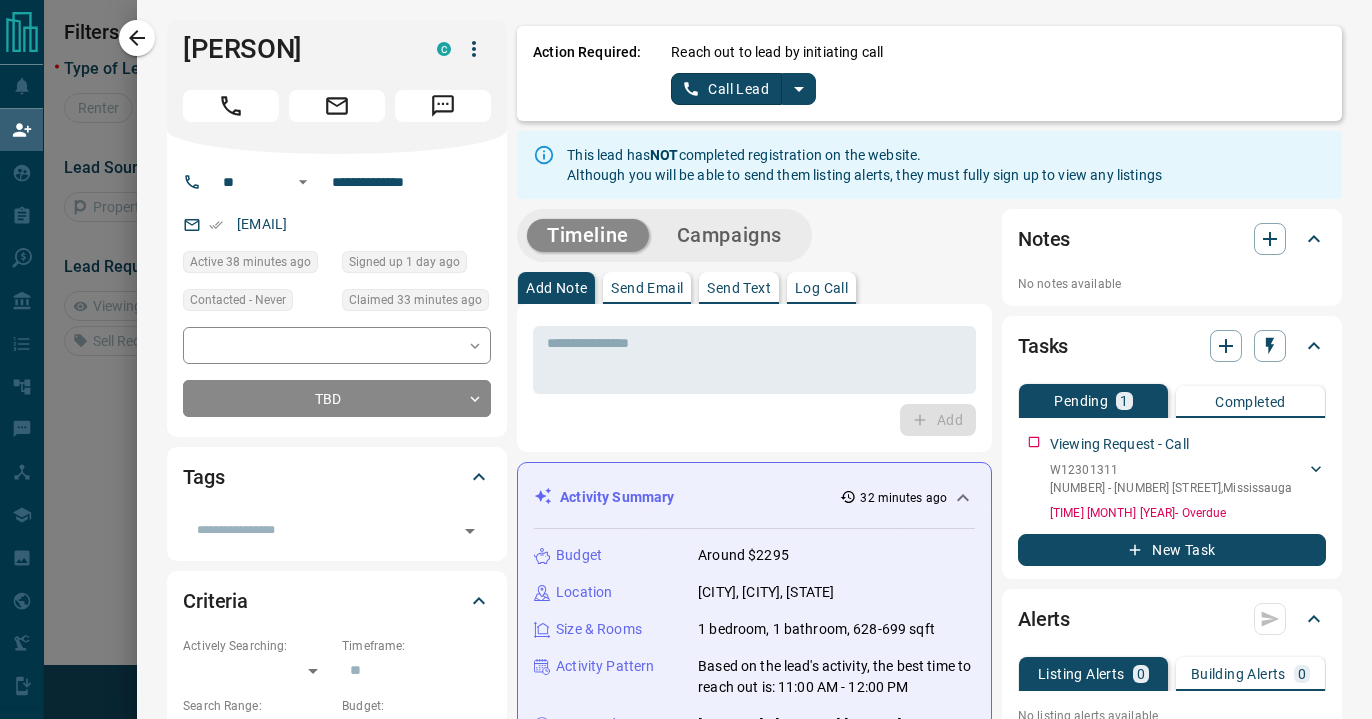 scroll, scrollTop: 0, scrollLeft: 0, axis: both 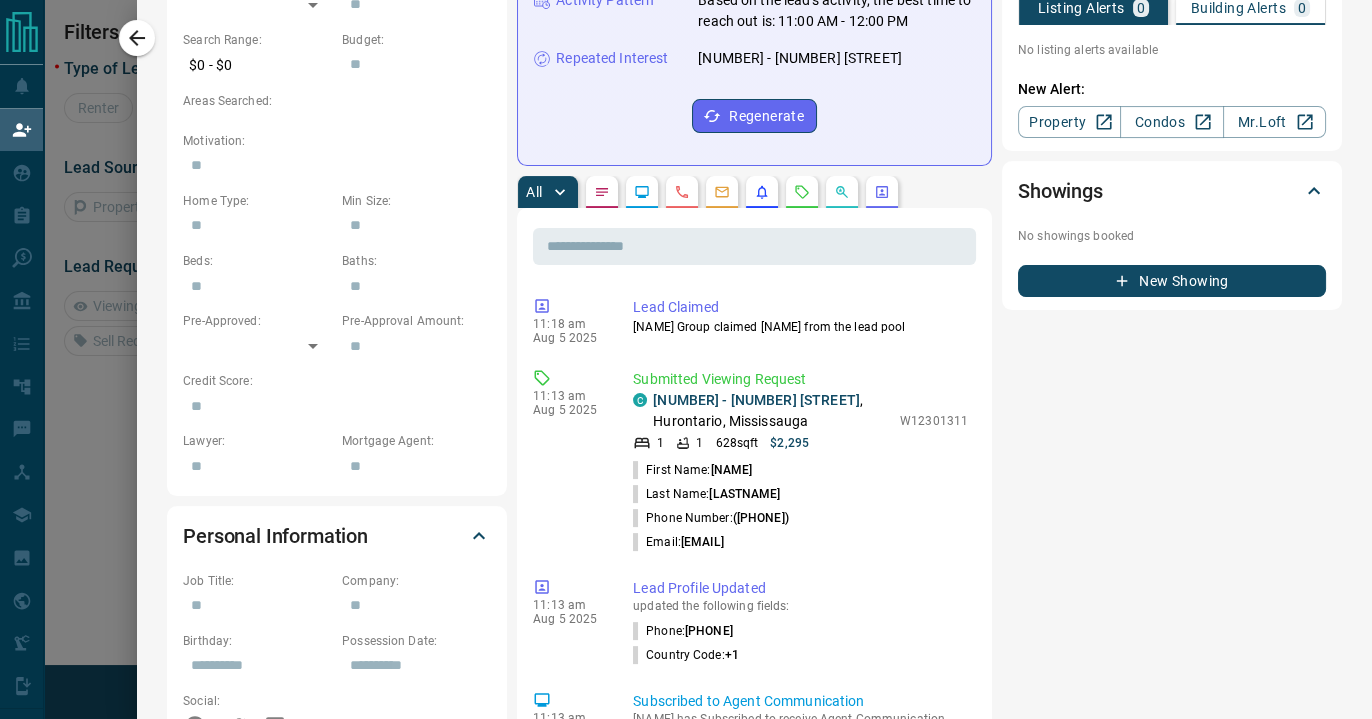 click on "Notes No notes available Tasks Pending 1 Completed Viewing Request - Call W12301311 401 - 45 Kingsbridge Garden Circle ,  Mississauga [PERSON] ([PHONE]) [EMAIL] 11:18 a.m. Aug 05 2025  - Overdue New Task Alerts Listing Alerts 0 Building Alerts 0 No listing alerts available No building alerts available New Alert: Property Condos Mr.Loft Showings No showings booked New Showing" at bounding box center (1172, 527) 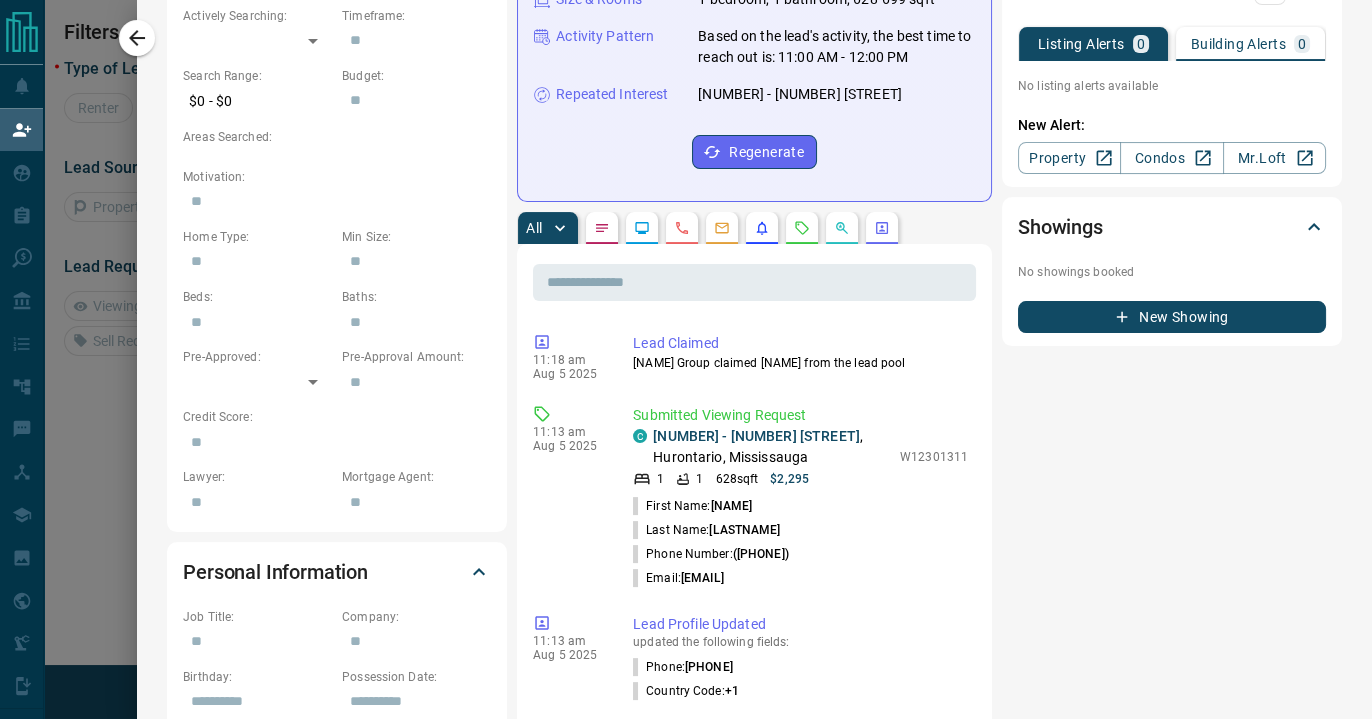scroll, scrollTop: 666, scrollLeft: 0, axis: vertical 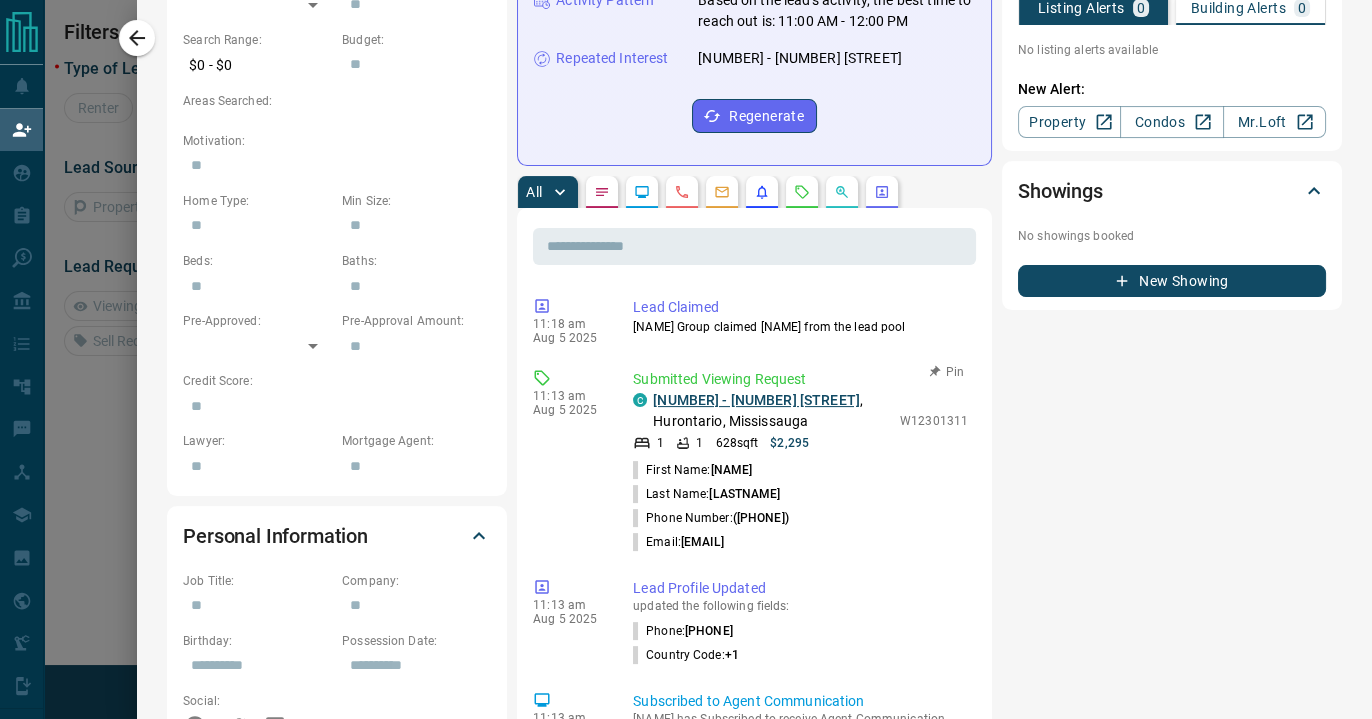 click on "[NUMBER] - [NUMBER] [STREET]" at bounding box center (756, 400) 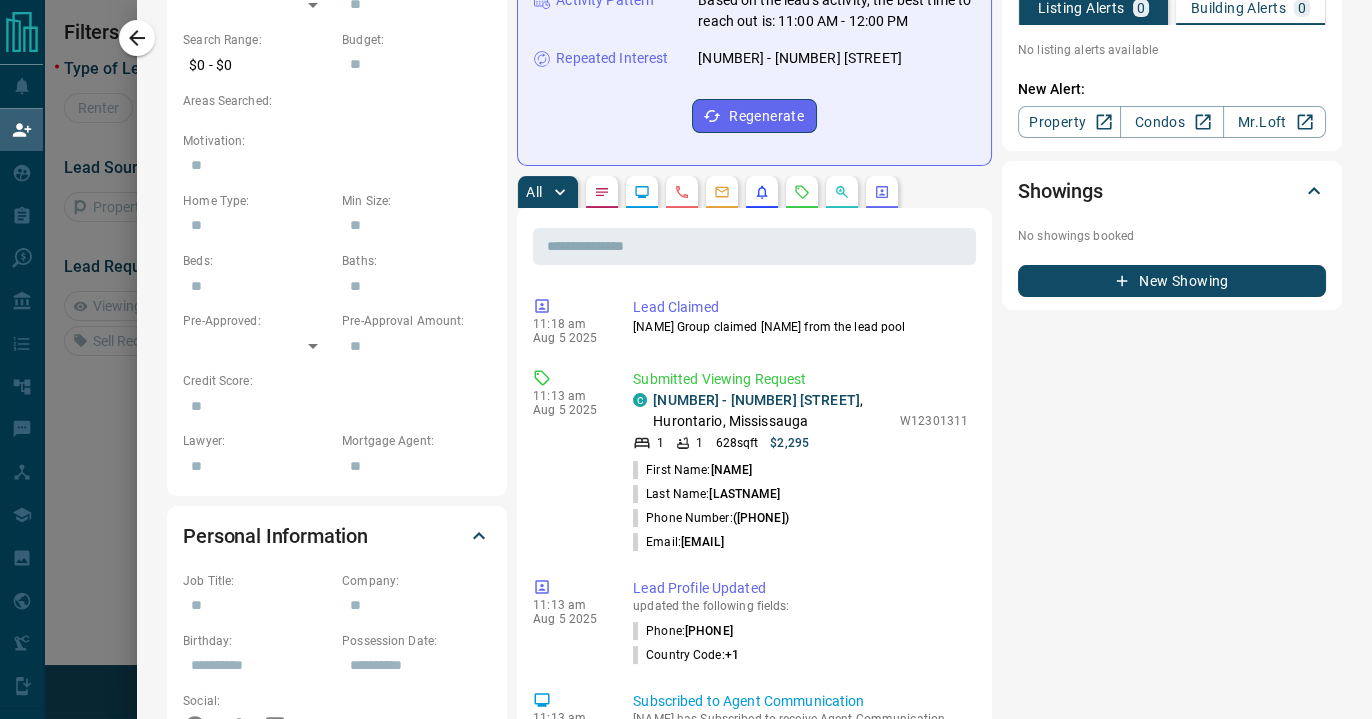 scroll, scrollTop: 166, scrollLeft: 0, axis: vertical 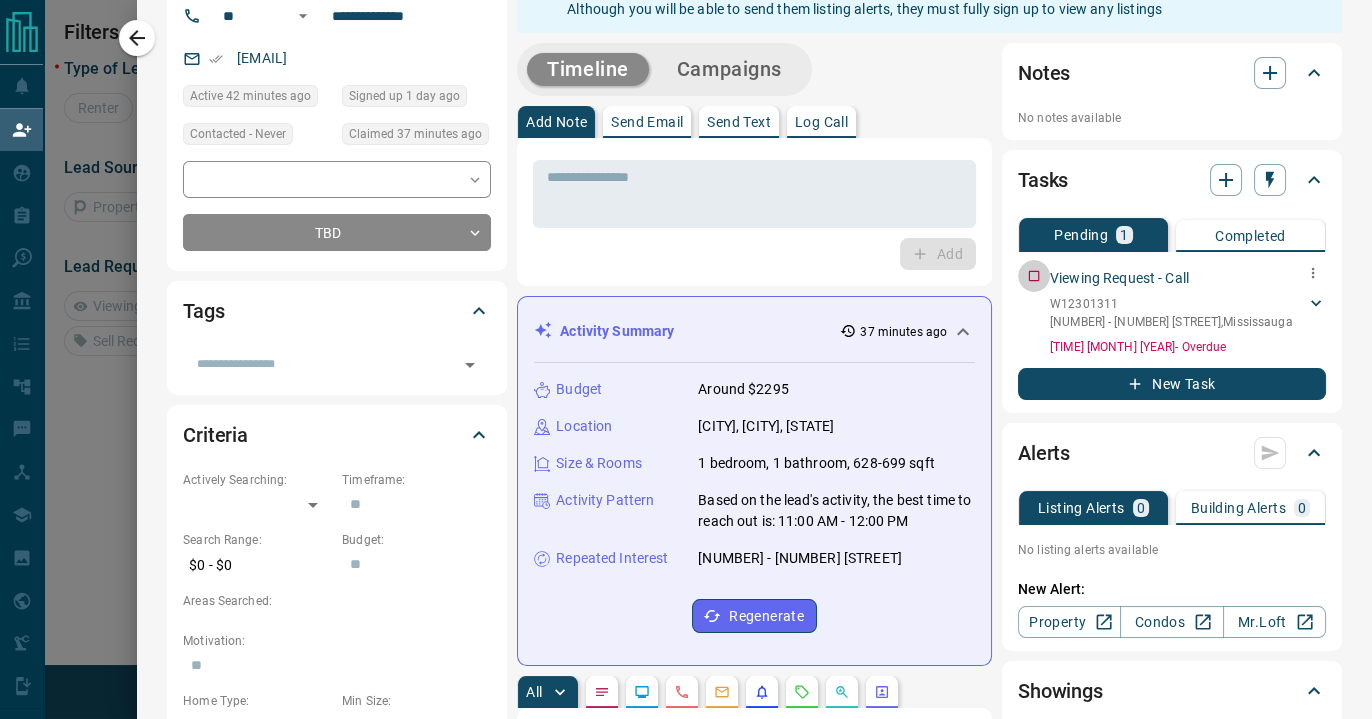 click on "Viewing Request - Call W12301311 [NUMBER] - [NUMBER] [STREET] , [CITY] [NAME] ([PHONE]) [EMAIL] [TIME] [MONTH] [YEAR]  - Overdue" at bounding box center (1172, 304) 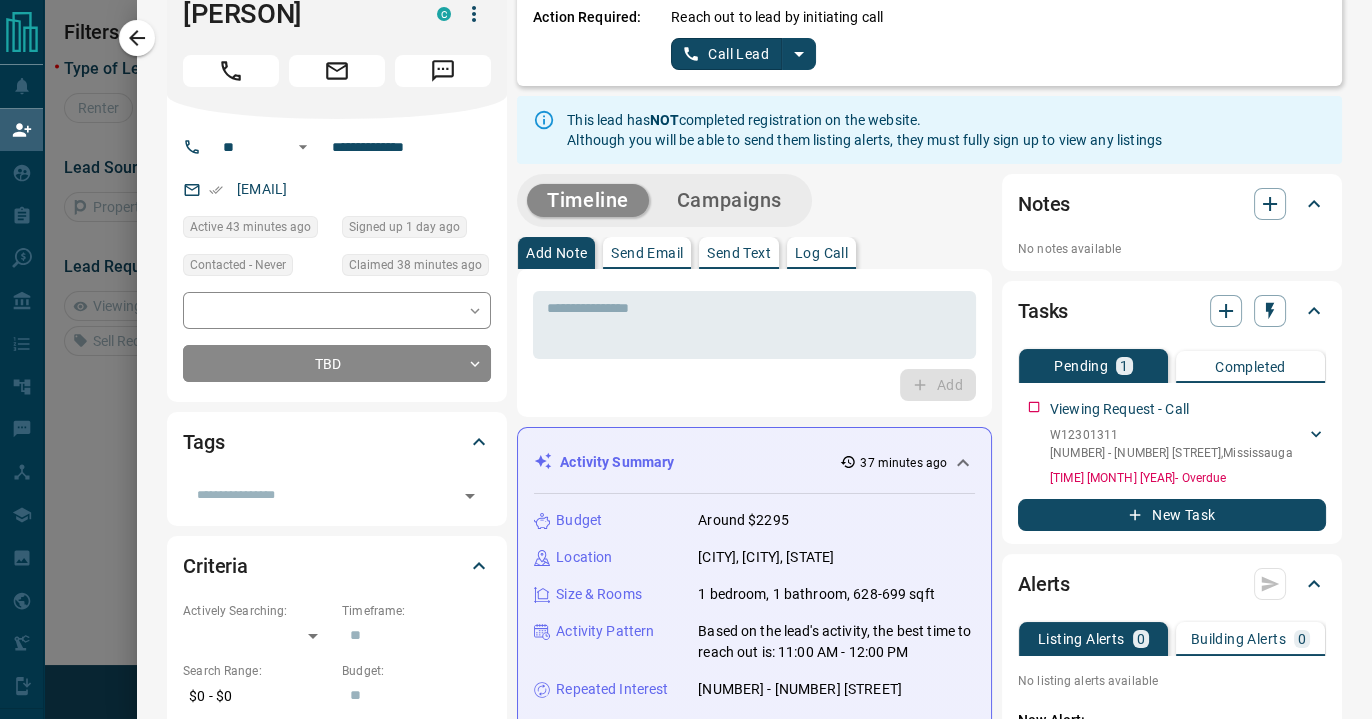 scroll, scrollTop: 0, scrollLeft: 0, axis: both 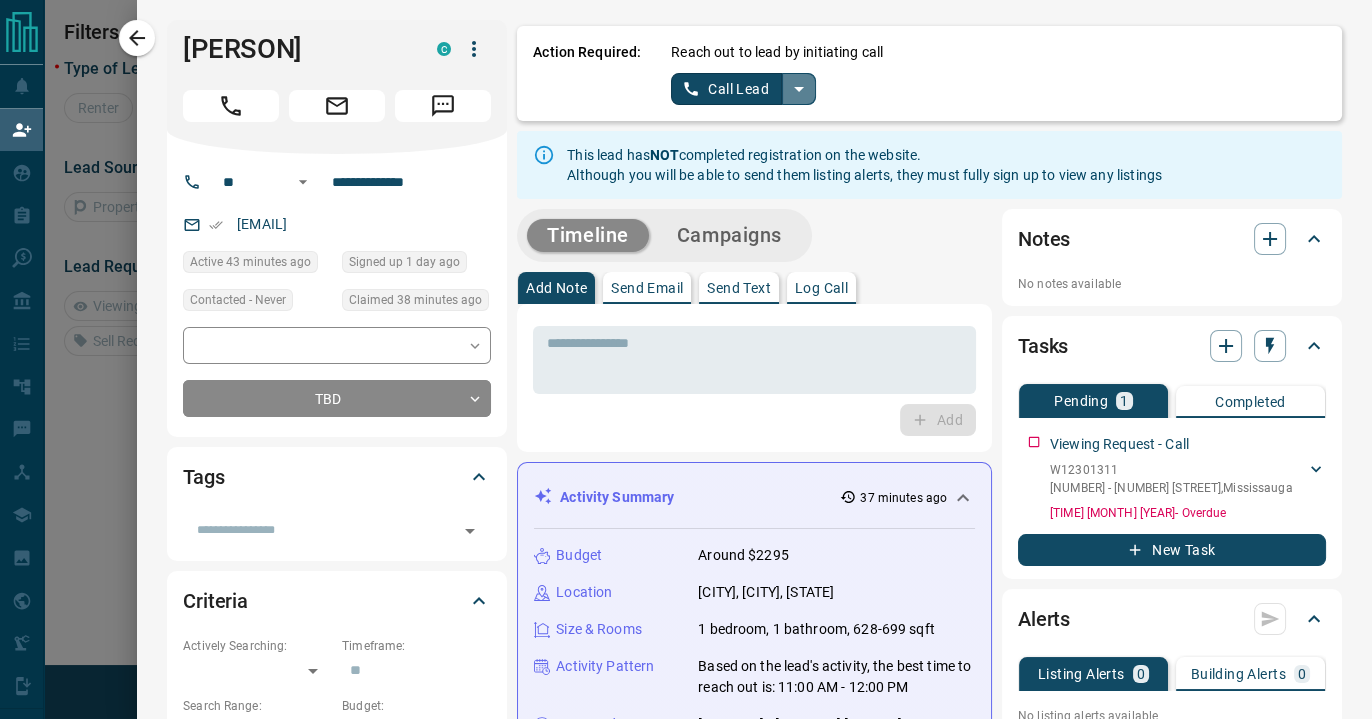 click 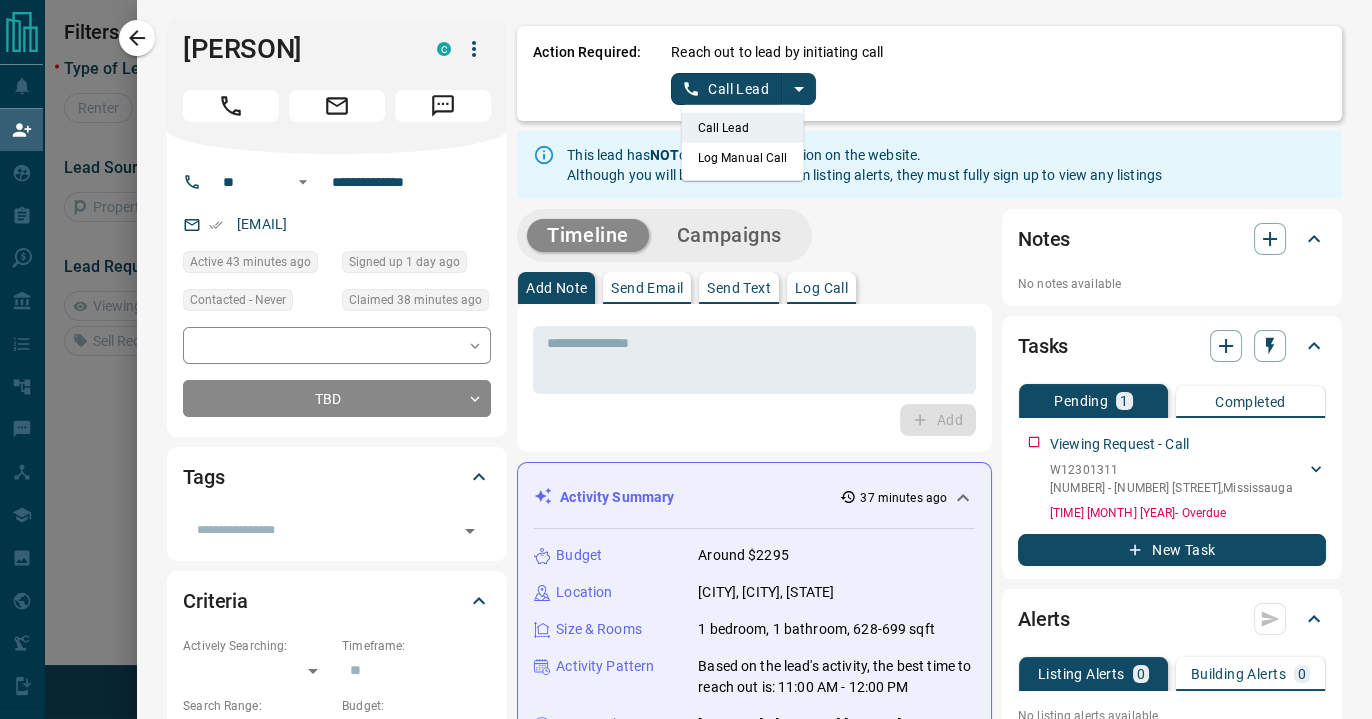 click on "Log Manual Call" at bounding box center (743, 158) 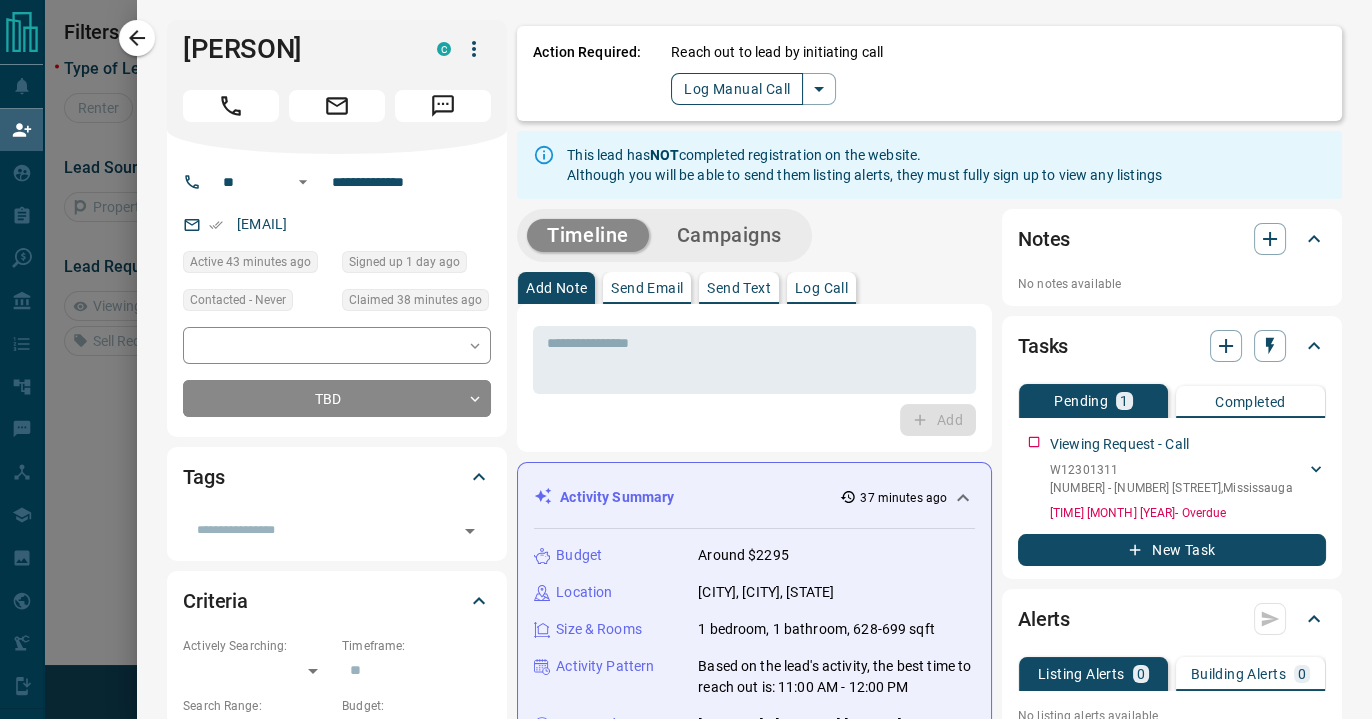 click on "Log Manual Call" at bounding box center (737, 89) 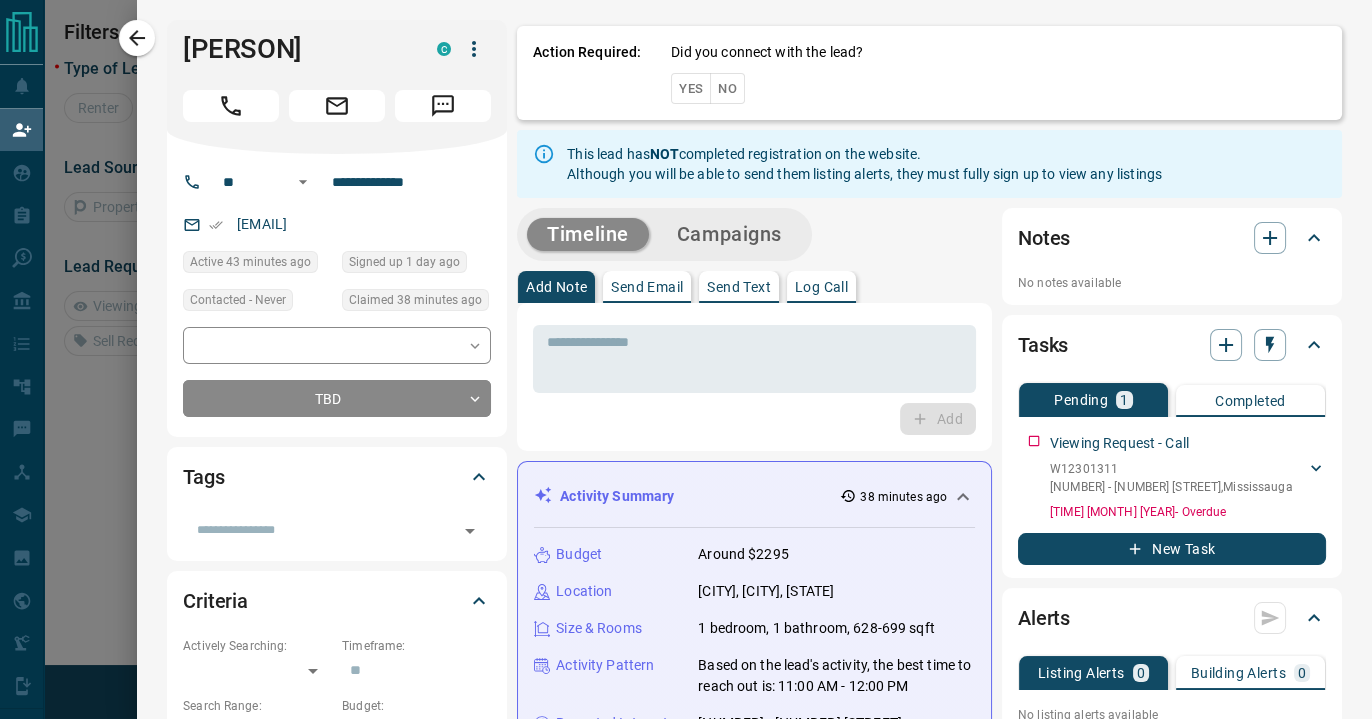 click on "Yes" at bounding box center (691, 88) 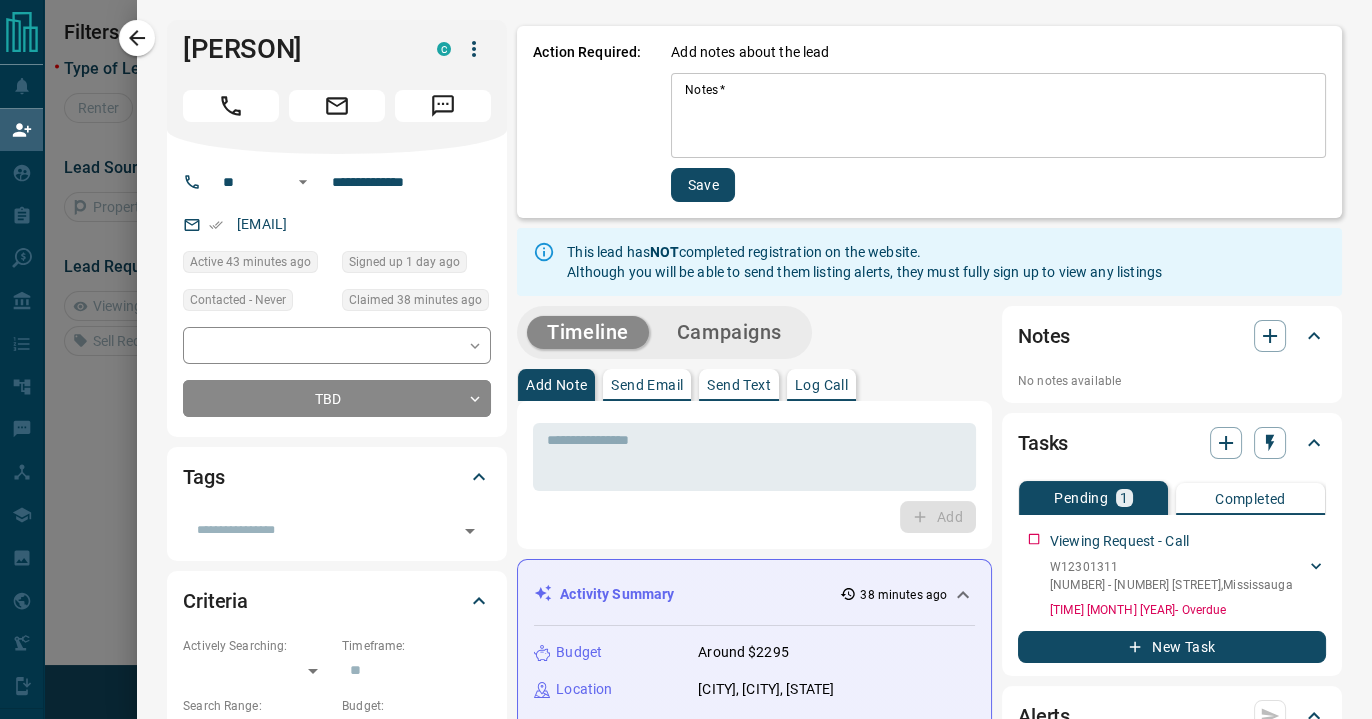 click on "Notes   *" at bounding box center (998, 116) 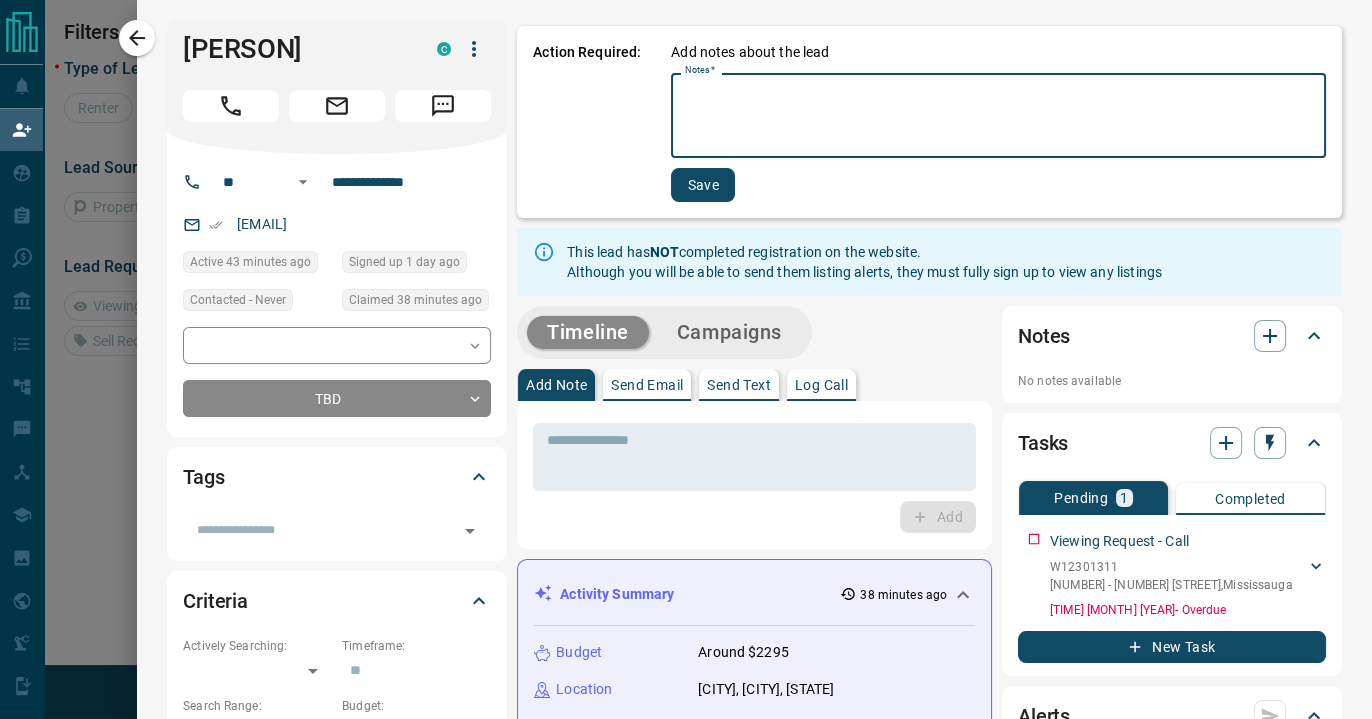 click on "Notes   *" at bounding box center [998, 116] 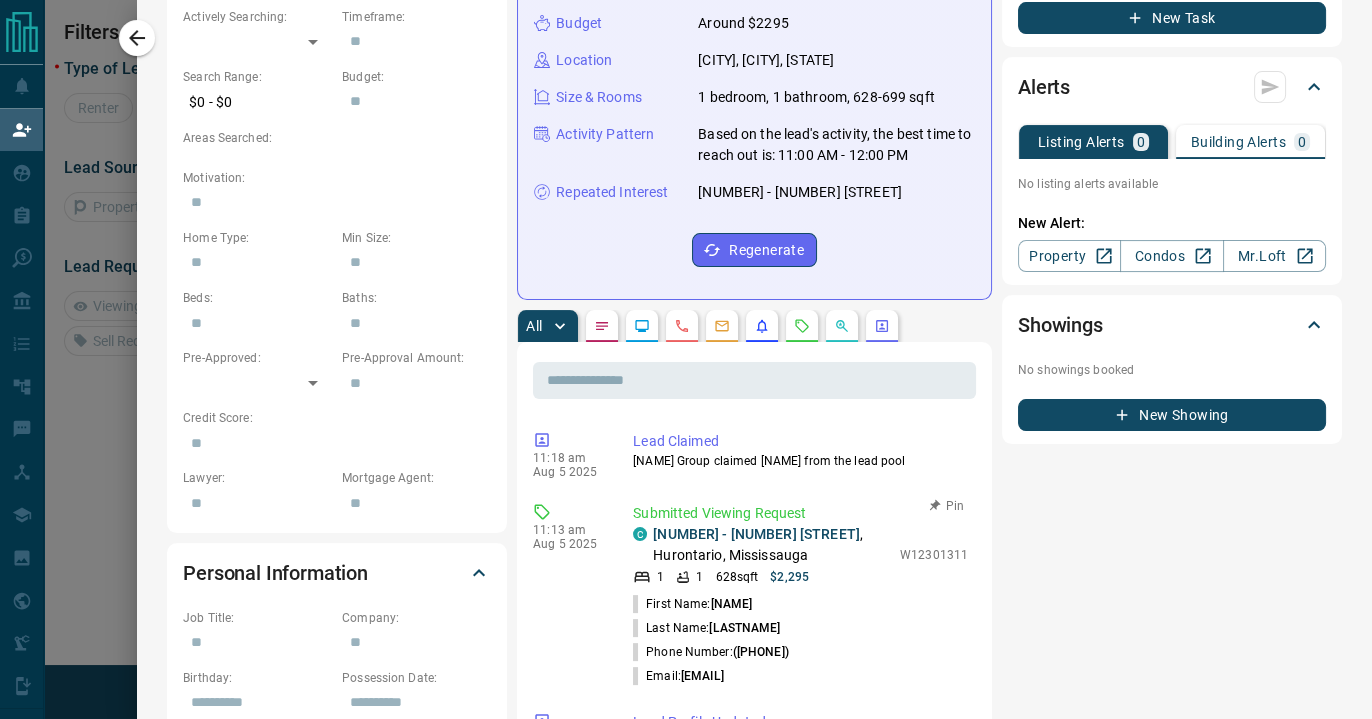 scroll, scrollTop: 666, scrollLeft: 0, axis: vertical 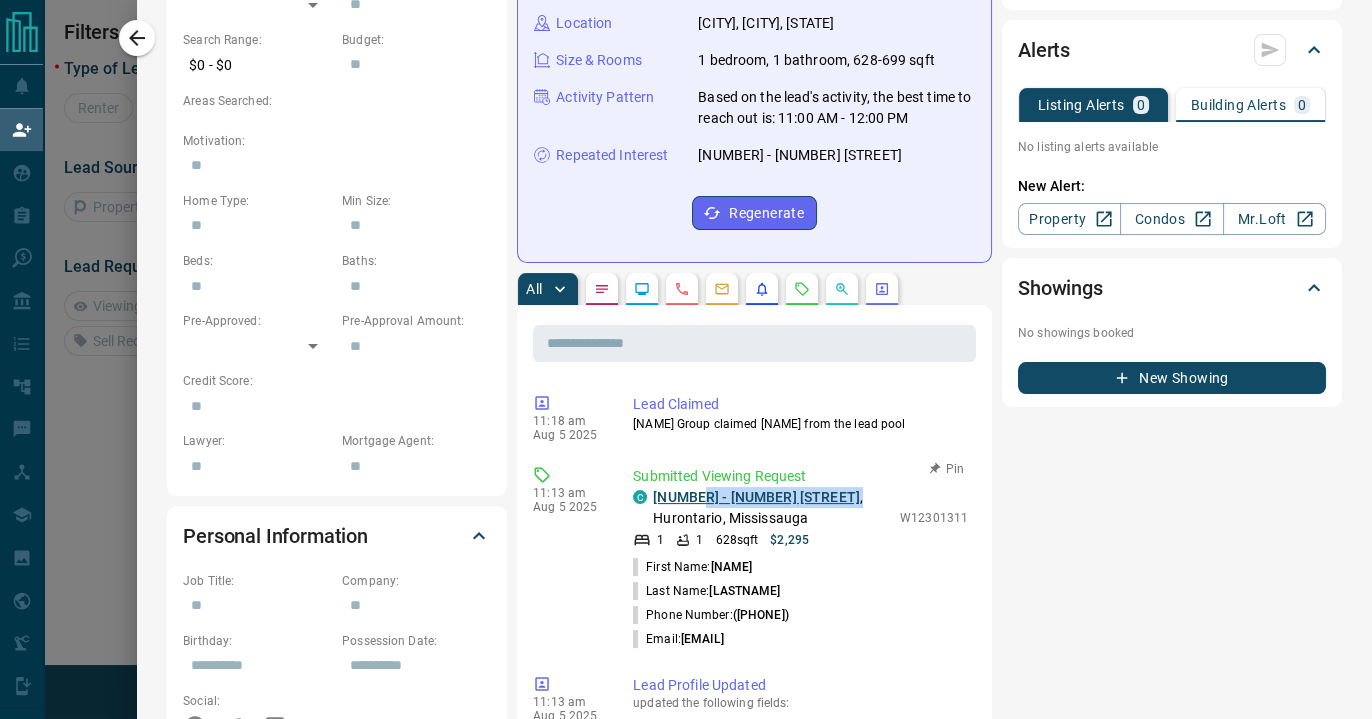 drag, startPoint x: 877, startPoint y: 491, endPoint x: 677, endPoint y: 489, distance: 200.01 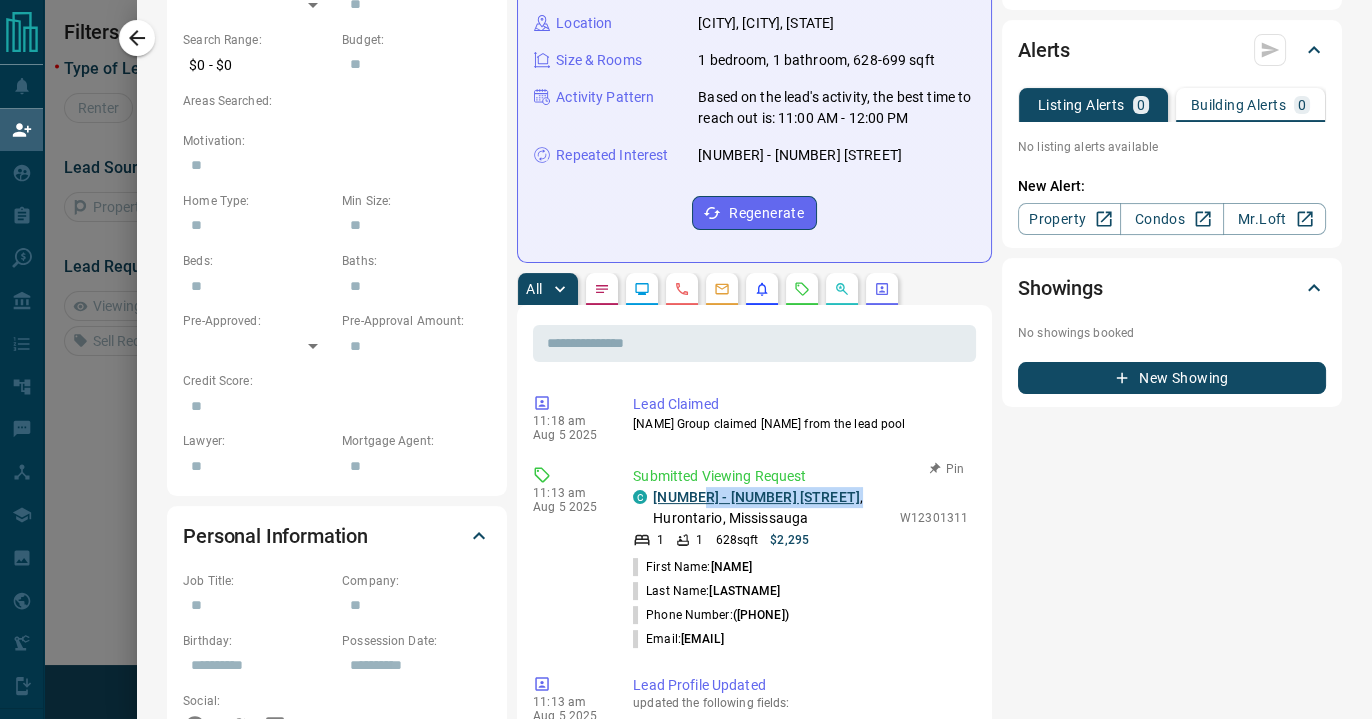 click on "[NUMBER] - [STREET] , [NEIGHBORHOOD], Mississauga" at bounding box center [771, 508] 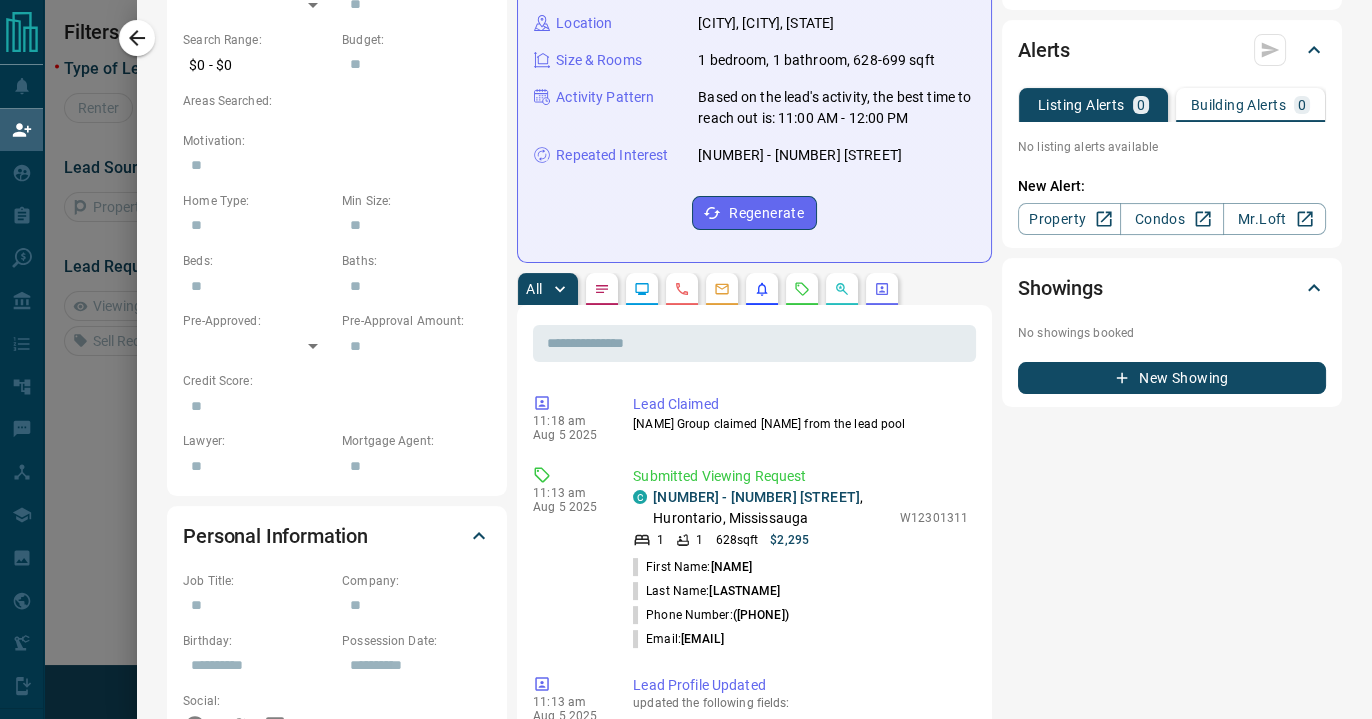 click on "Notes No notes available Tasks Pending 1 Completed Viewing Request - Call W12301311 401 - 45 Kingsbridge Garden Circle ,  Mississauga [PERSON] ([PHONE]) [EMAIL] 11:18 a.m. Aug 05 2025  - Overdue New Task Alerts Listing Alerts 0 Building Alerts 0 No listing alerts available No building alerts available New Alert: Property Condos Mr.Loft Showings No showings booked New Showing" at bounding box center (1172, 624) 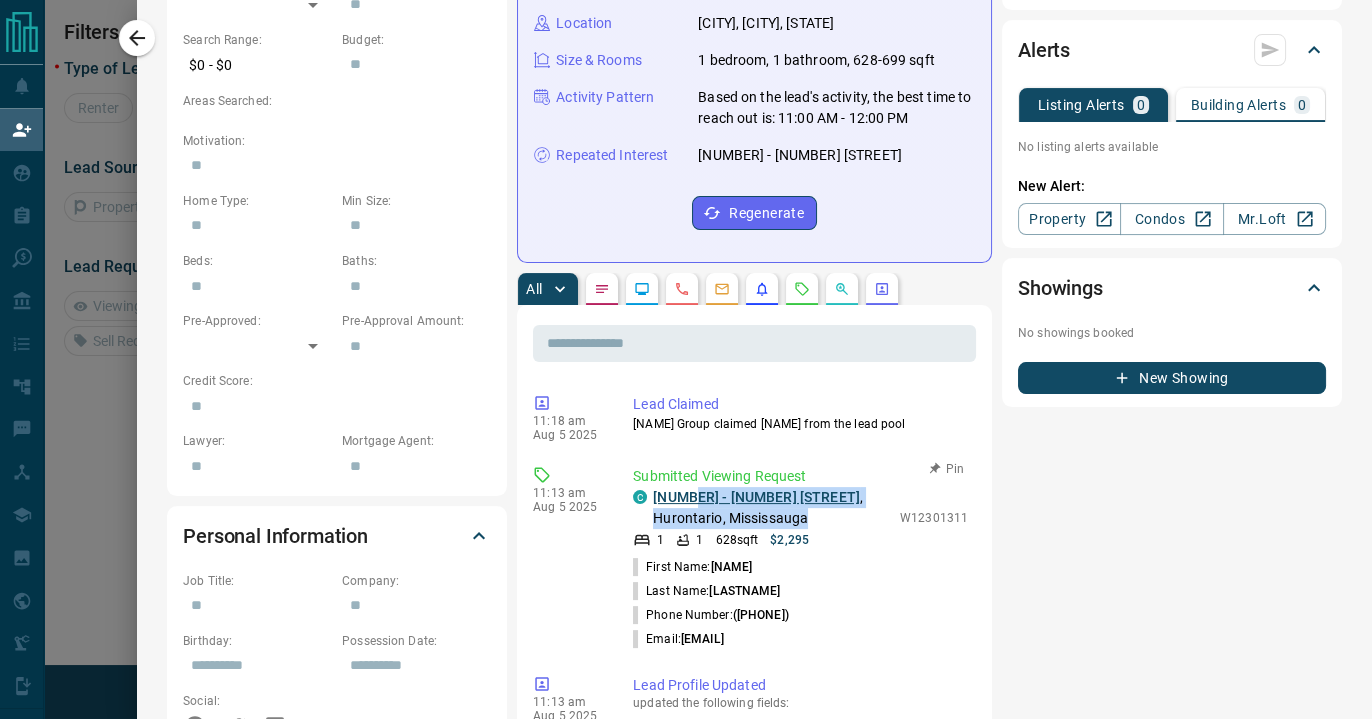 drag, startPoint x: 791, startPoint y: 513, endPoint x: 673, endPoint y: 498, distance: 118.94957 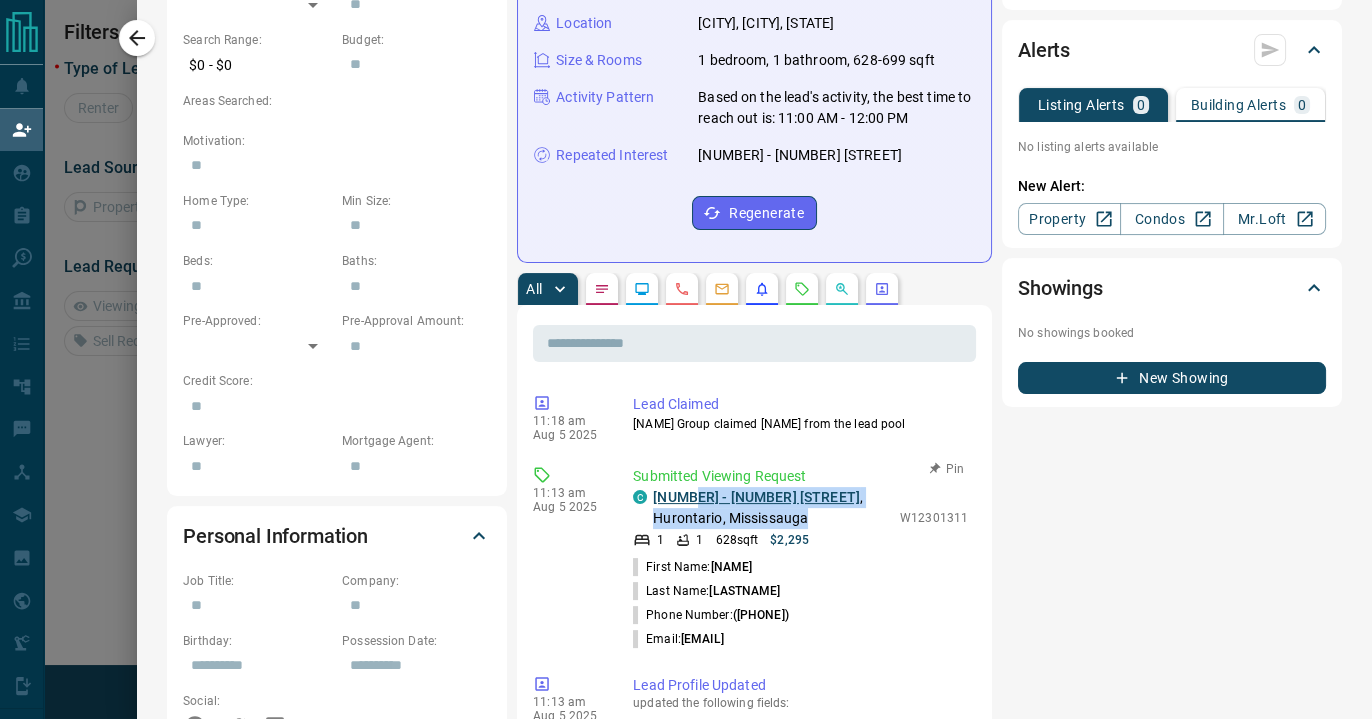 click on "[NUMBER] - [STREET] , [NEIGHBORHOOD], Mississauga" at bounding box center [771, 508] 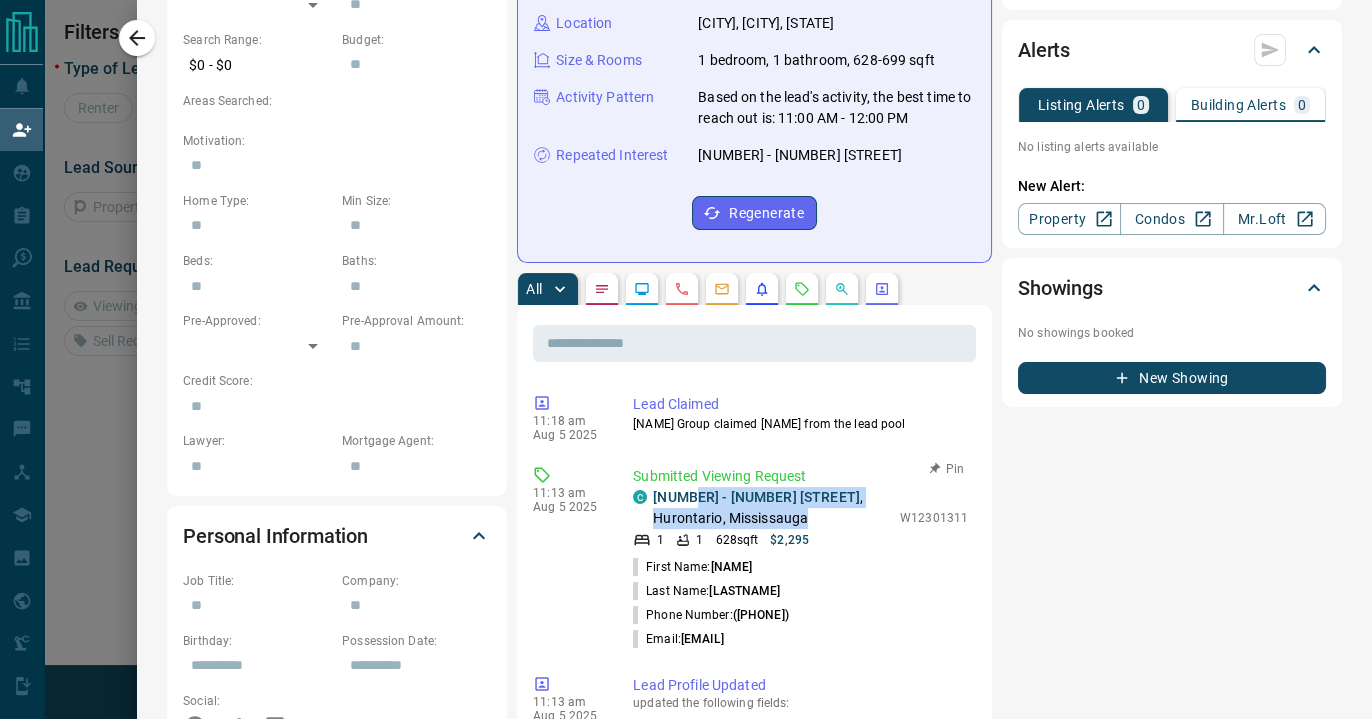copy on "[NUMBER] [STREET] , [CITY], [CITY]" 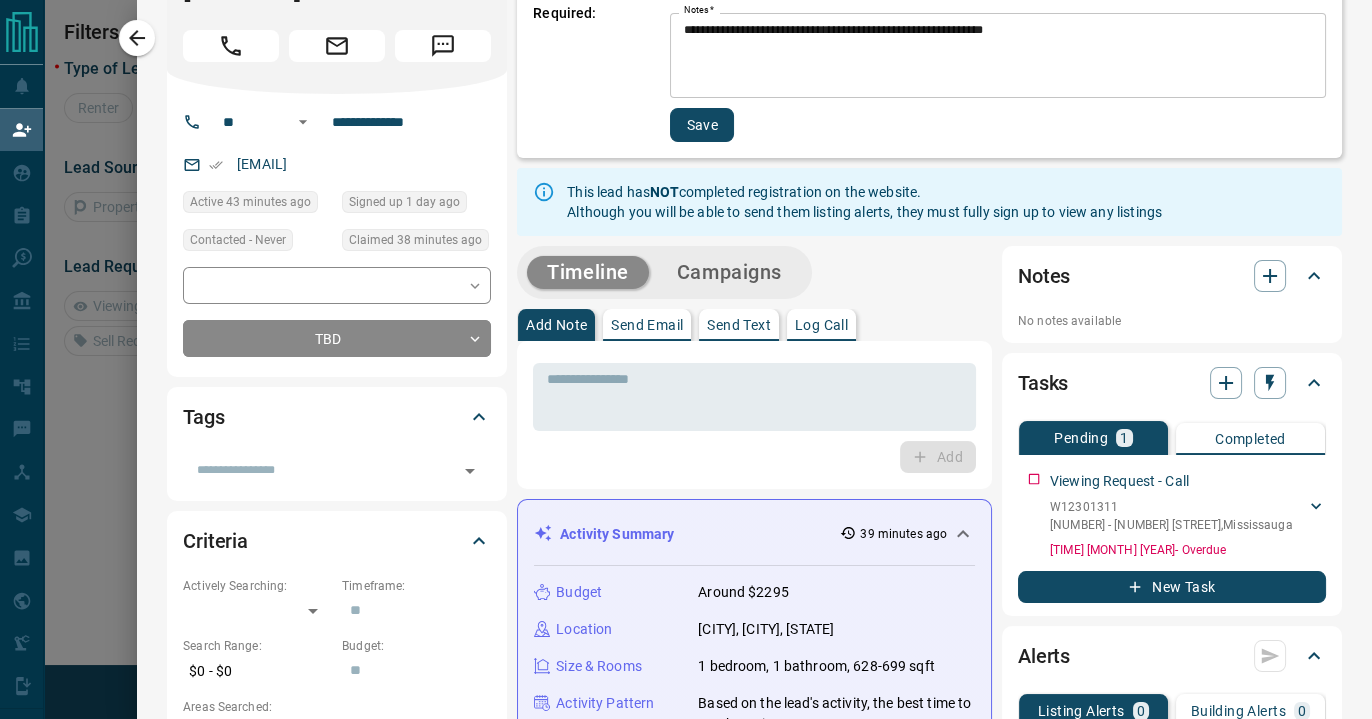 scroll, scrollTop: 0, scrollLeft: 0, axis: both 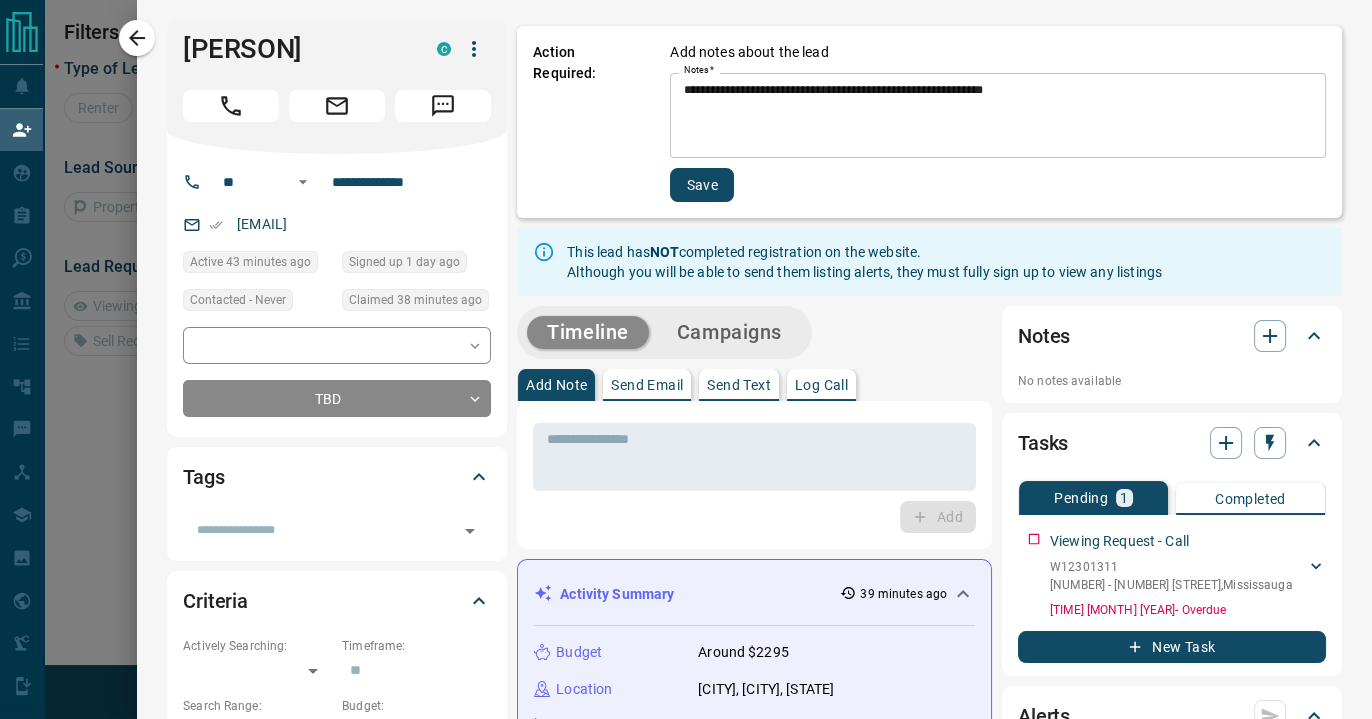 click on "**********" at bounding box center (998, 116) 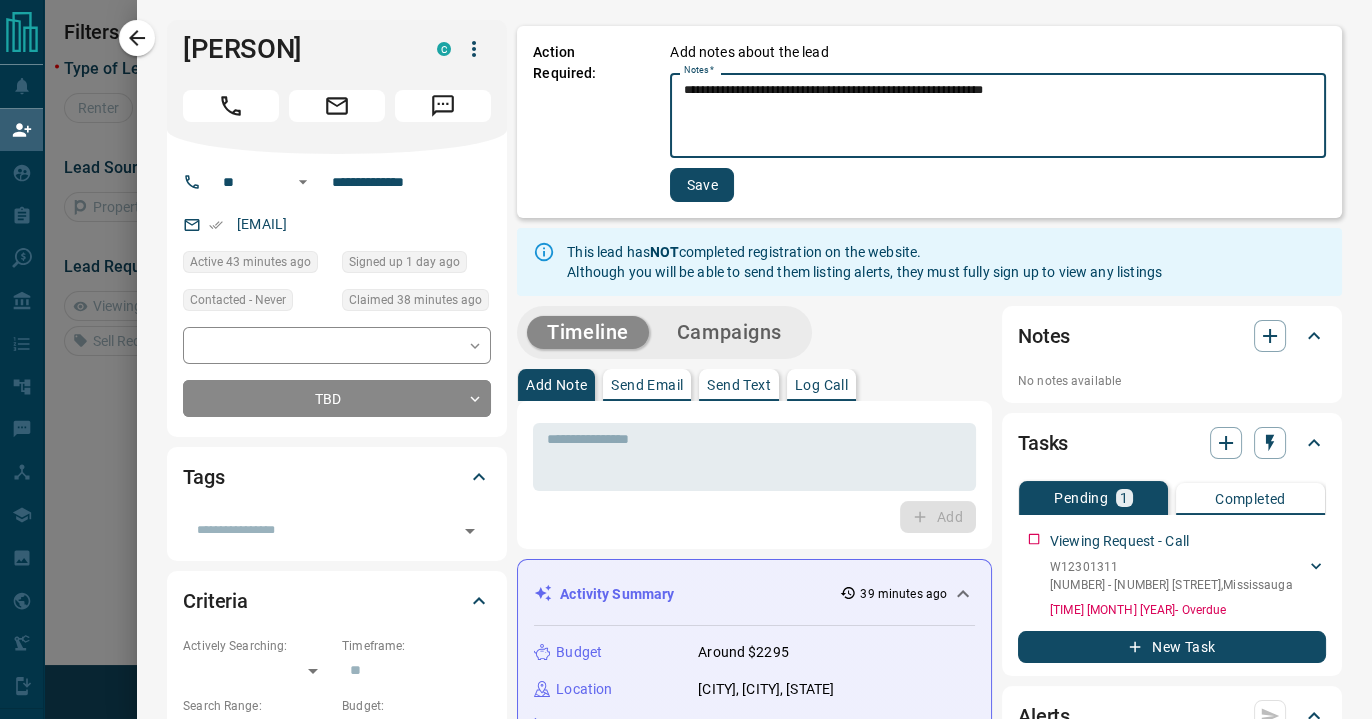 paste on "**********" 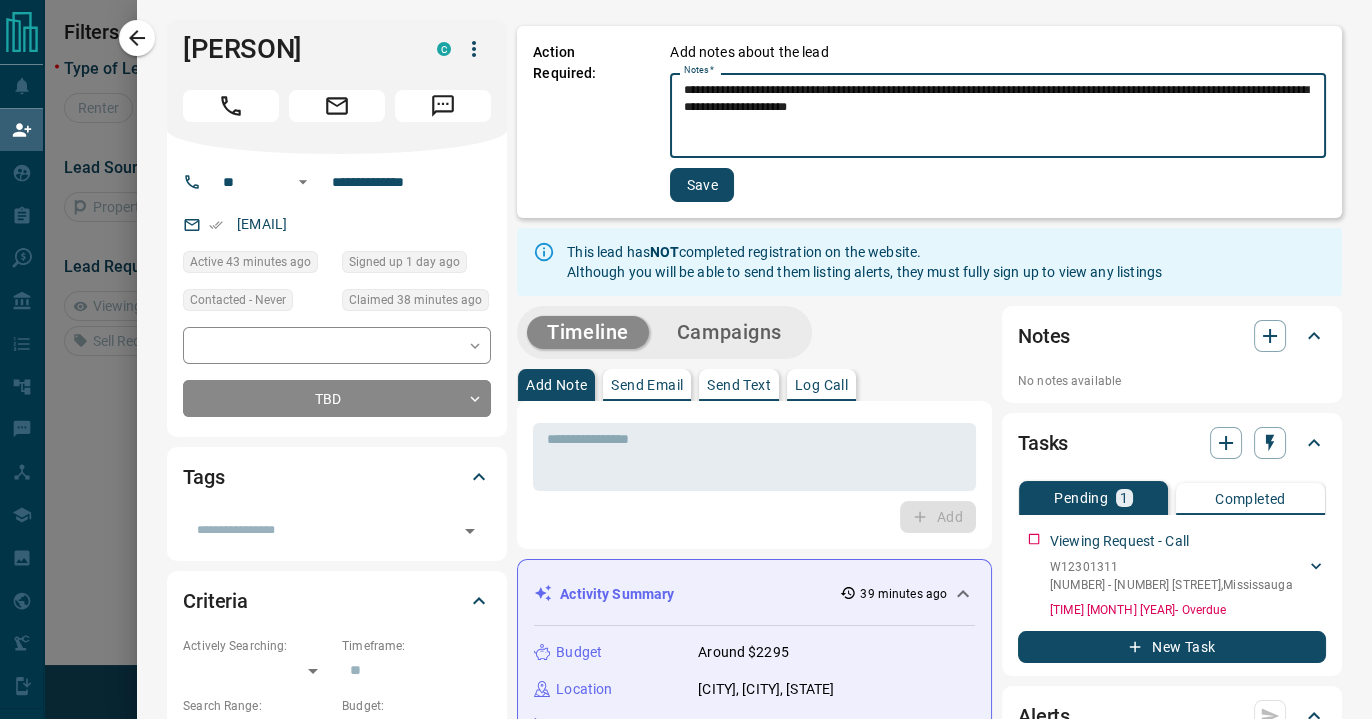 type on "**********" 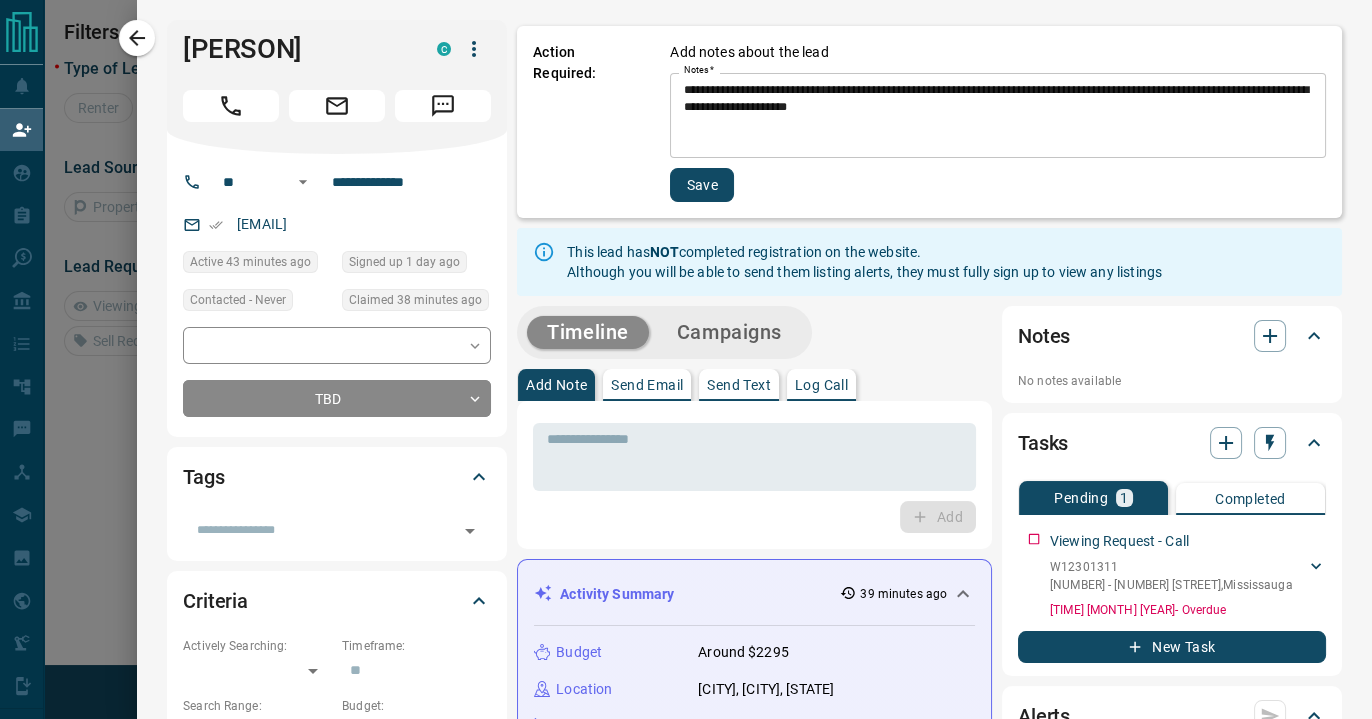 type 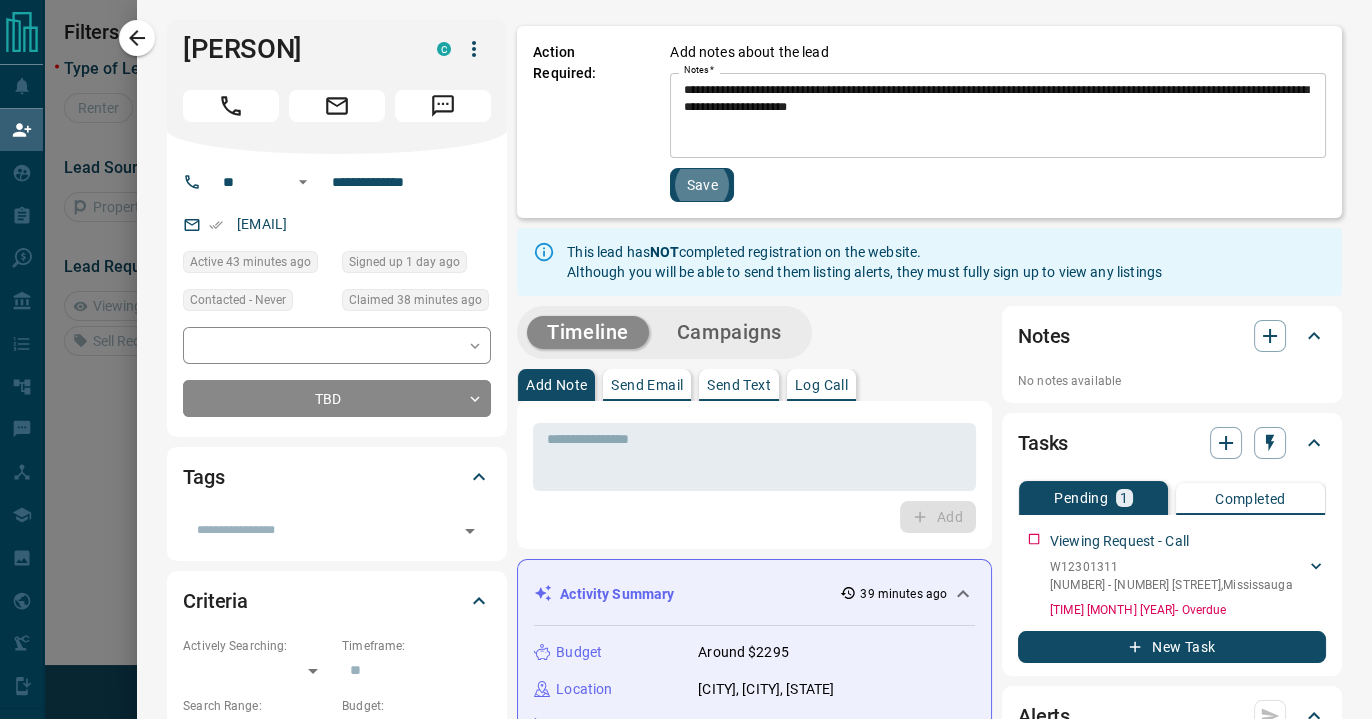 click on "Save" at bounding box center (702, 185) 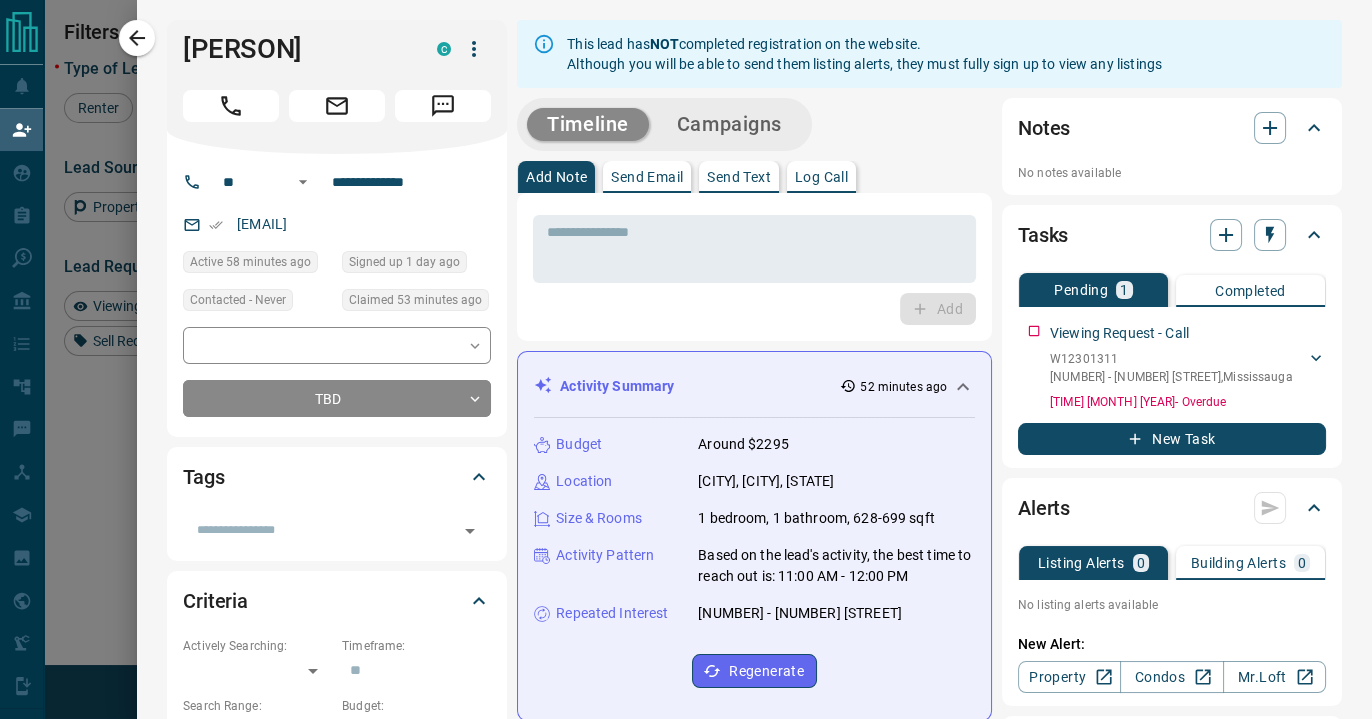 scroll, scrollTop: 16, scrollLeft: 15, axis: both 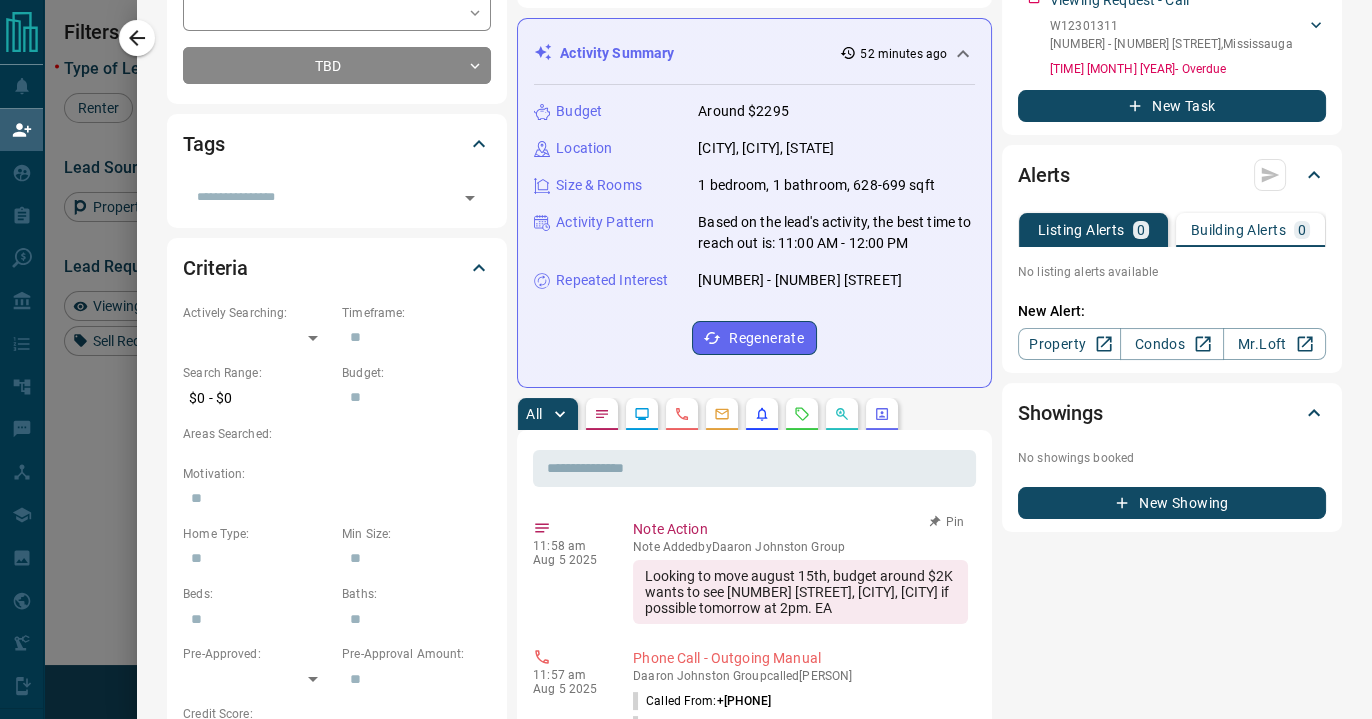 drag, startPoint x: 688, startPoint y: 624, endPoint x: 625, endPoint y: 570, distance: 82.9759 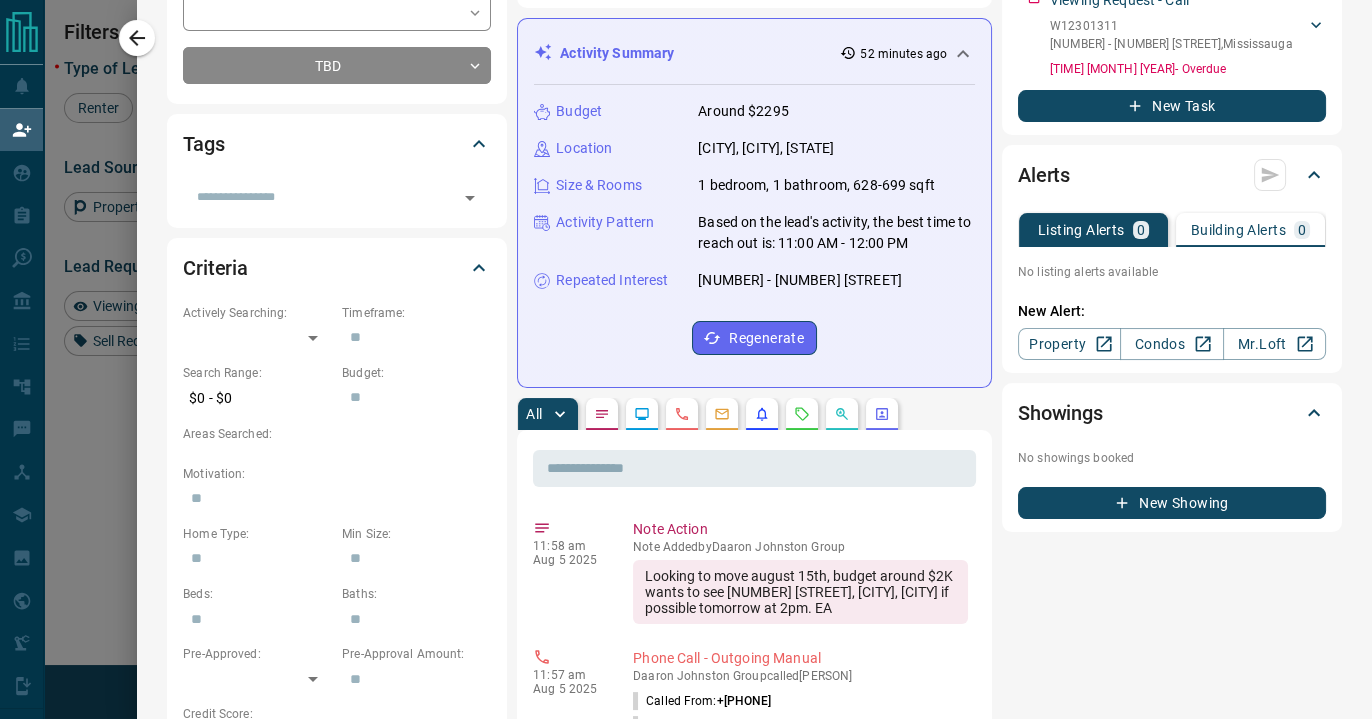 copy on "Looking to move august 15th, budget around $2K wants to see  [NUMBER] [STREET], [CITY], [CITY] if possible tomorrow at 2pm. EA" 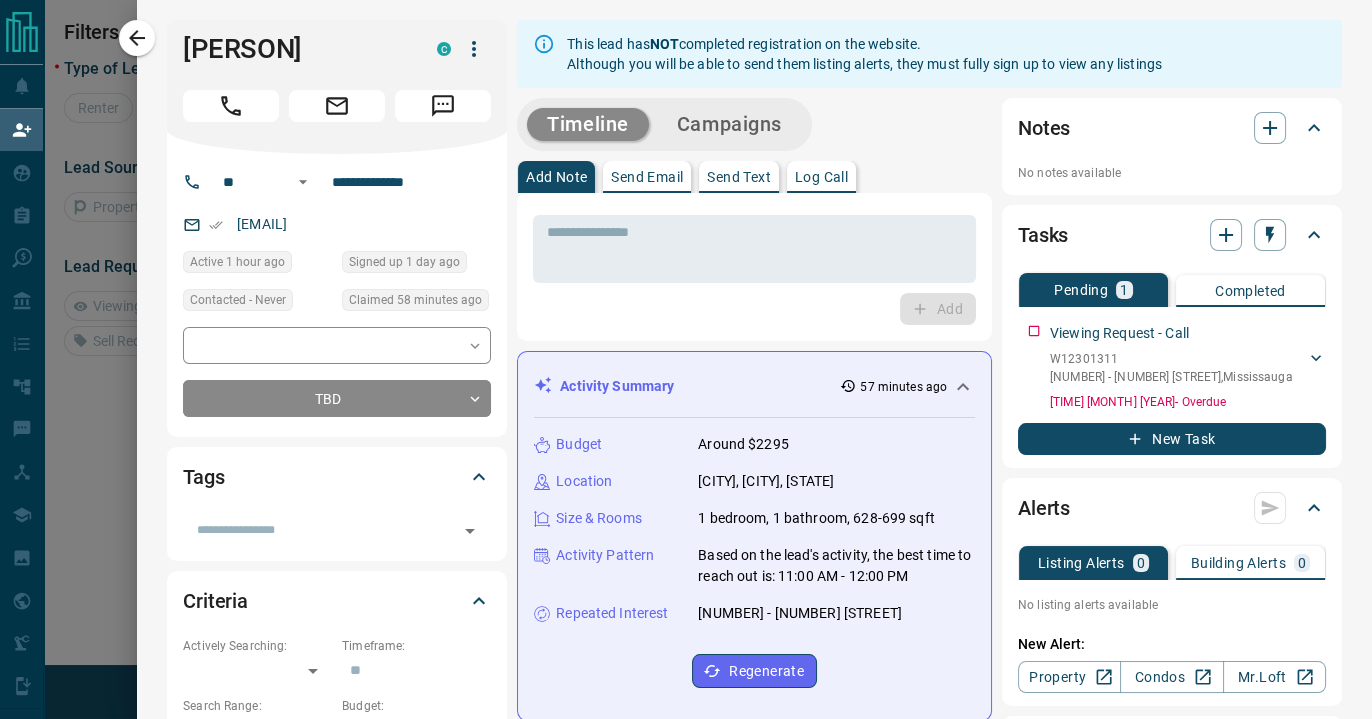 scroll, scrollTop: 16, scrollLeft: 15, axis: both 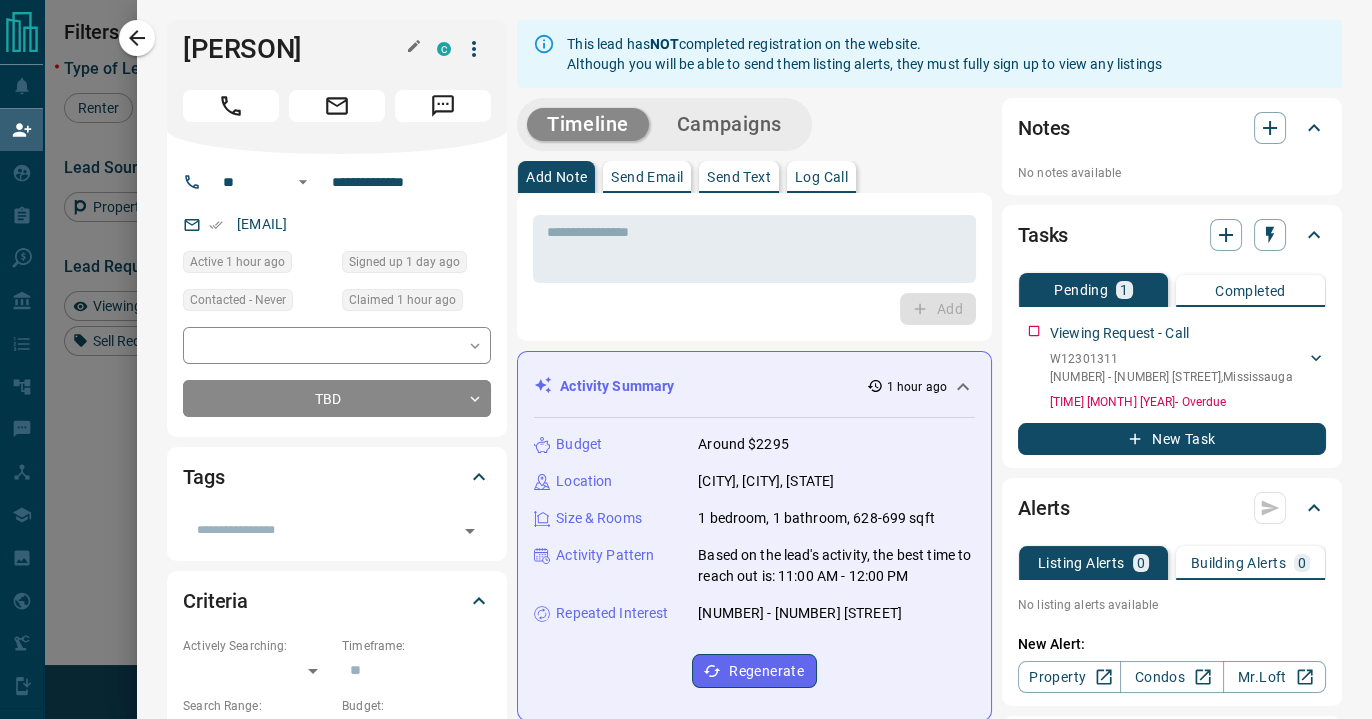 click on "[PERSON]" at bounding box center (295, 49) 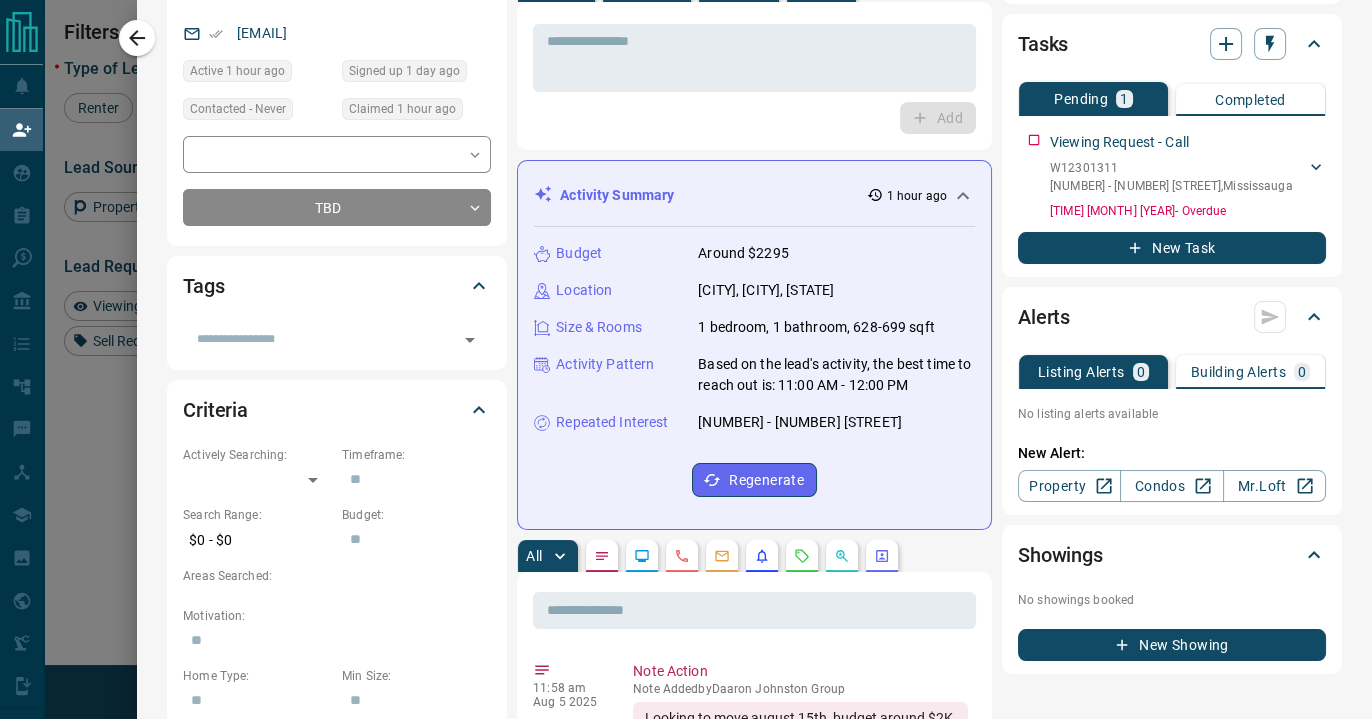 scroll, scrollTop: 0, scrollLeft: 0, axis: both 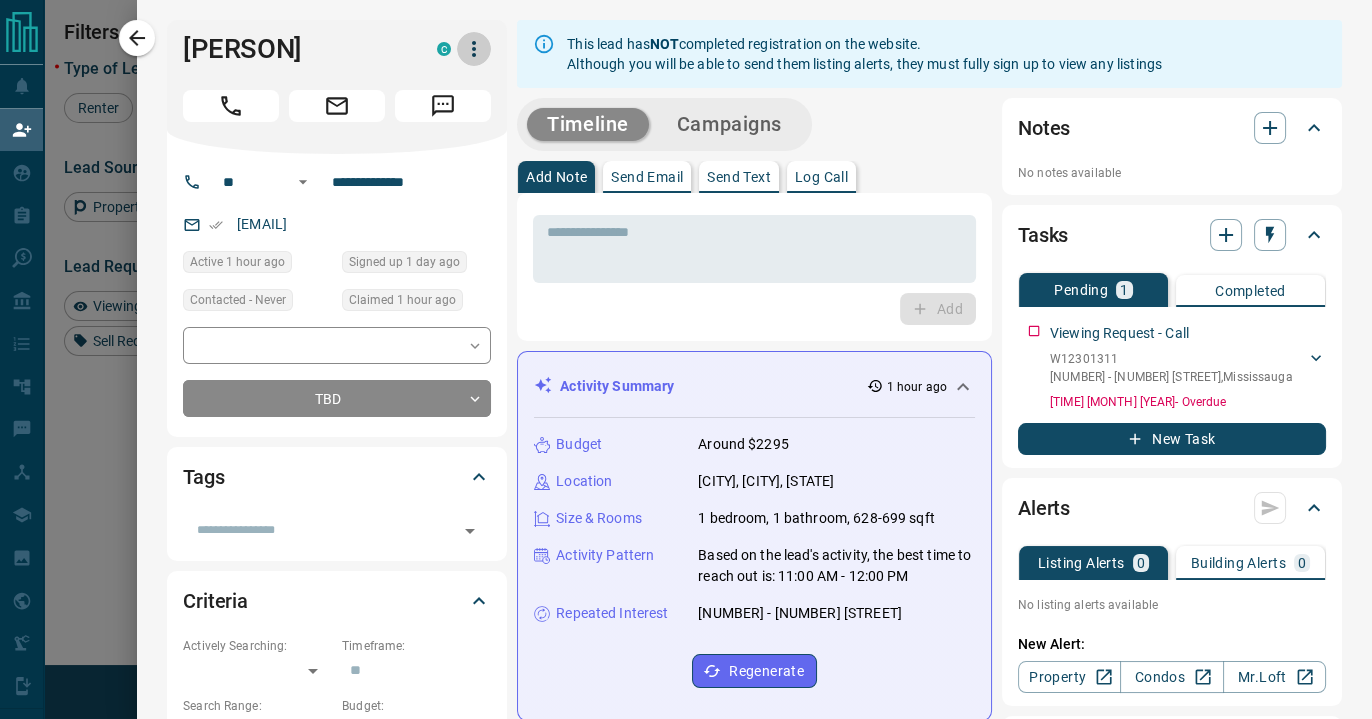 click at bounding box center (474, 49) 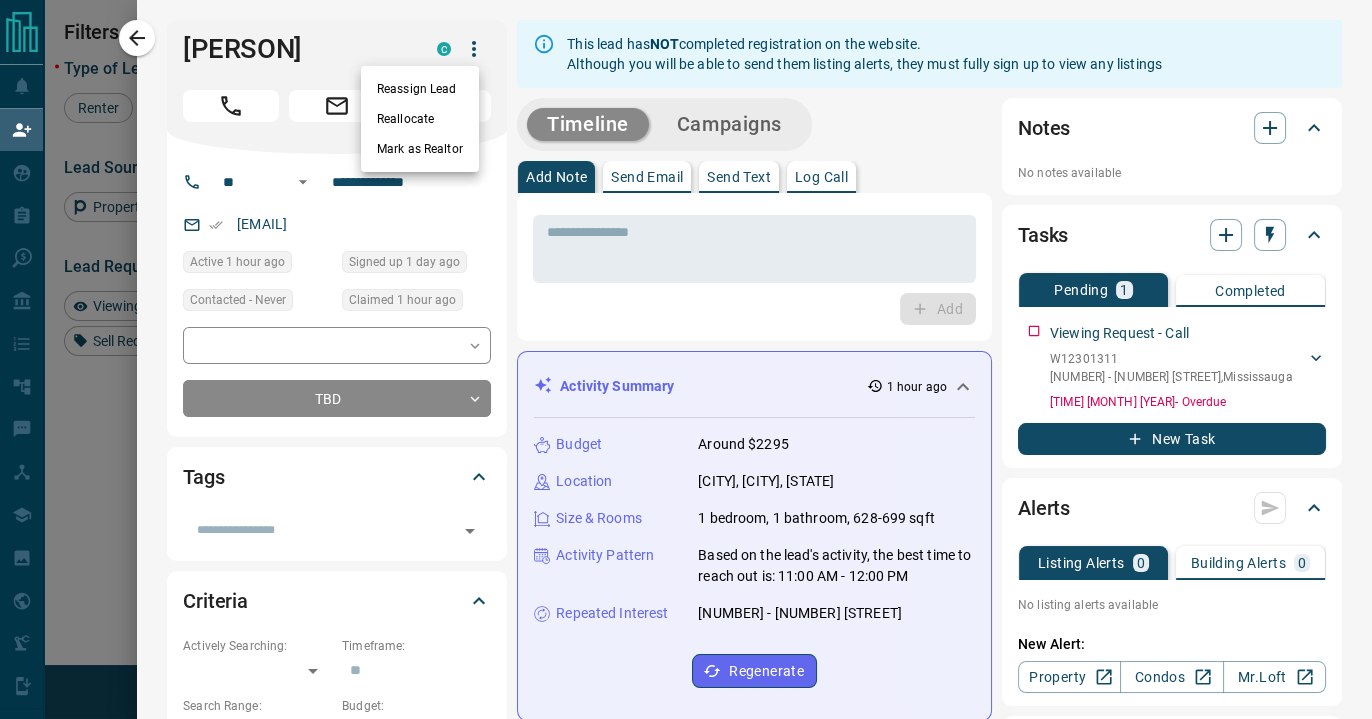 click at bounding box center [686, 359] 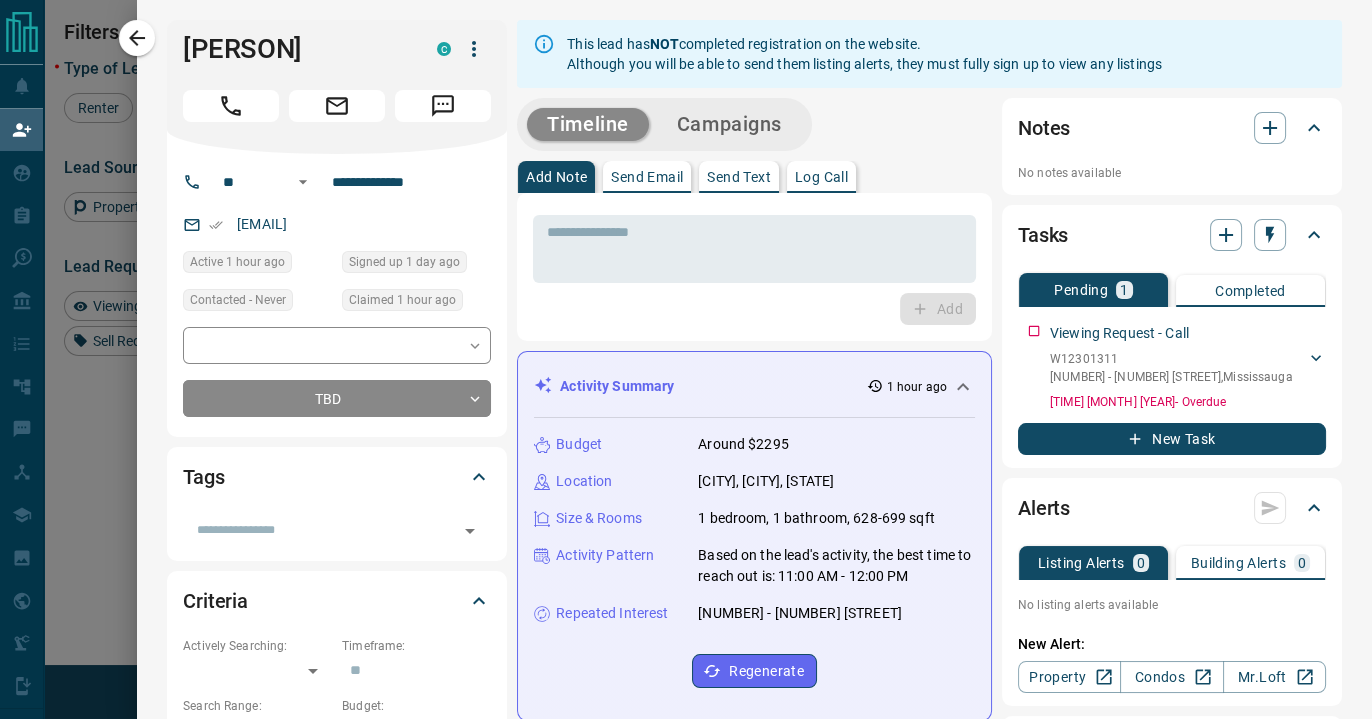 click 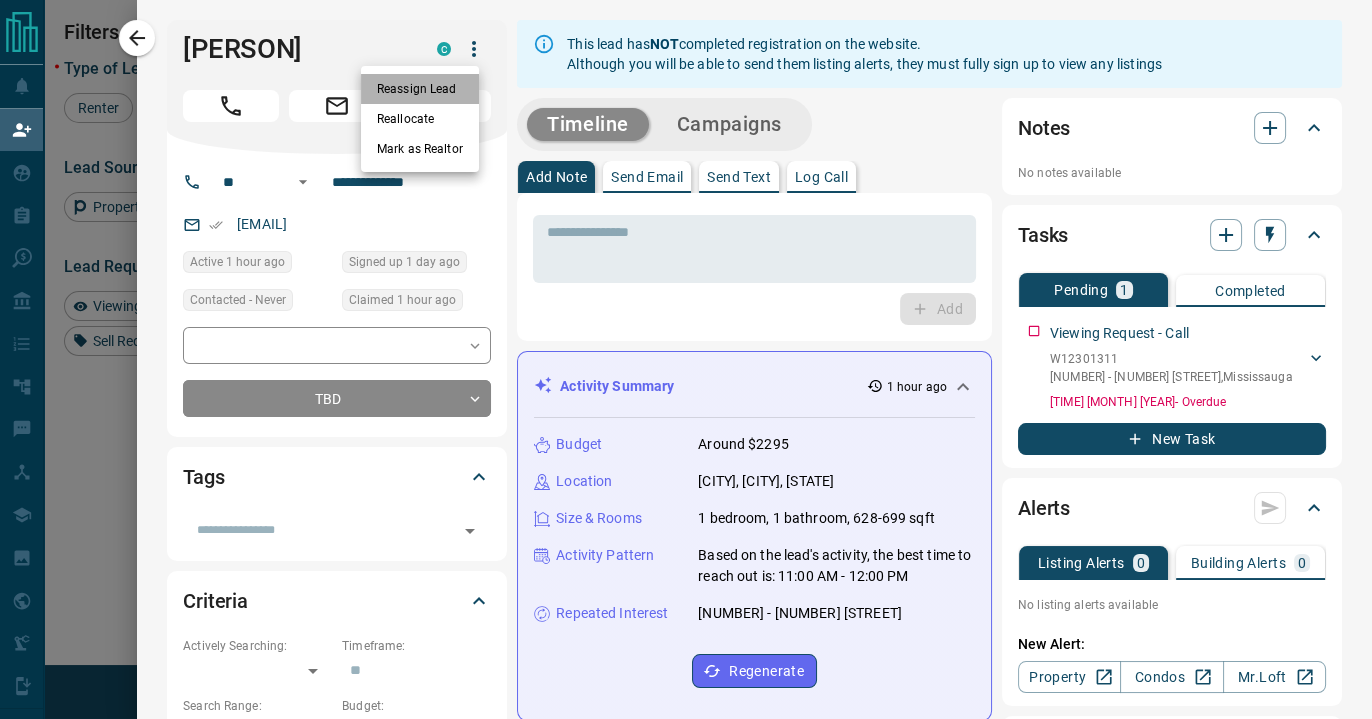 click on "Reassign Lead" at bounding box center [420, 89] 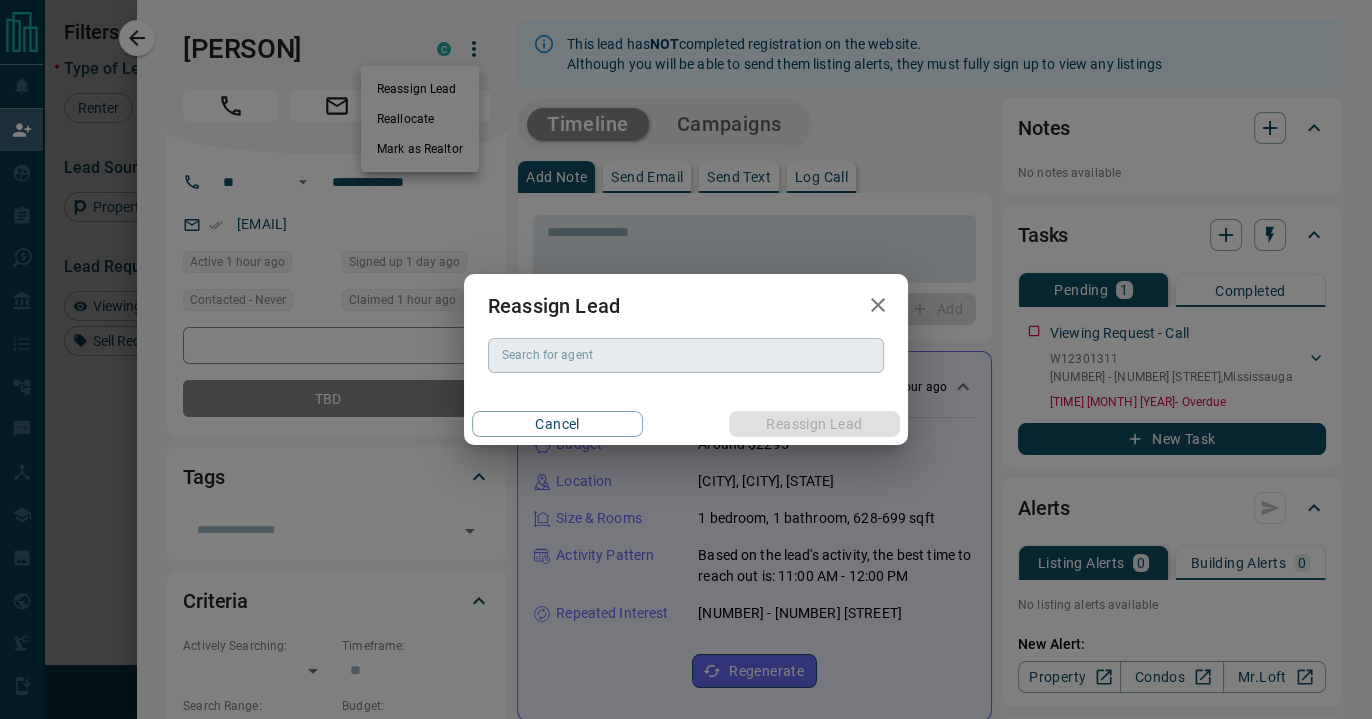 click on "Search for agent" at bounding box center [686, 355] 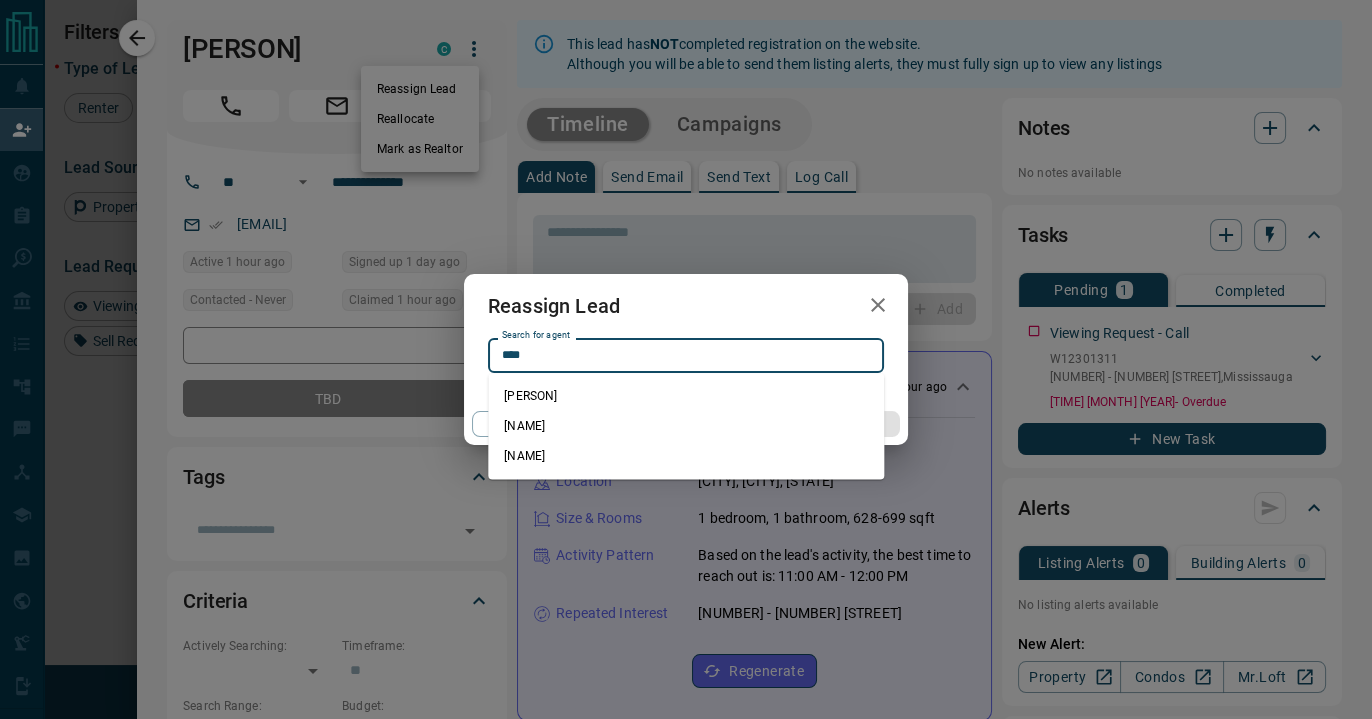 click on "[PERSON]" at bounding box center (686, 396) 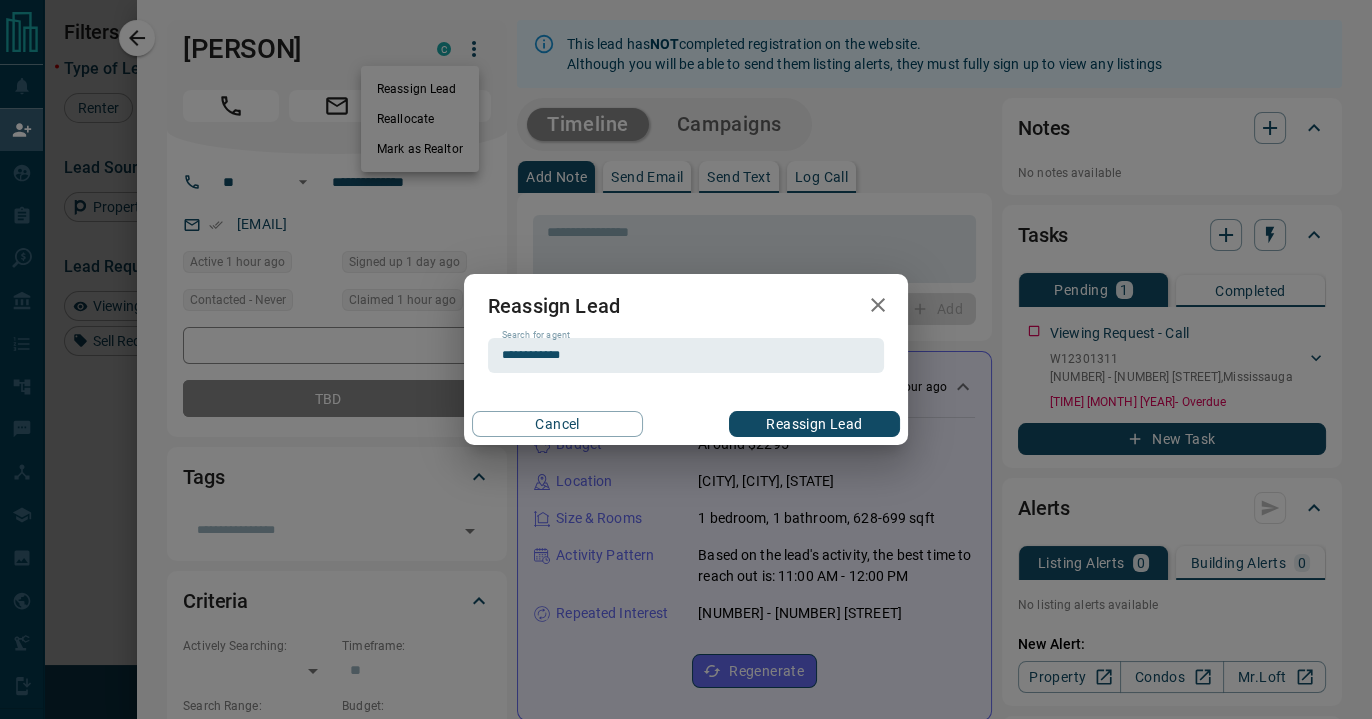 click on "Reassign Lead" at bounding box center [814, 424] 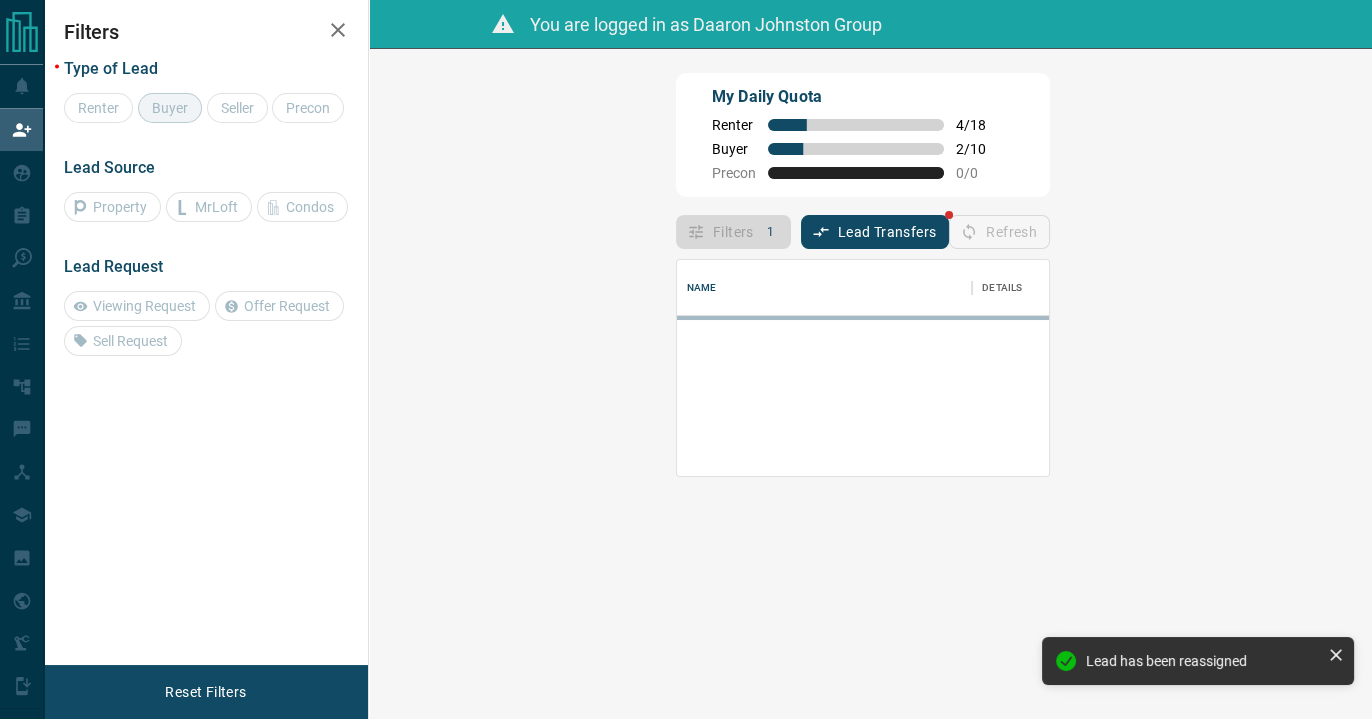 scroll, scrollTop: 0, scrollLeft: 0, axis: both 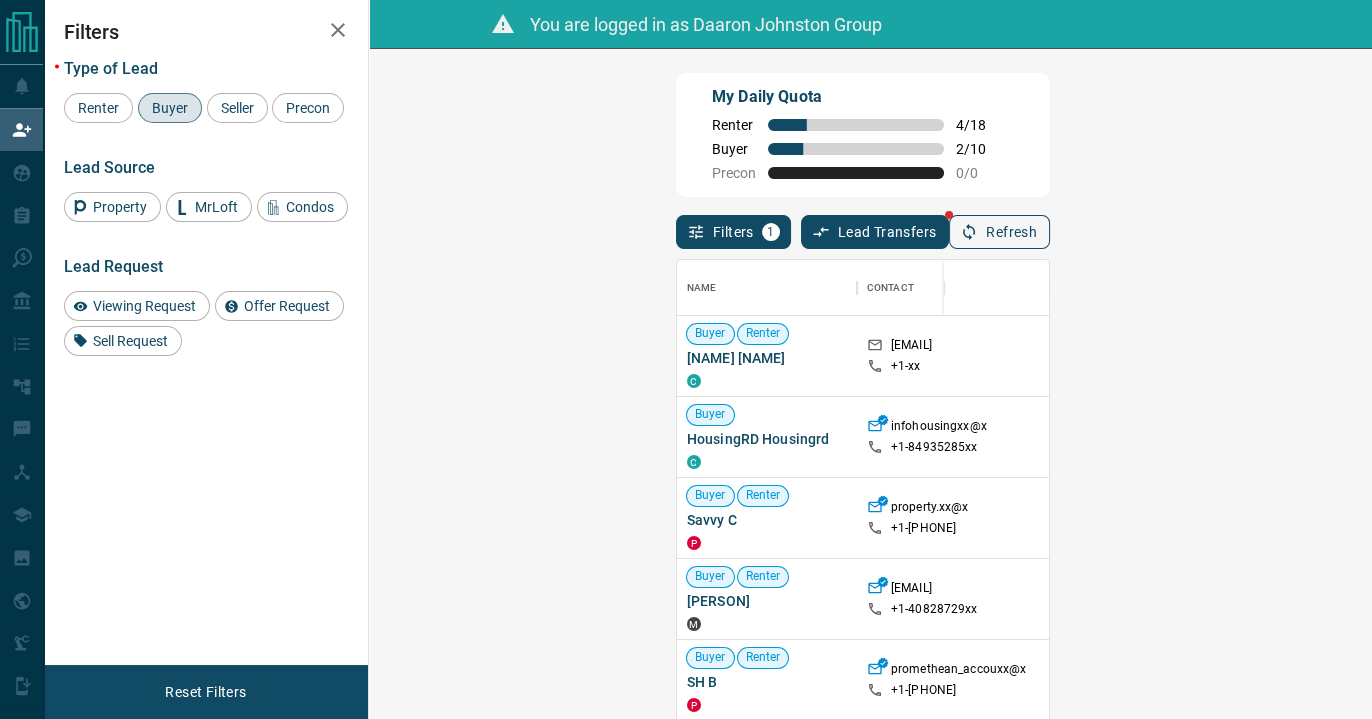 click on "Refresh" at bounding box center [999, 232] 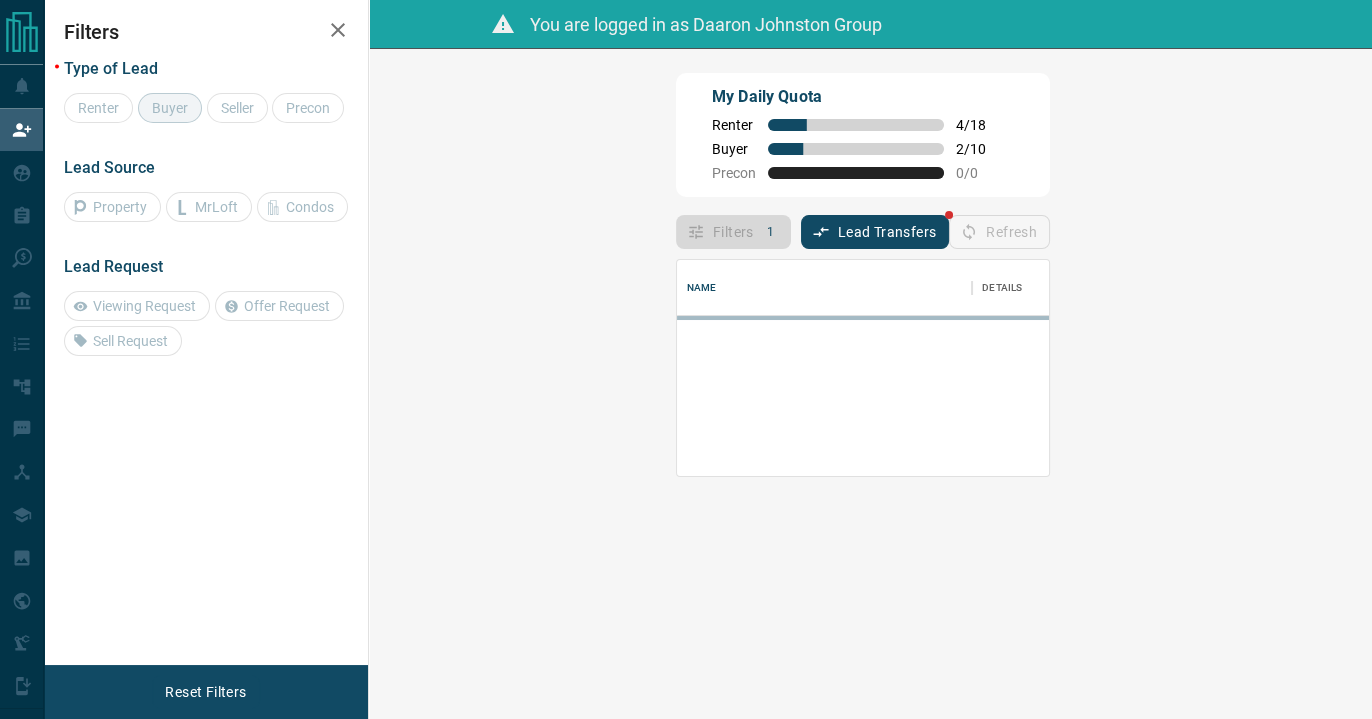 scroll, scrollTop: 0, scrollLeft: 0, axis: both 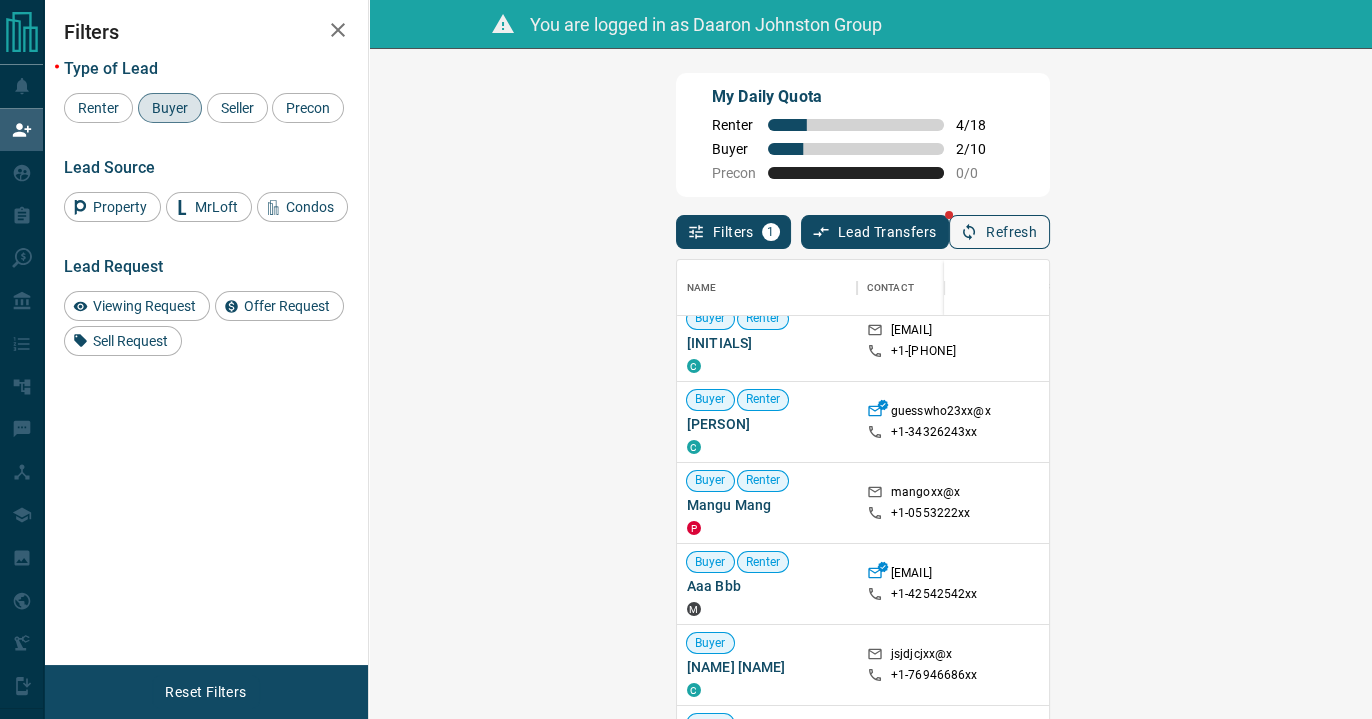 click on "Refresh" at bounding box center (999, 232) 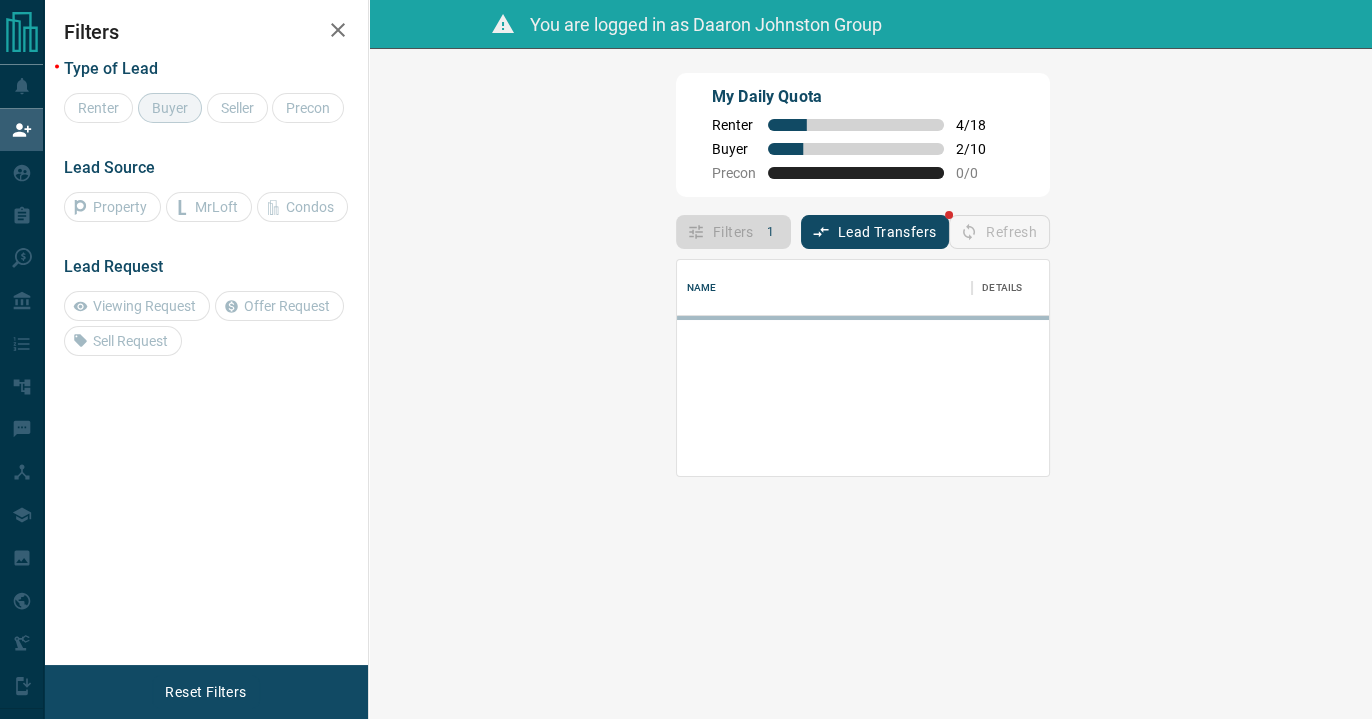 scroll, scrollTop: 0, scrollLeft: 0, axis: both 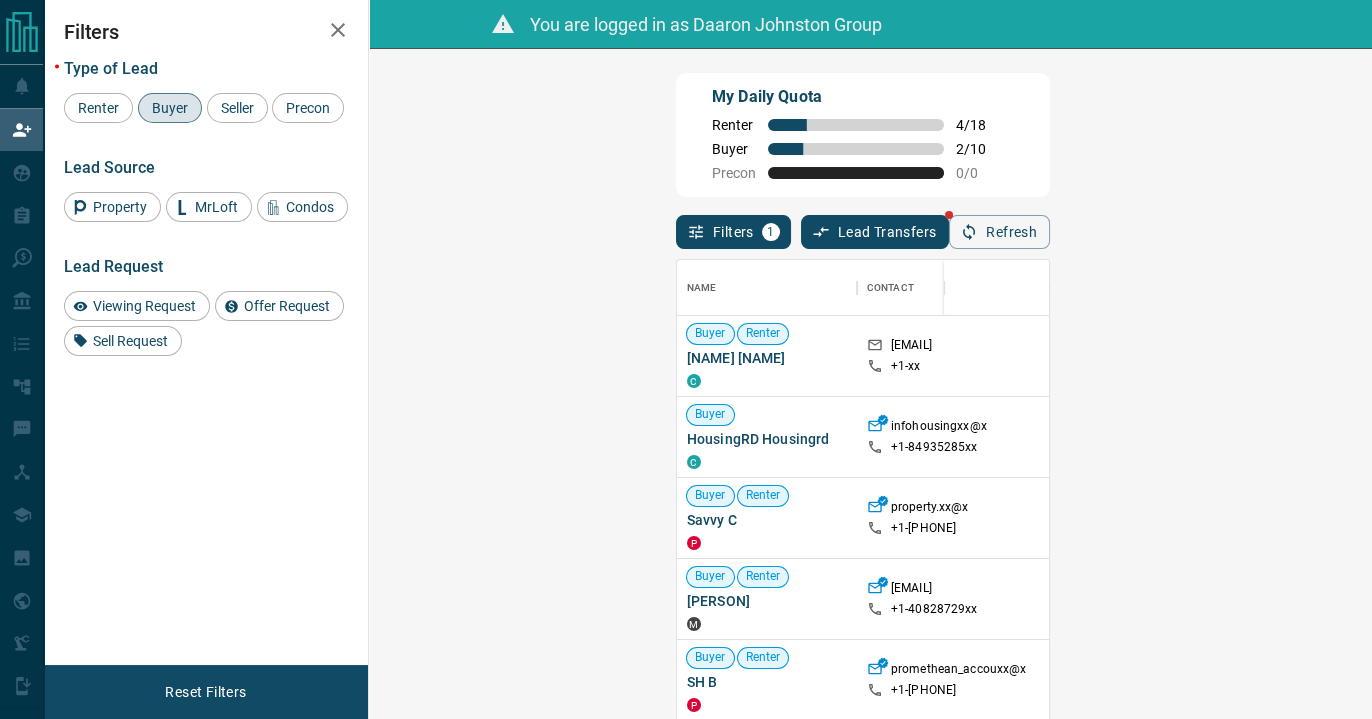 click 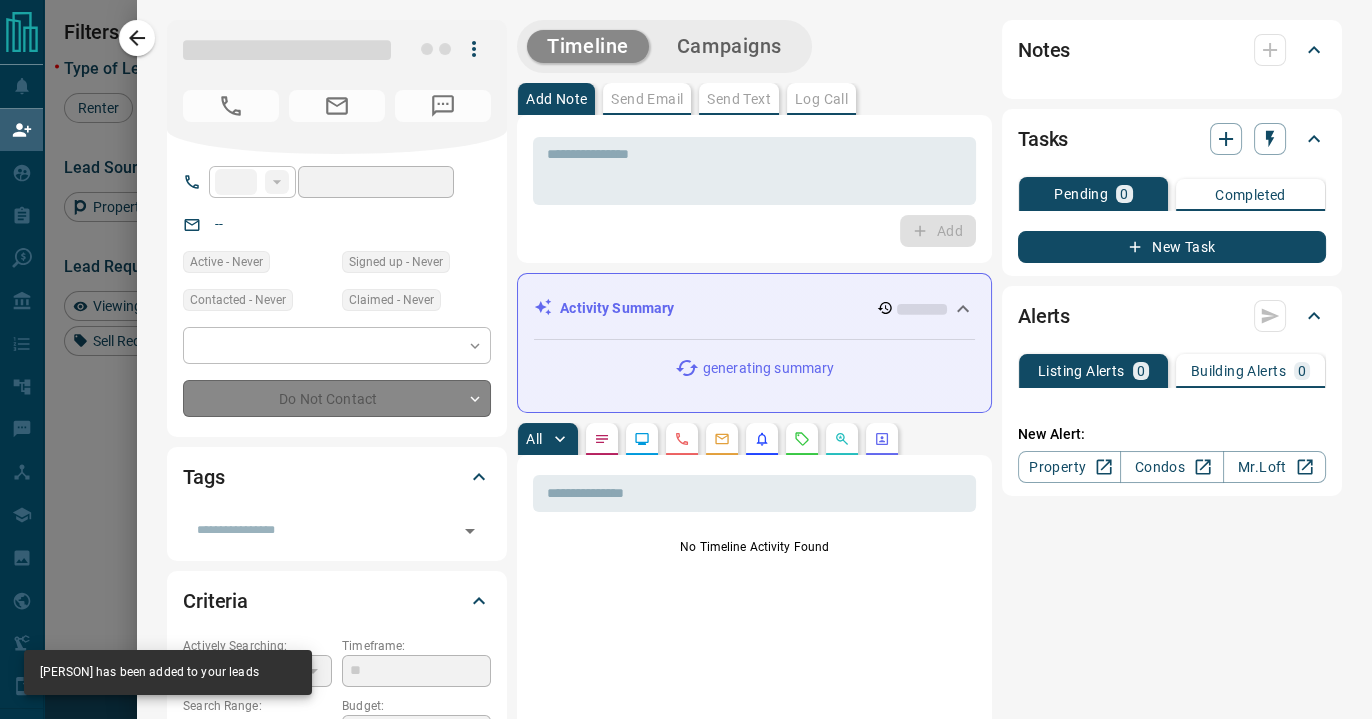 type on "**" 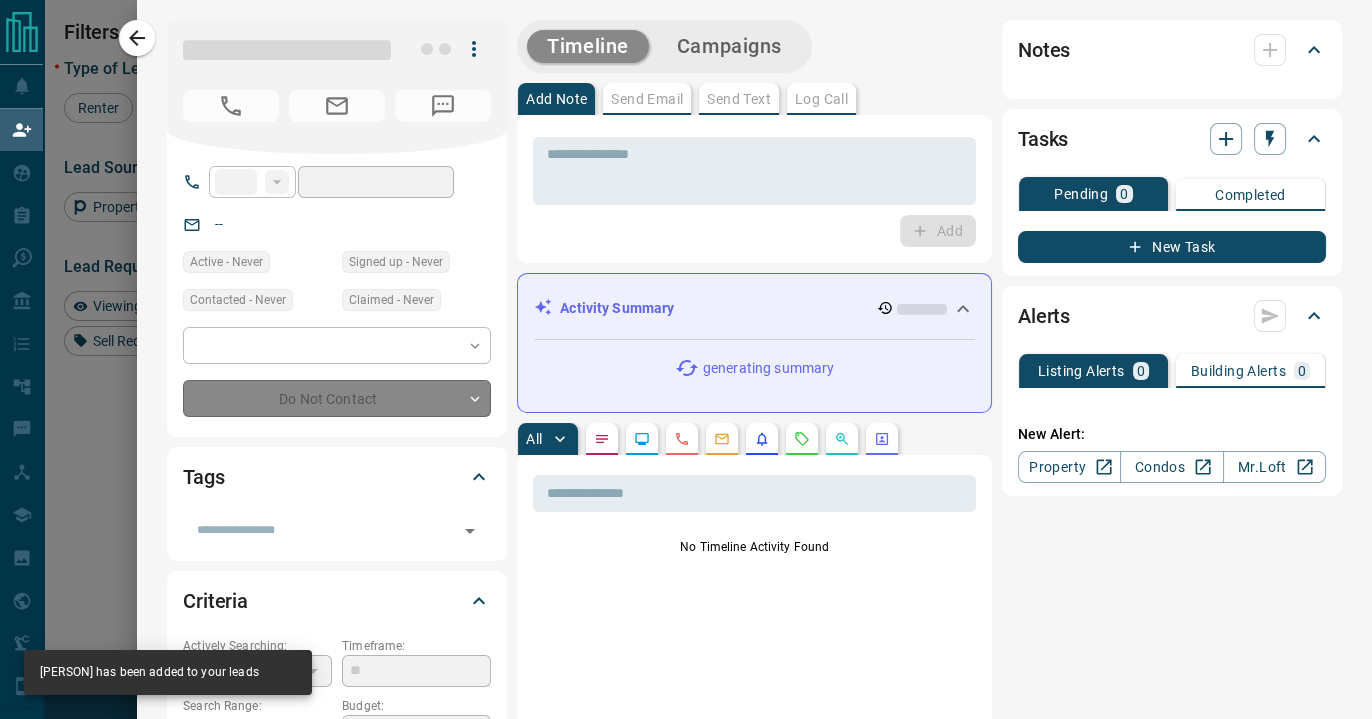 type on "**" 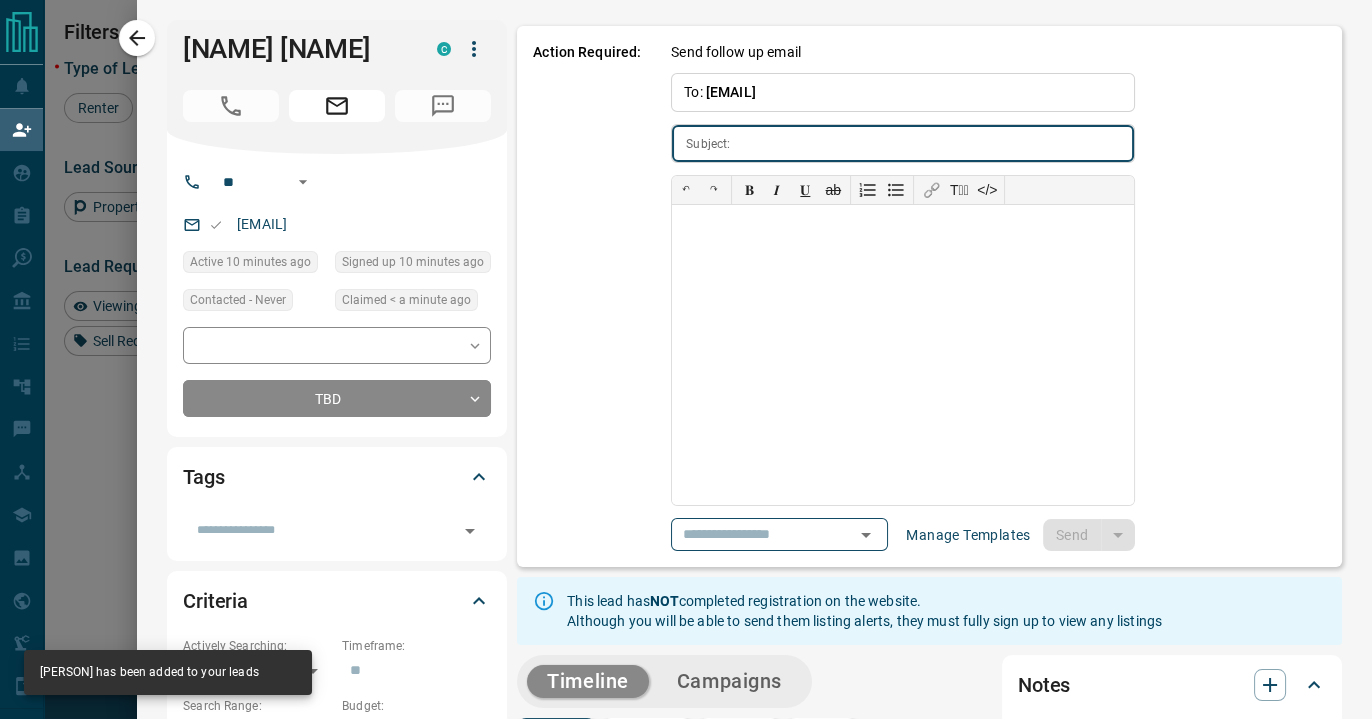 type on "**********" 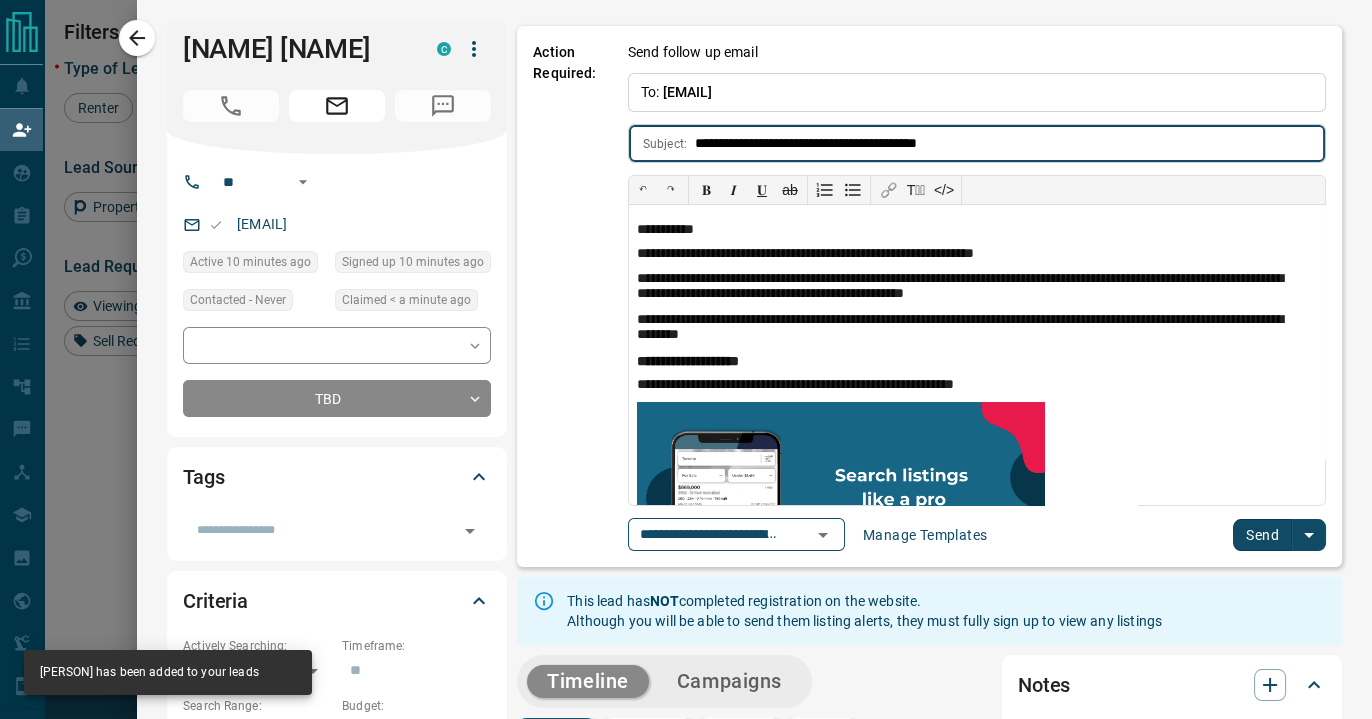 click on "Send" at bounding box center (1262, 535) 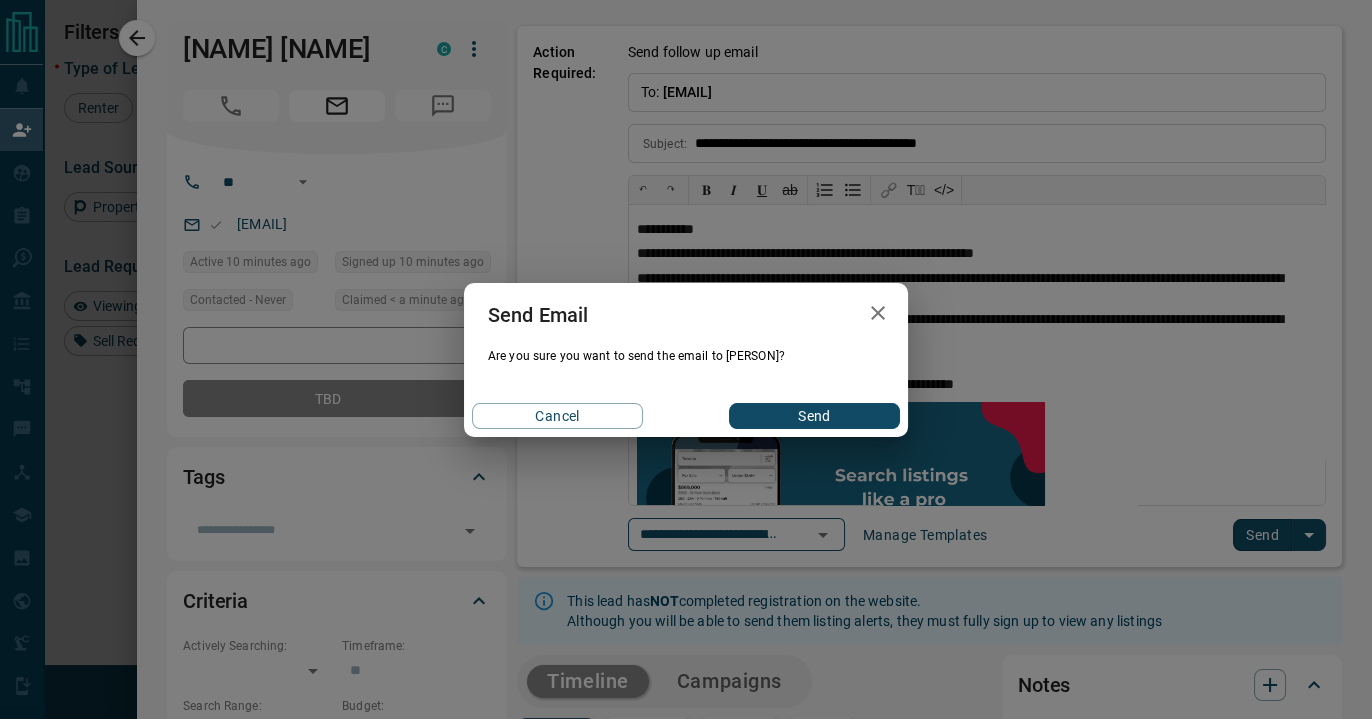click on "Send" at bounding box center [814, 416] 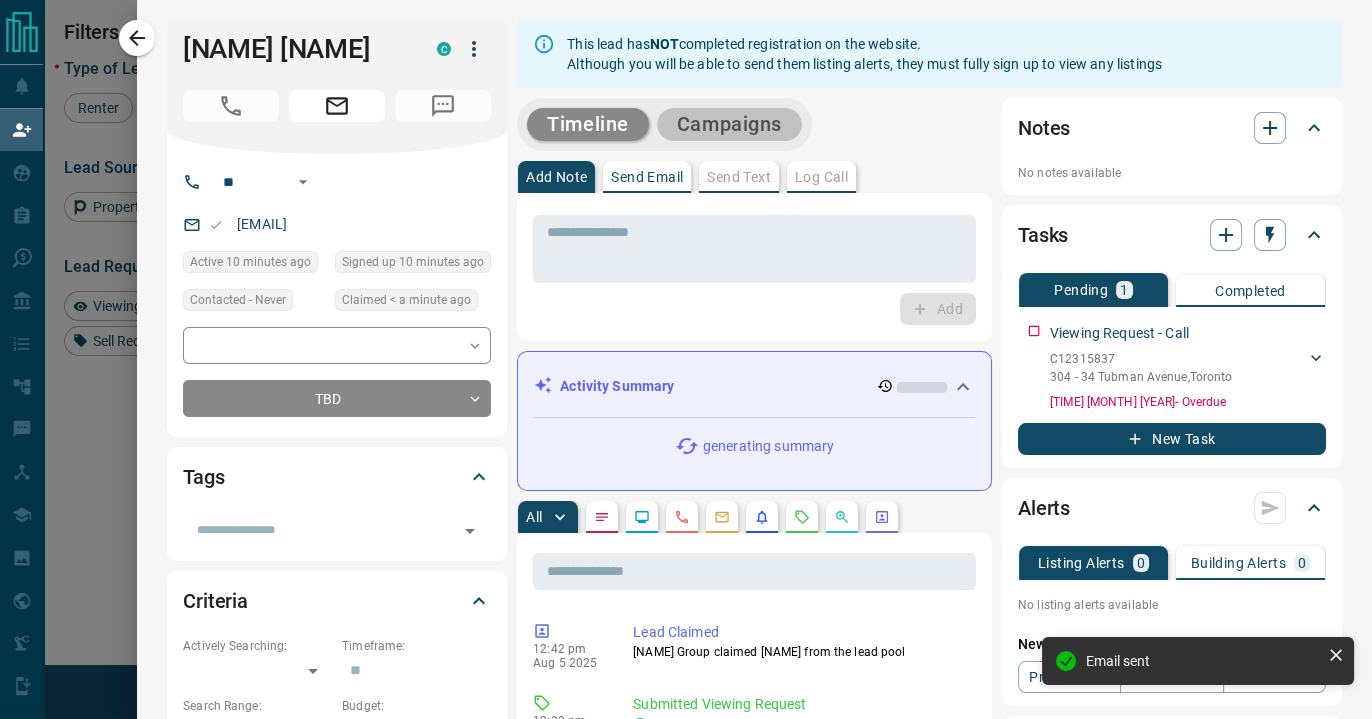 click on "Campaigns" at bounding box center (729, 124) 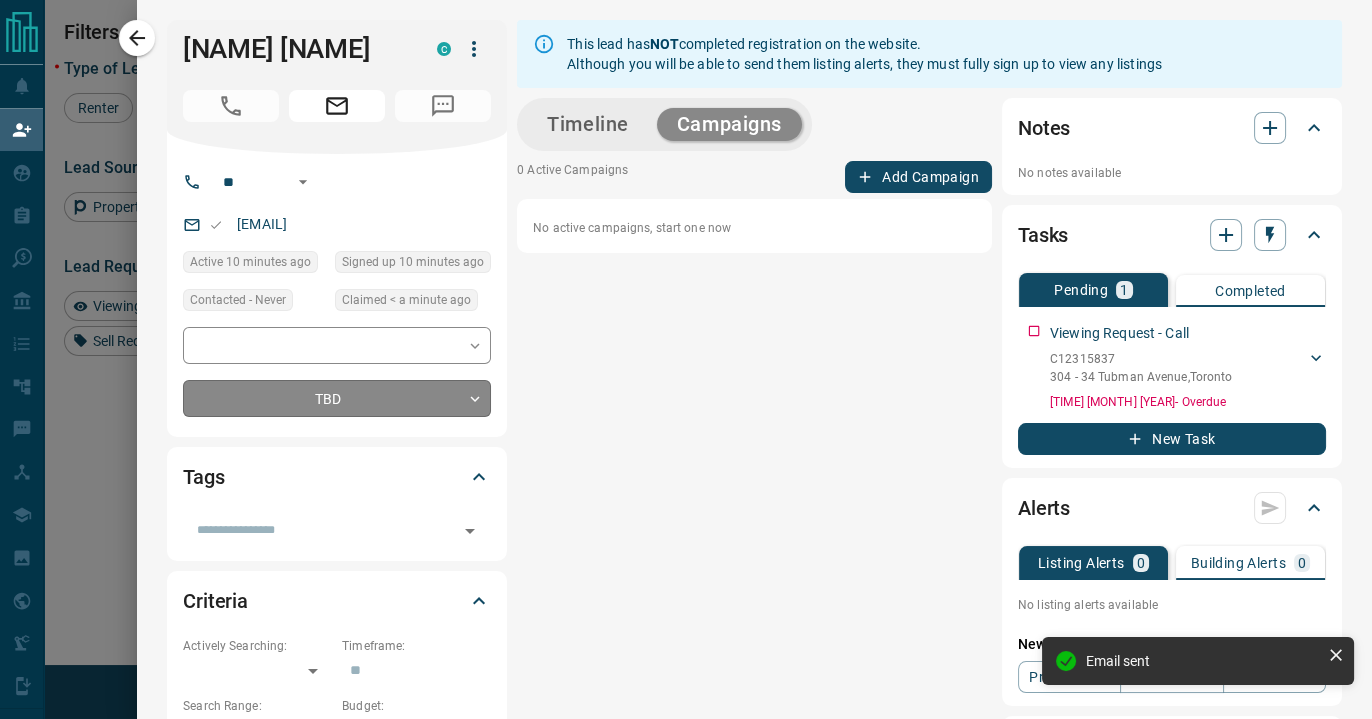 click on "Lead Transfers Claim Leads My Leads Tasks Opportunities Deals Campaigns Automations Messages Broker Bay Training Media Services Agent Resources Precon Worksheet Mobile Apps Disclosure Logout You are logged in as [NAME] Group My Daily Quota Renter 5 / 18 Buyer 2 / 10 Precon 0 / 0 Filters 1 Lead Transfers Refresh Name Contact Search   Search Range Location Requests AI Status Recent Opportunities (30d) Buyer Renter [NAME] C [EMAIL] +[PHONE] $336K - $336K [CITY], [CITY] Buyer Renter [NAME] C [EMAIL] +[PHONE] Buyer Renter [NAME] M [EMAIL] +[PHONE] Buyer Renter [NAME] C [EMAIL] +[PHONE] Buyer Renter [NAME] C [EMAIL] +[PHONE] Viewing Request   ( 1 ) Requested a Viewing Buyer Renter [NAME] C [EMAIL] +[PHONE] [CITY], [CITY] Buyer Renter [NAME] C [EMAIL] +[PHONE] [CITY], [CITY] Buyer" at bounding box center [686, 332] 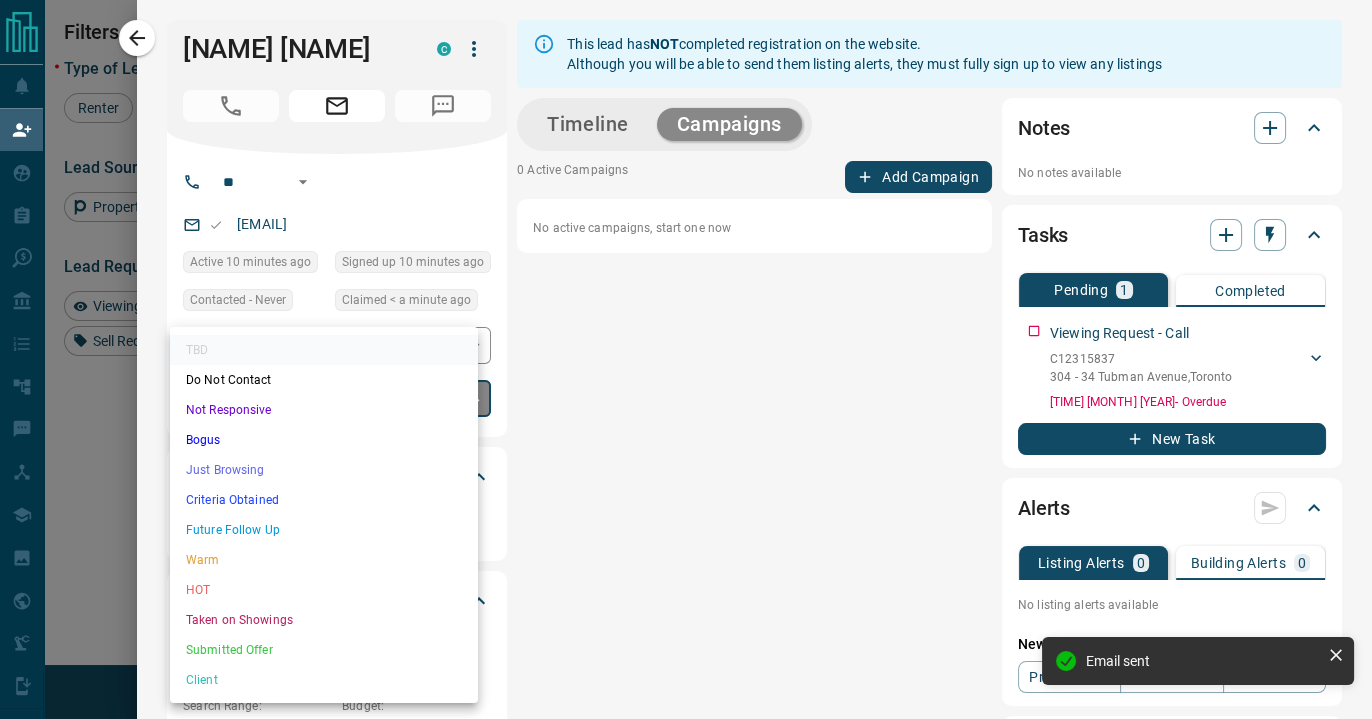 click on "Bogus" at bounding box center [324, 440] 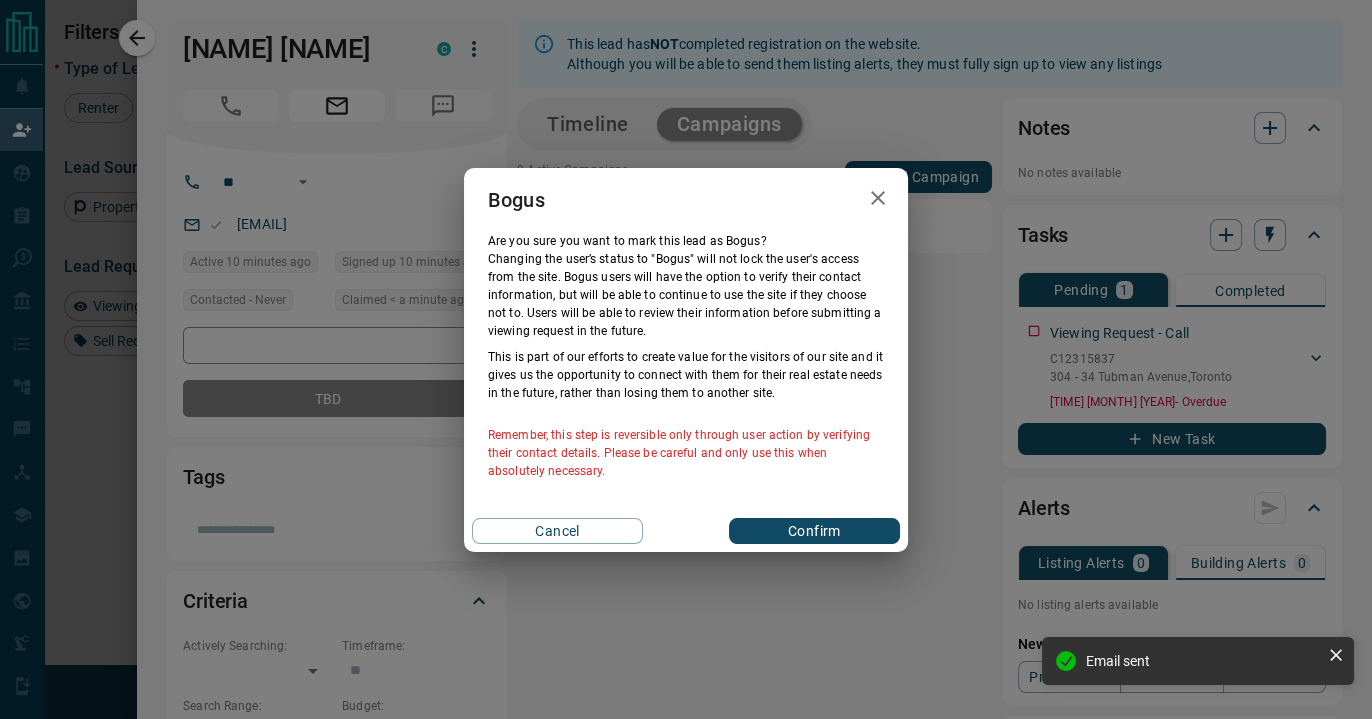 click on "Confirm" at bounding box center [814, 531] 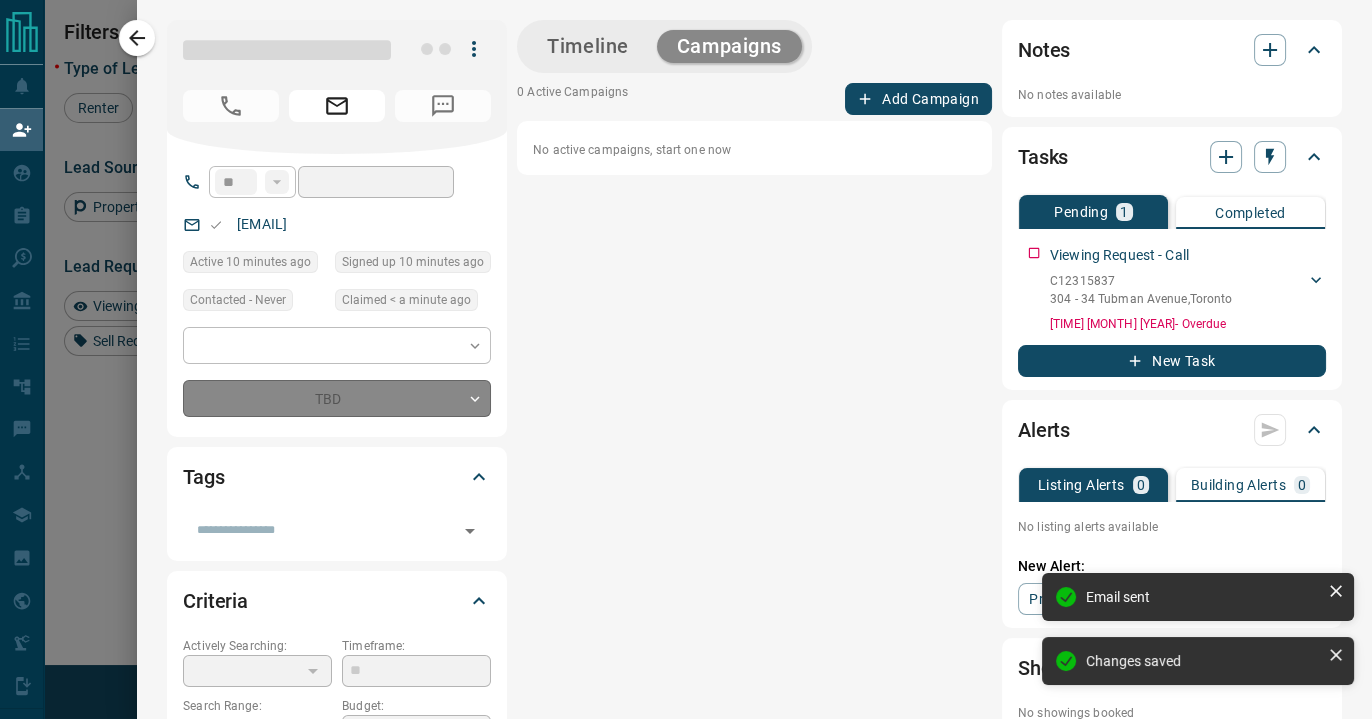 type on "**********" 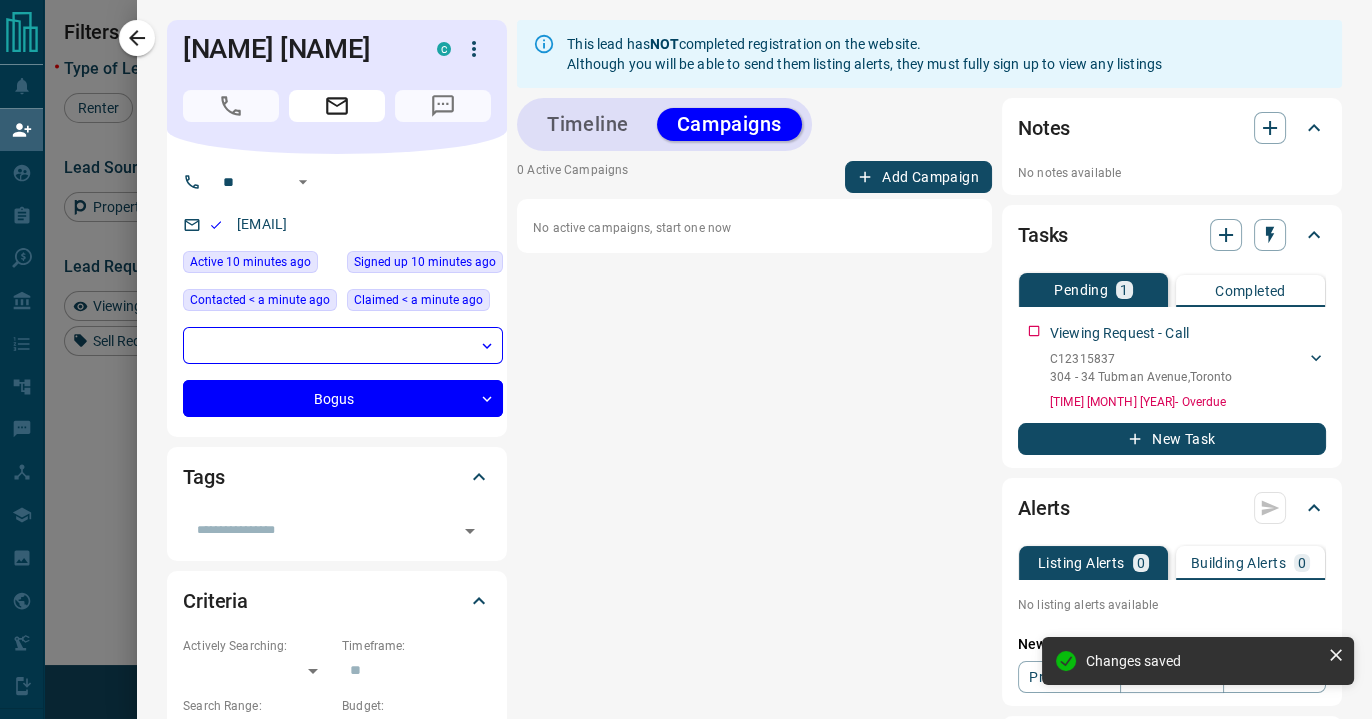 click 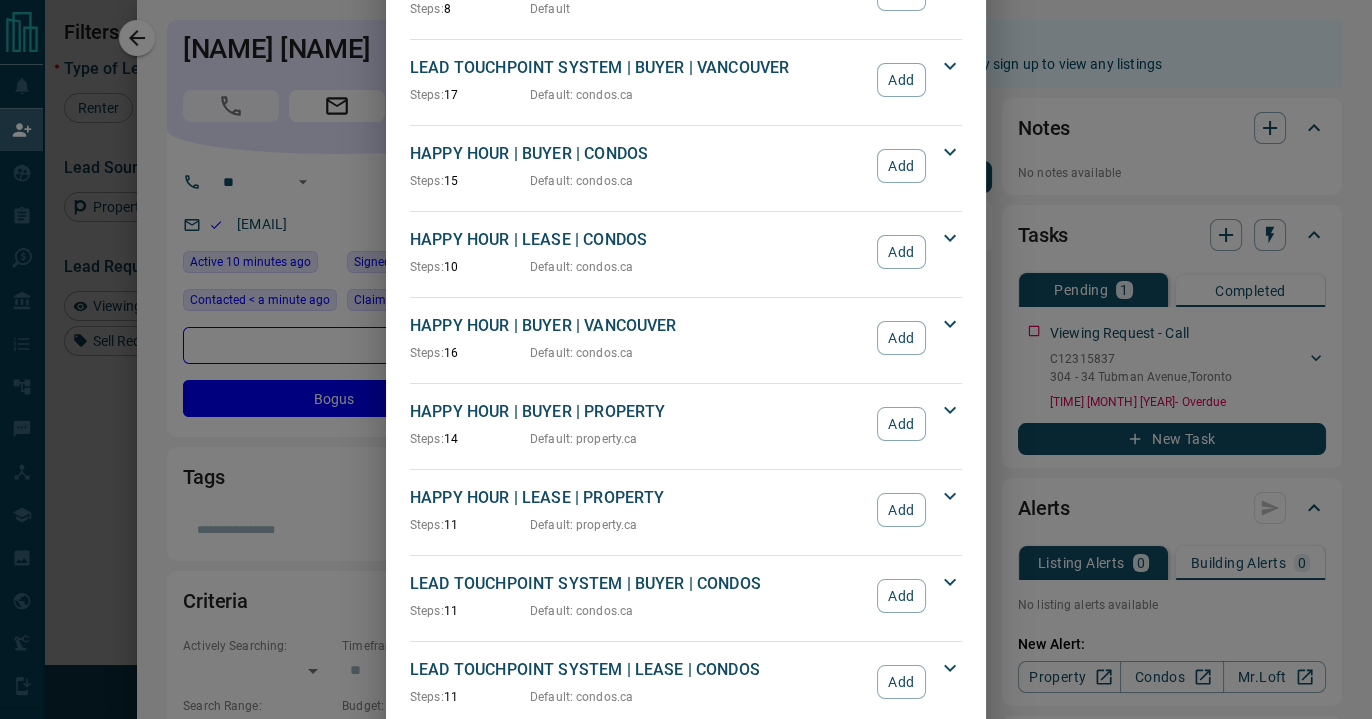 scroll, scrollTop: 166, scrollLeft: 0, axis: vertical 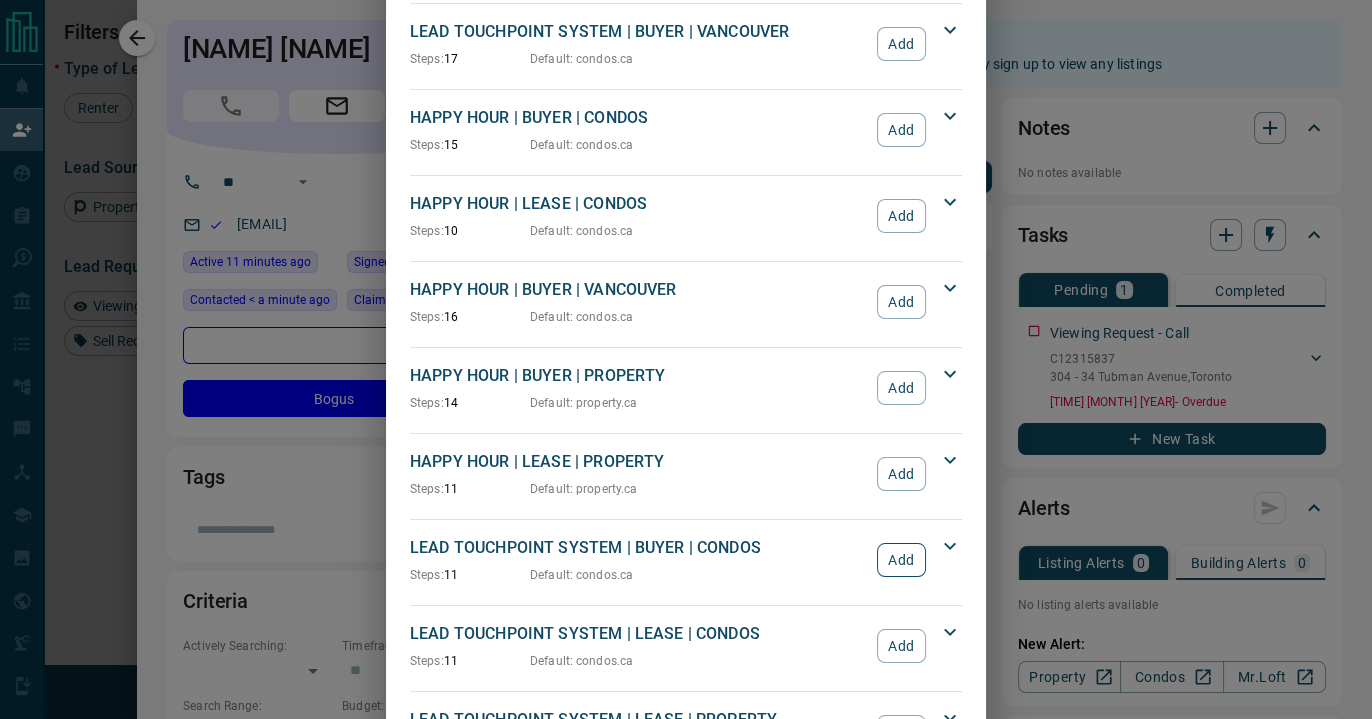click on "Add" at bounding box center (901, 560) 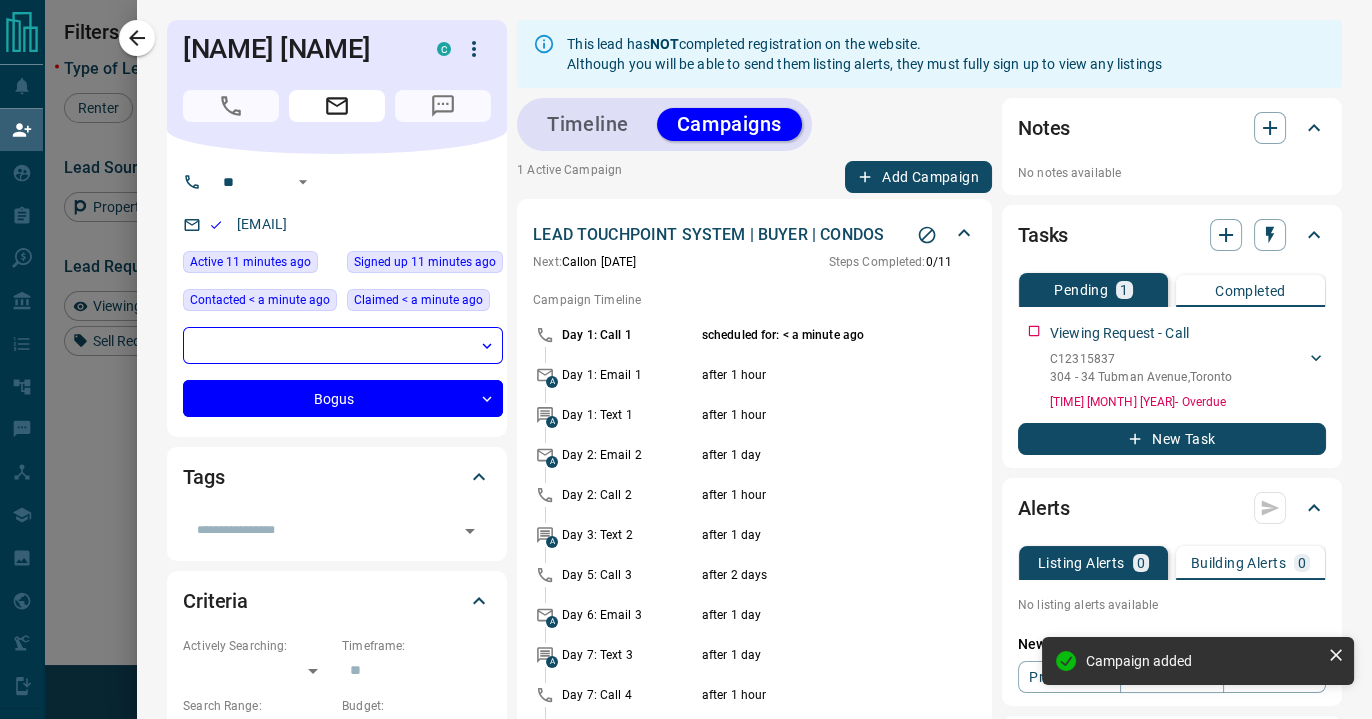 click 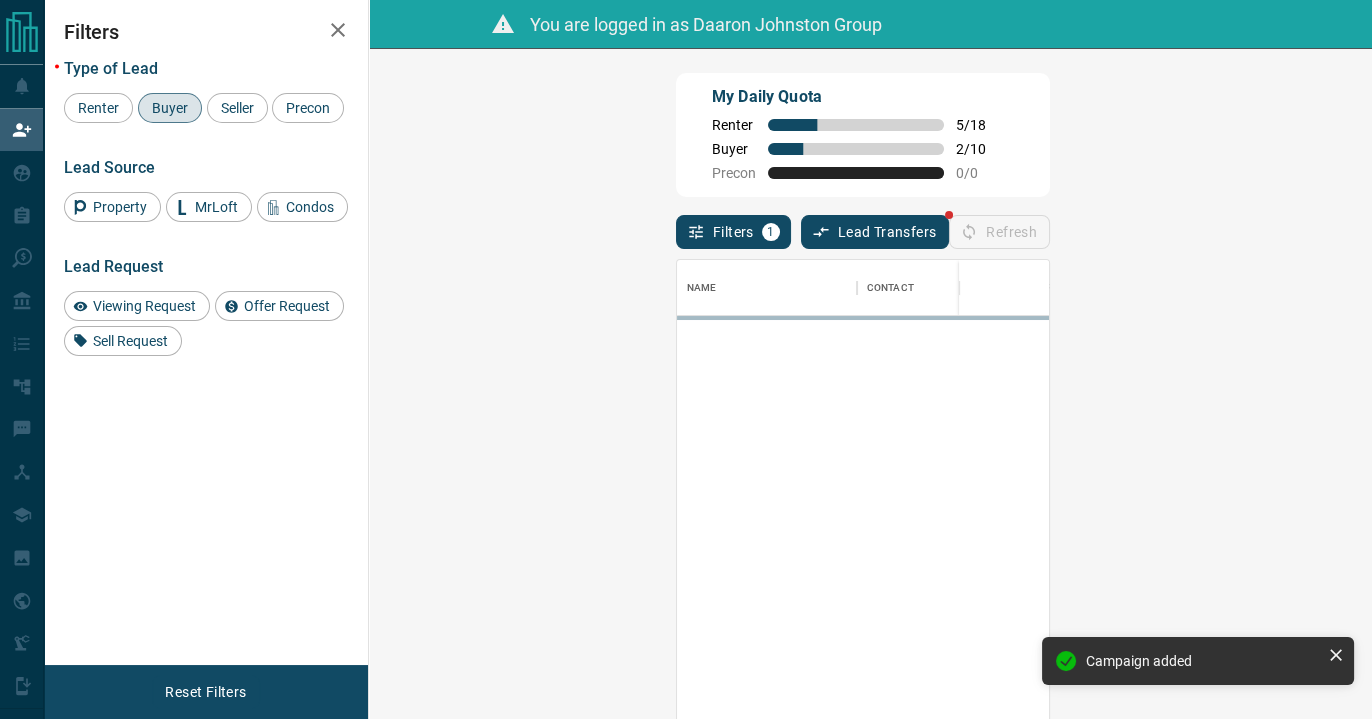 scroll, scrollTop: 16, scrollLeft: 15, axis: both 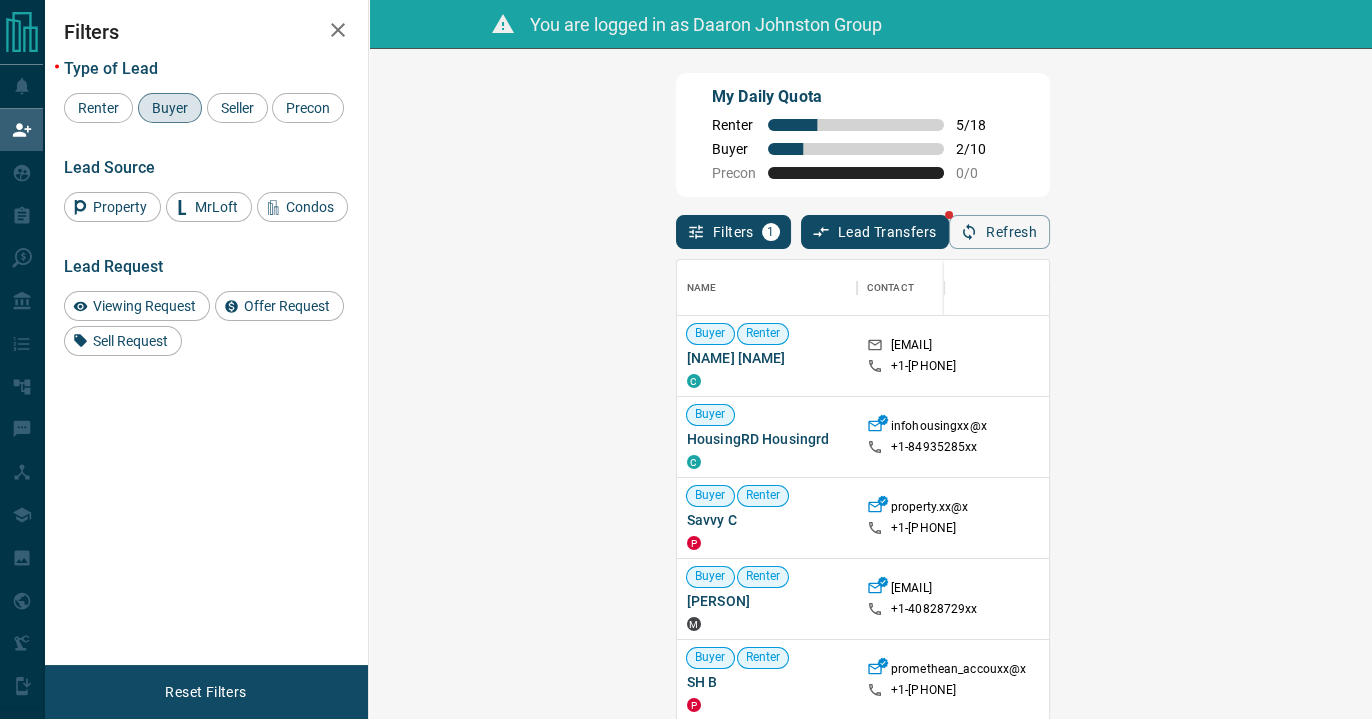 click on "Claim" at bounding box center (1592, 356) 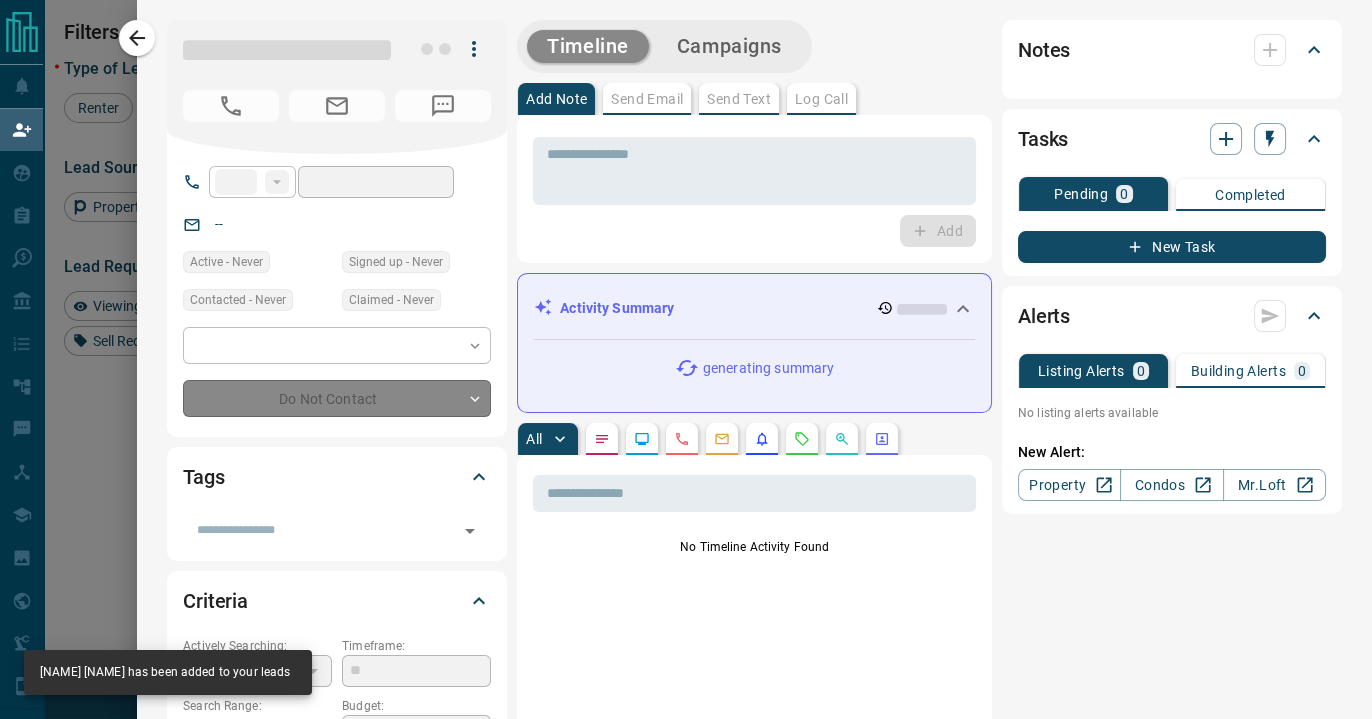 type on "**" 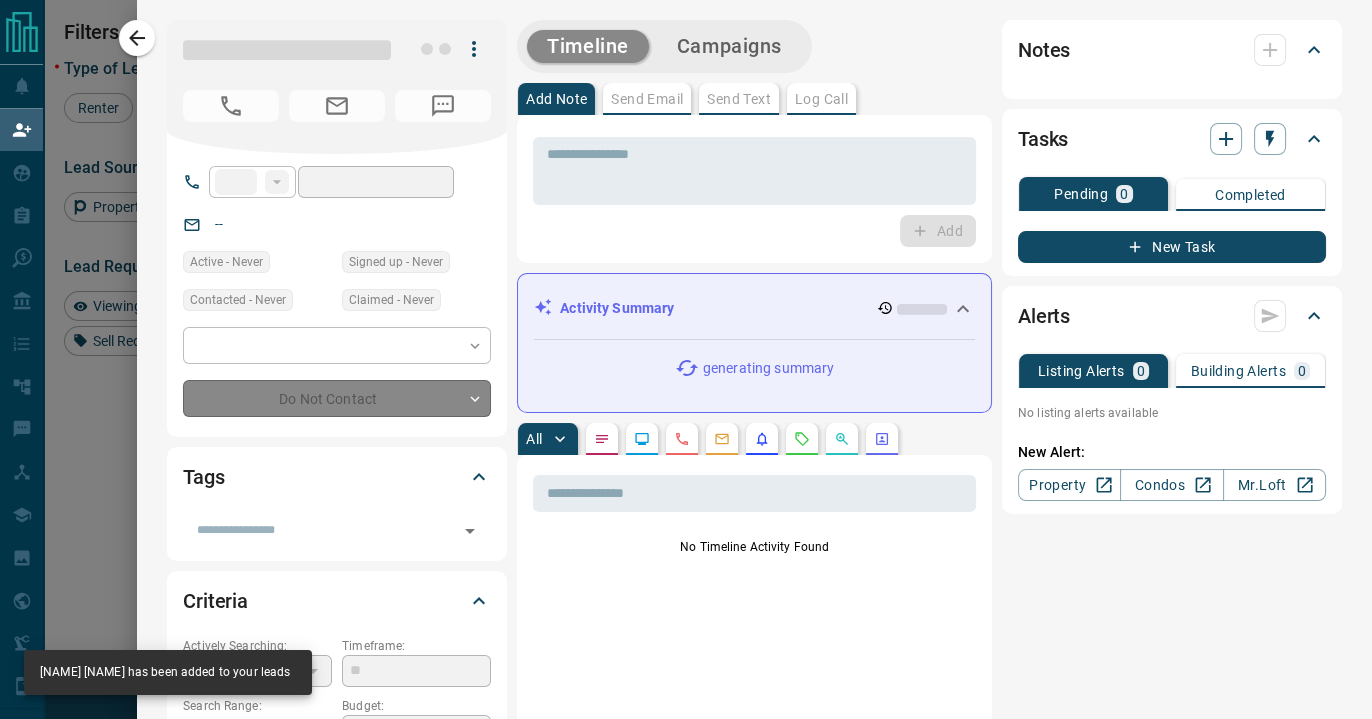 type on "**********" 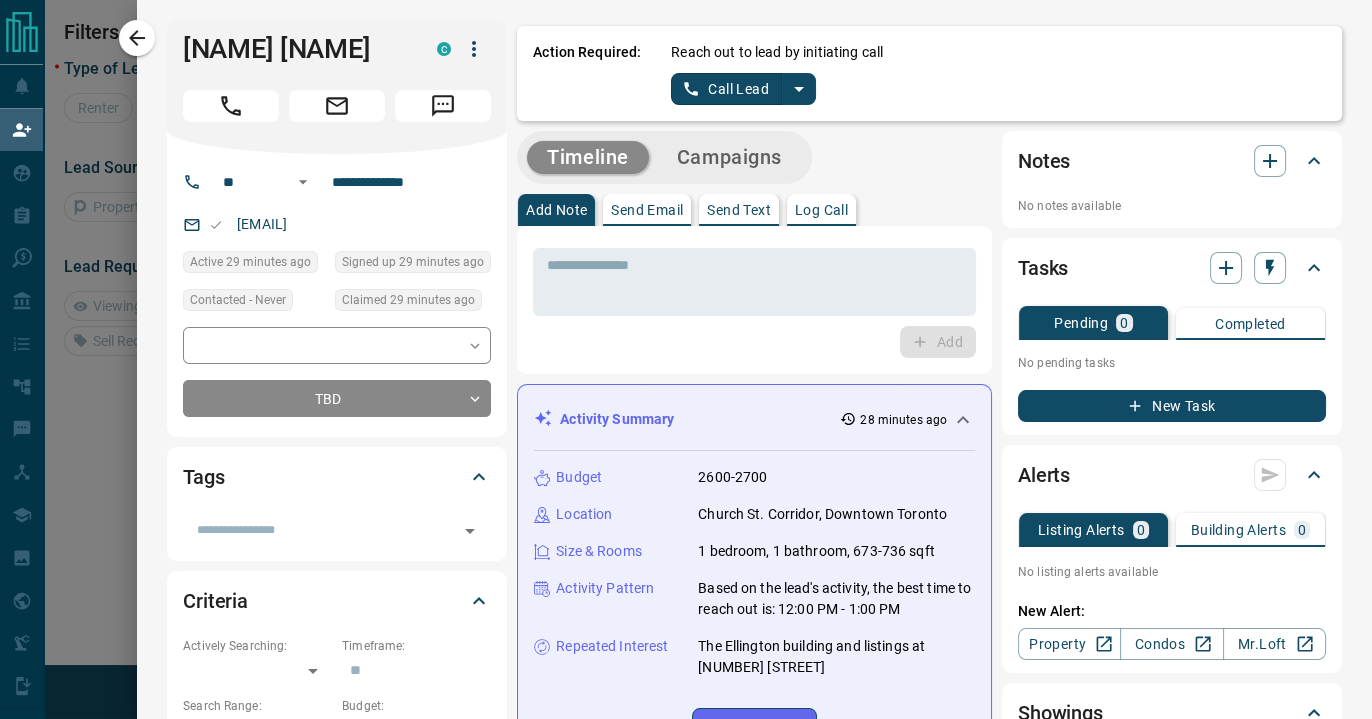 scroll, scrollTop: 121, scrollLeft: 945, axis: both 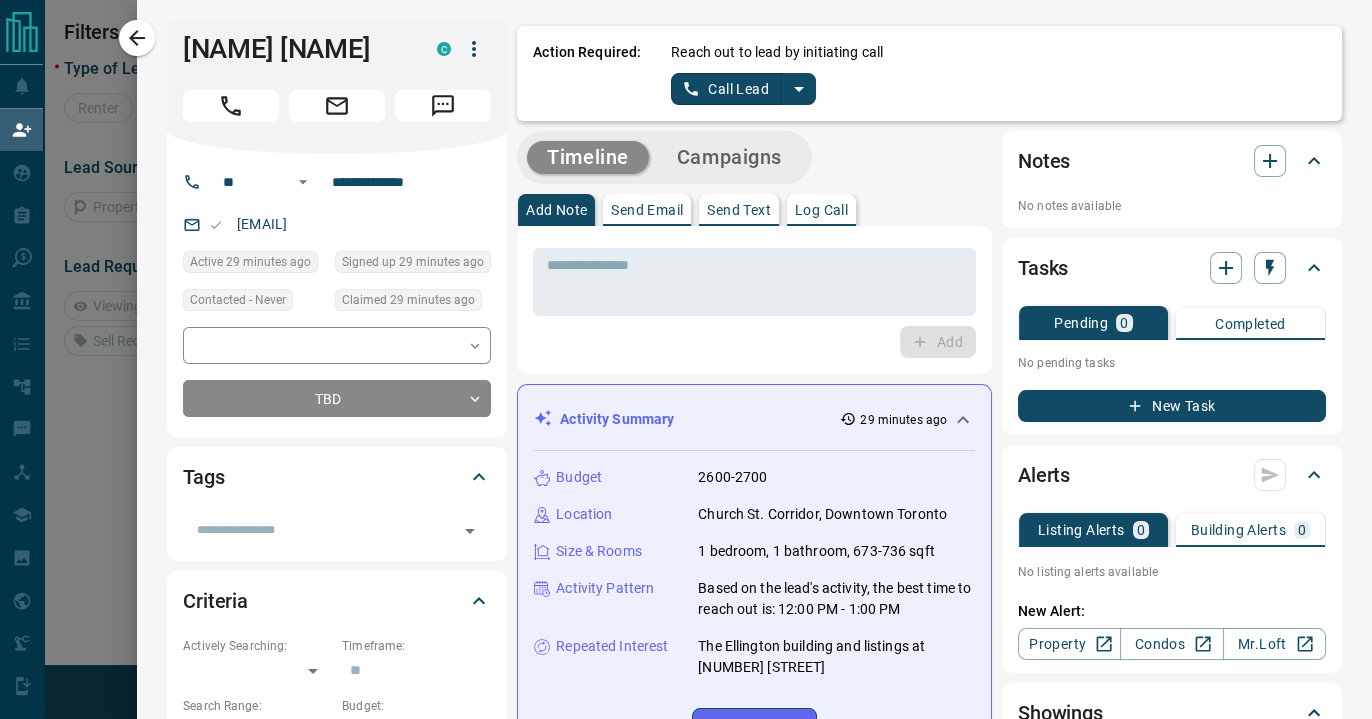 click 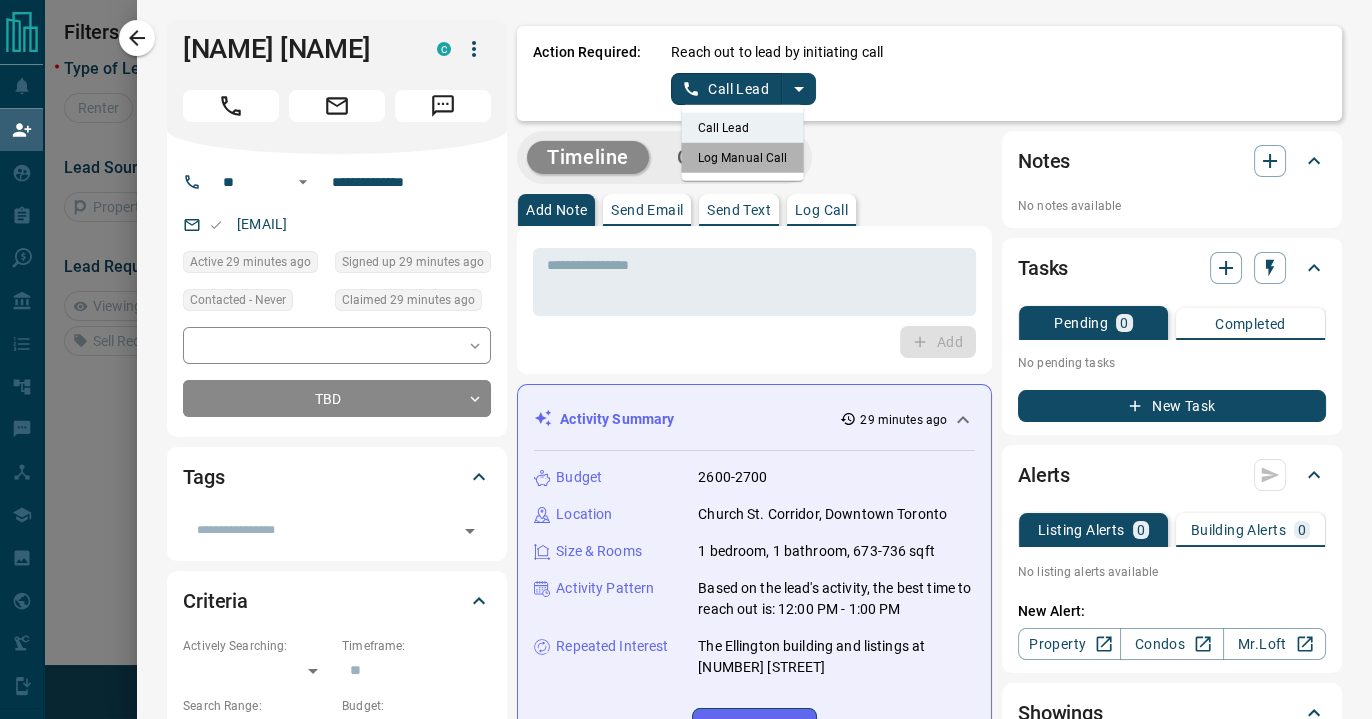 click on "Log Manual Call" at bounding box center (743, 158) 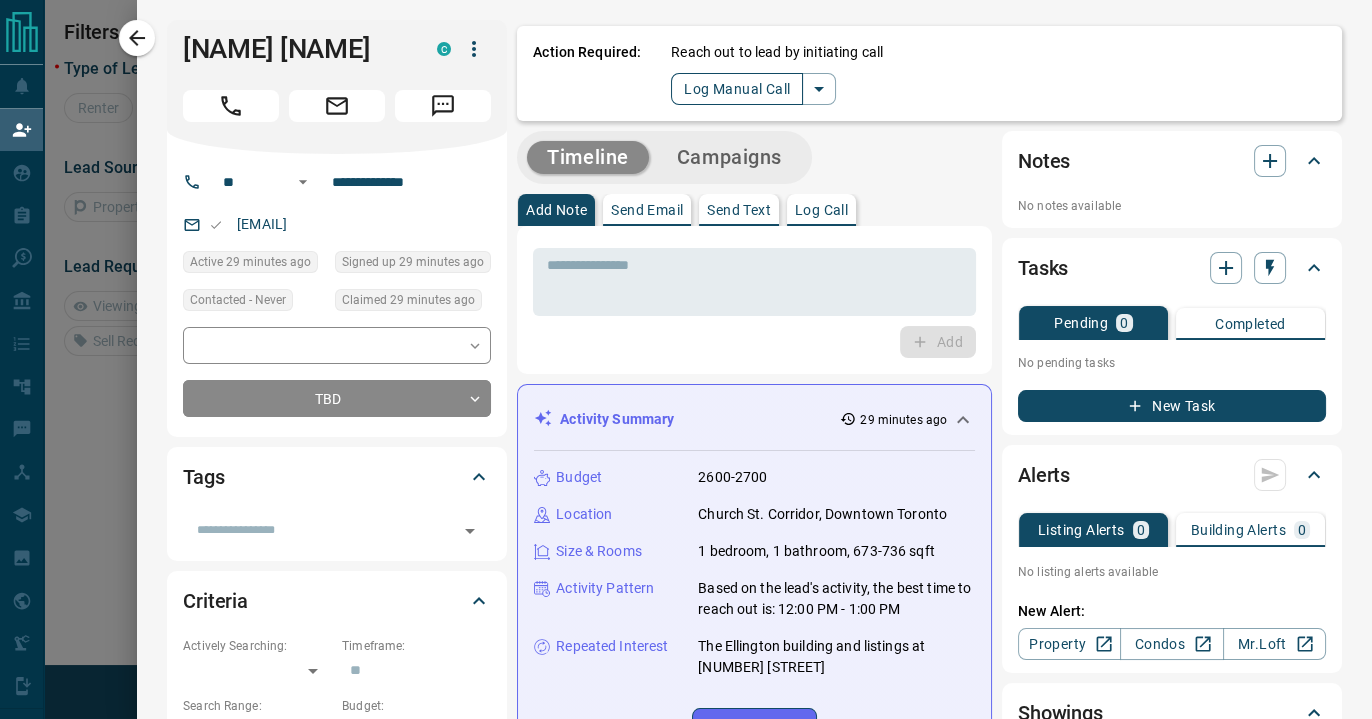 click on "Log Manual Call" at bounding box center (737, 89) 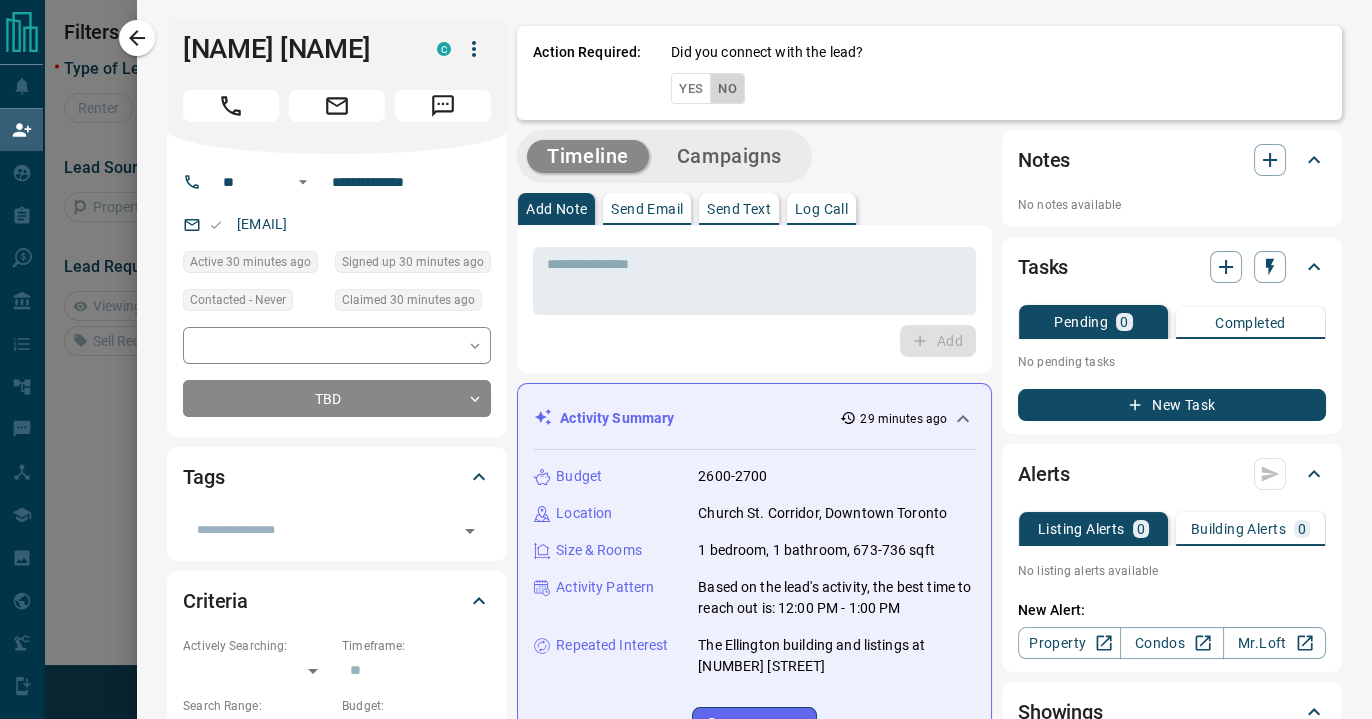 click on "No" at bounding box center (727, 88) 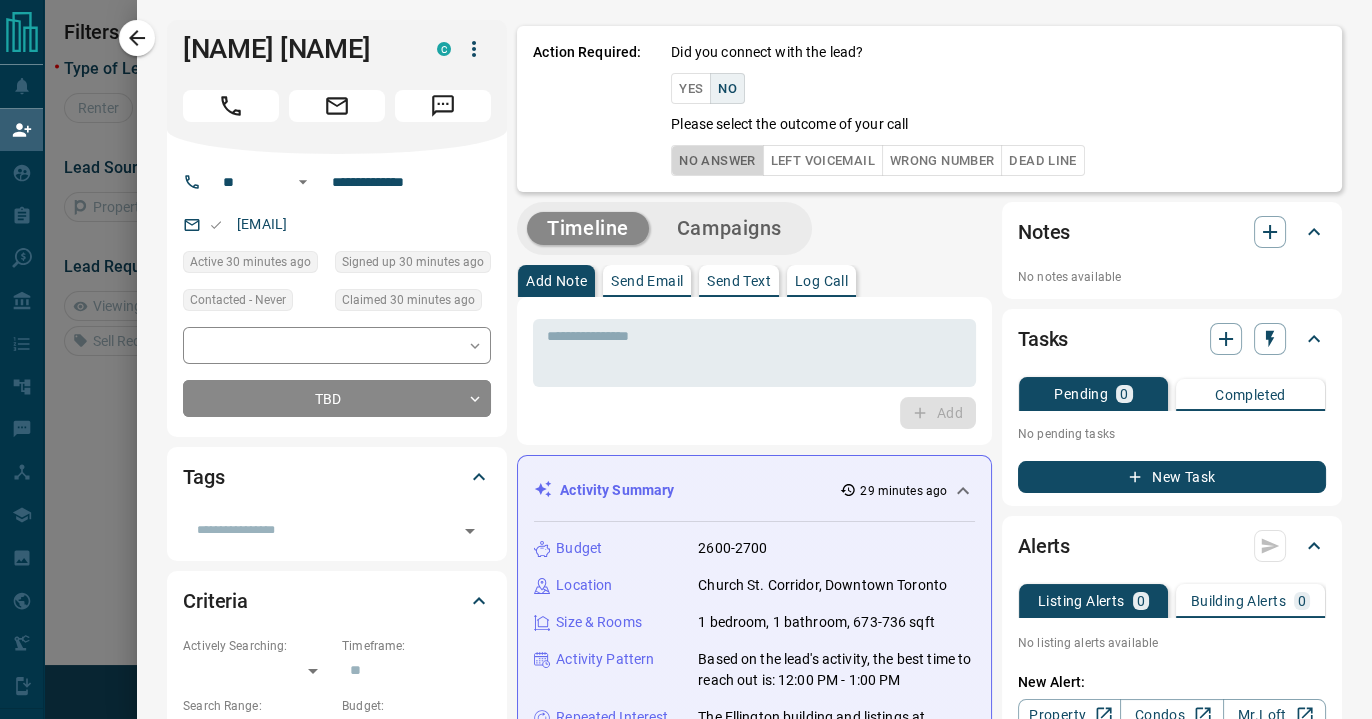 click on "No Answer" at bounding box center [717, 160] 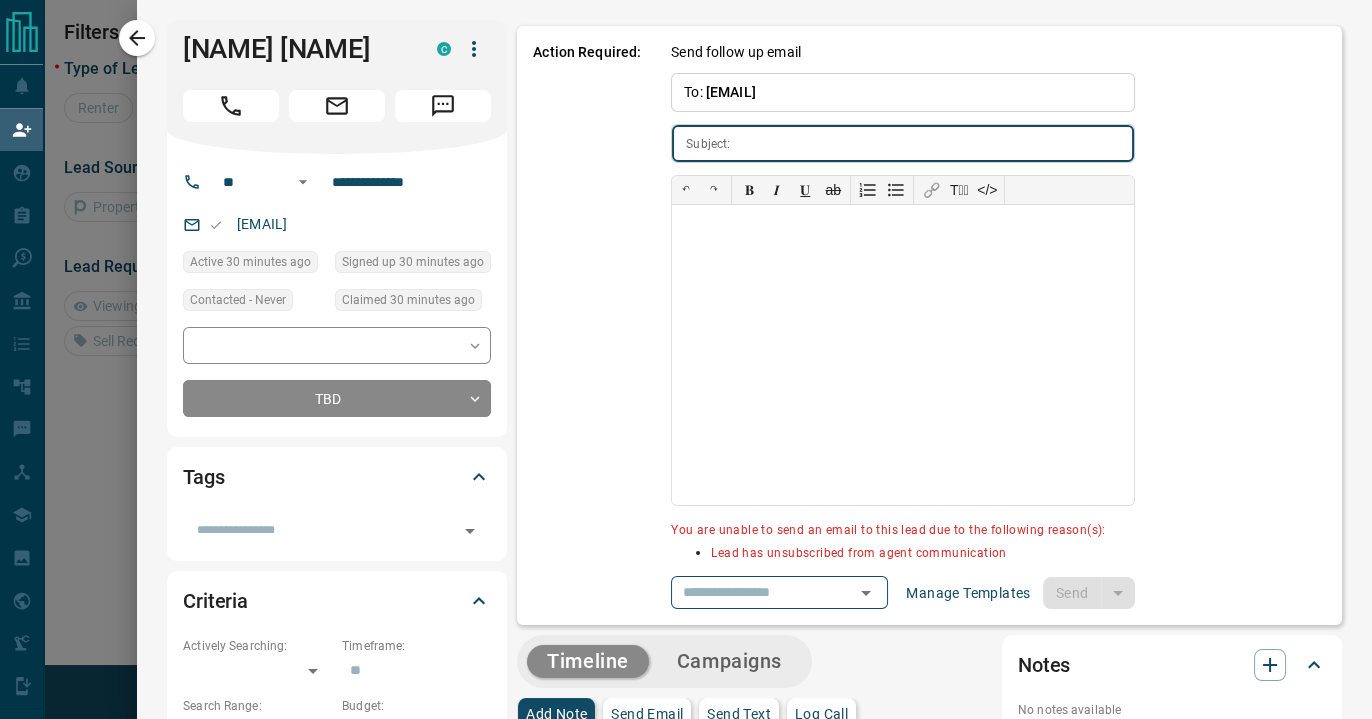 type on "**********" 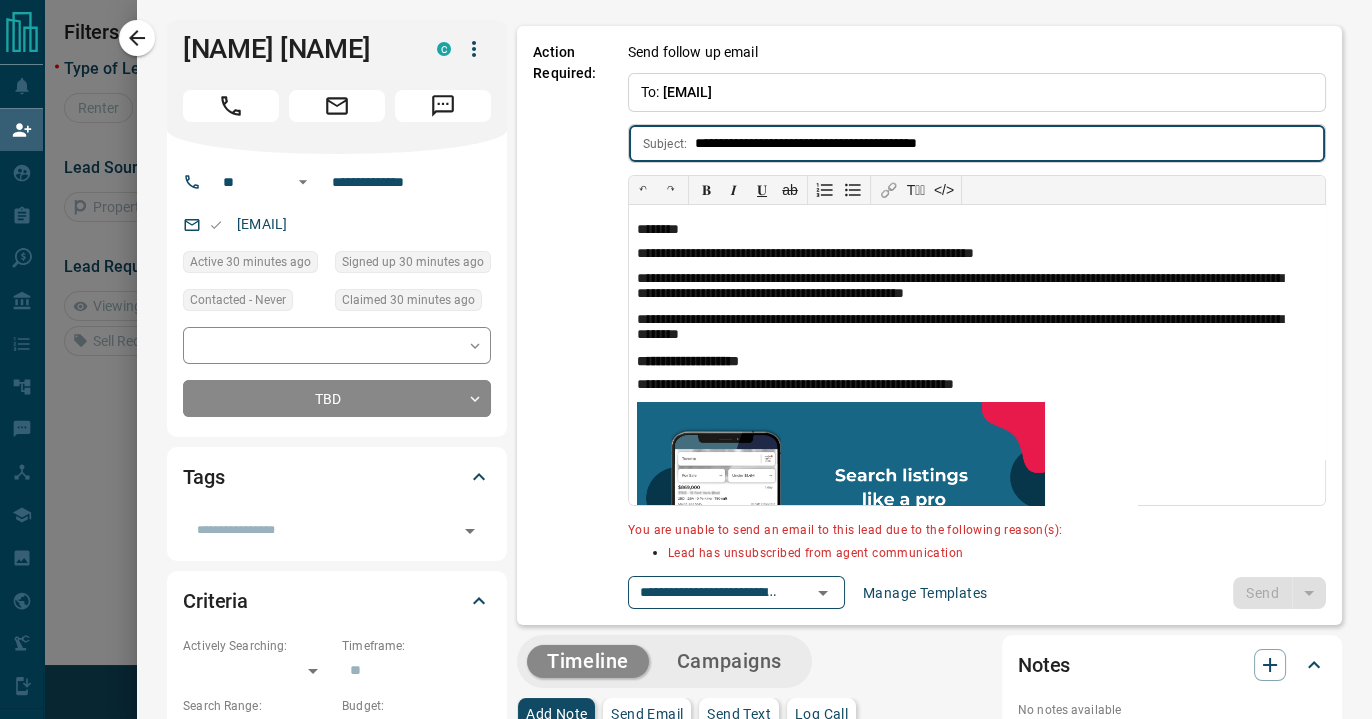 scroll, scrollTop: 410, scrollLeft: 0, axis: vertical 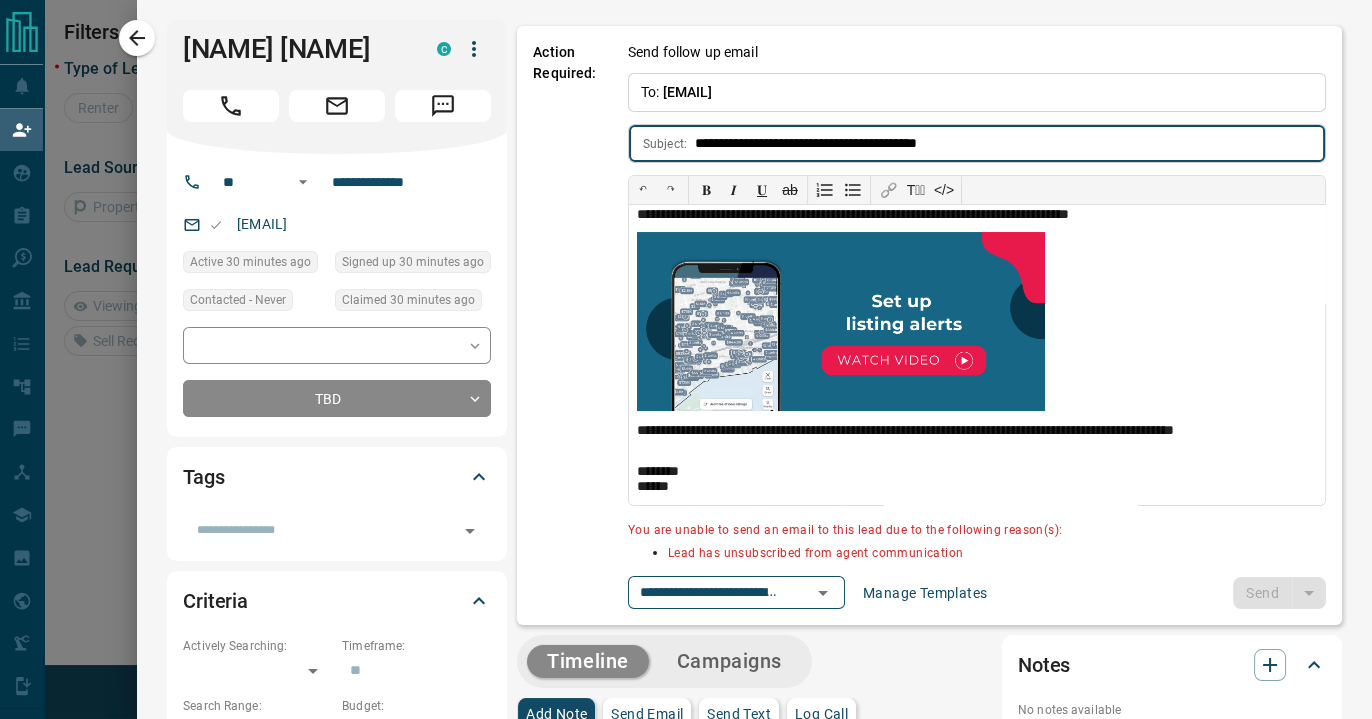 click 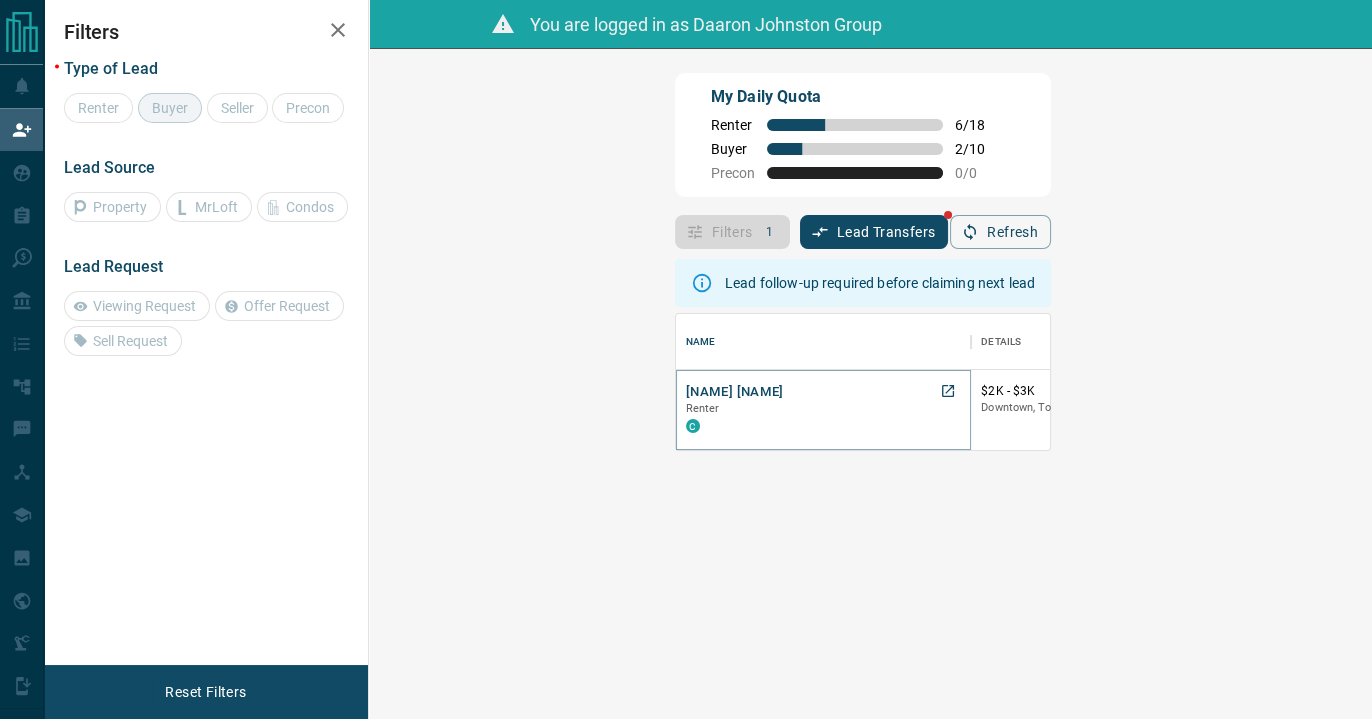 click 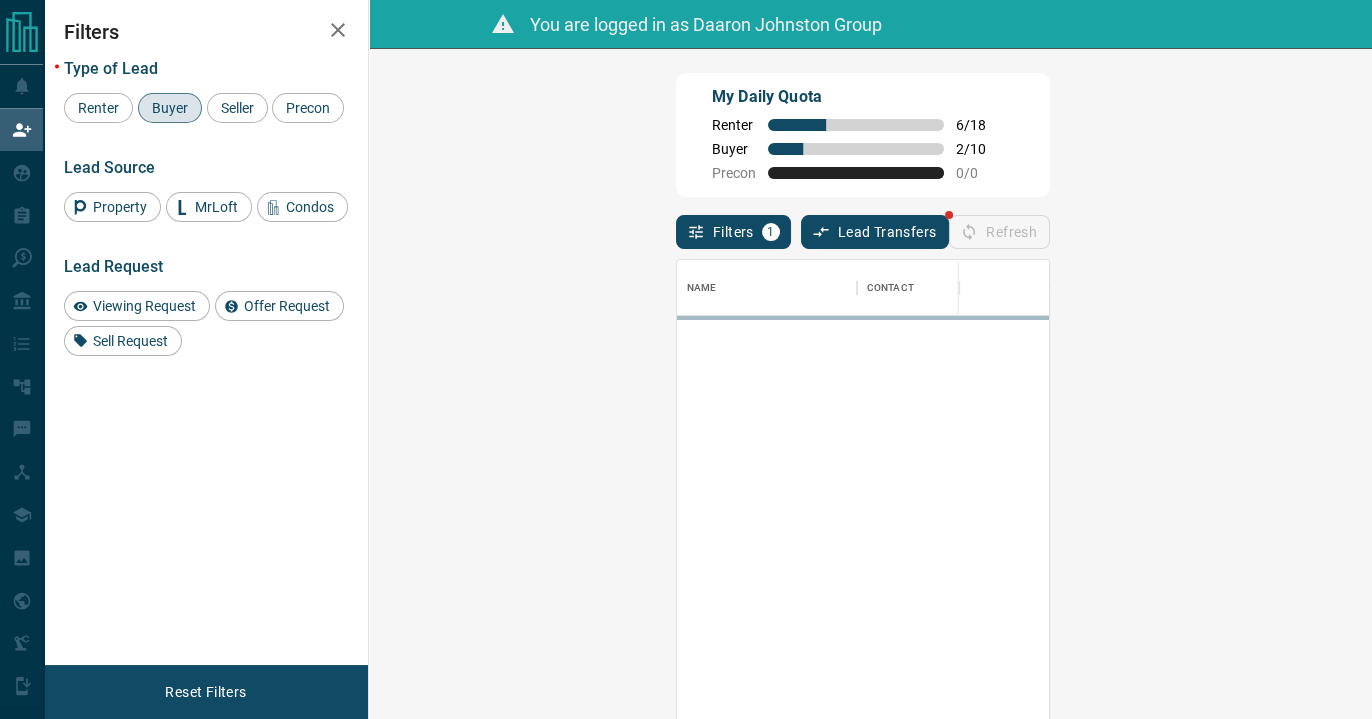 scroll, scrollTop: 16, scrollLeft: 15, axis: both 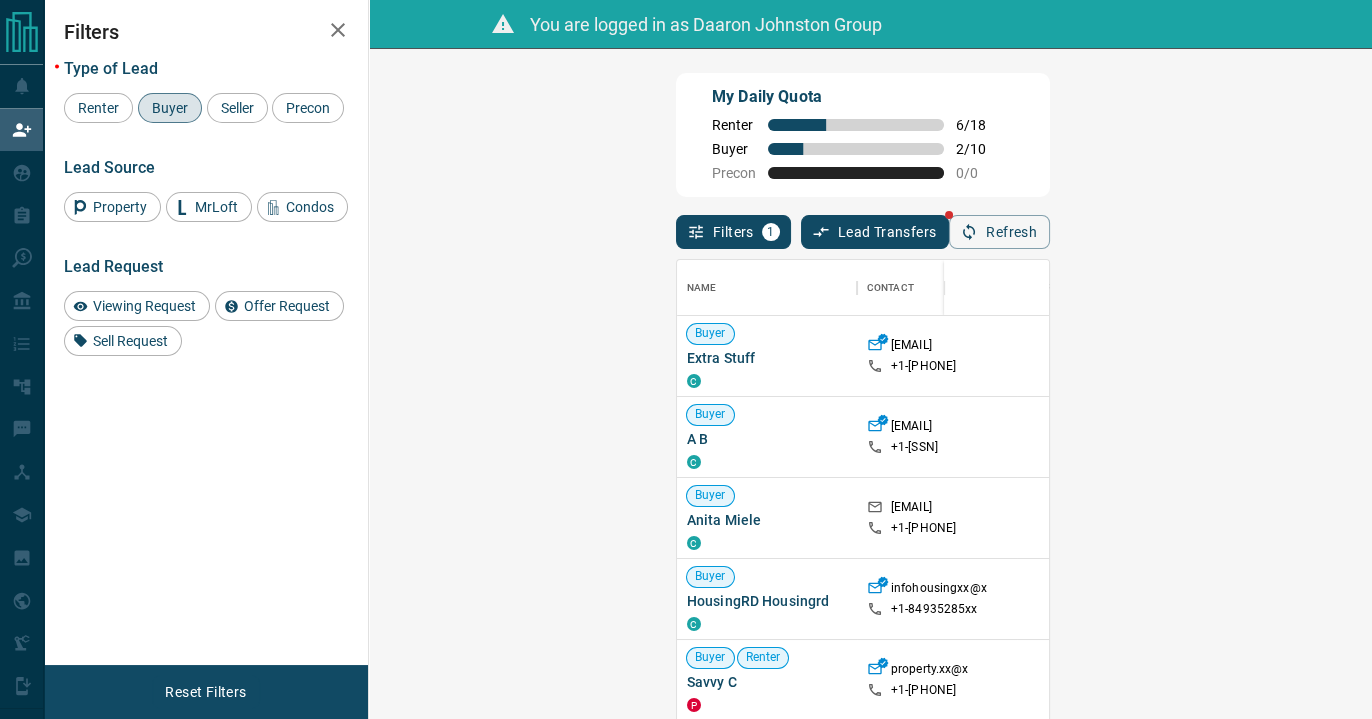 click on "Claim" at bounding box center (1592, 517) 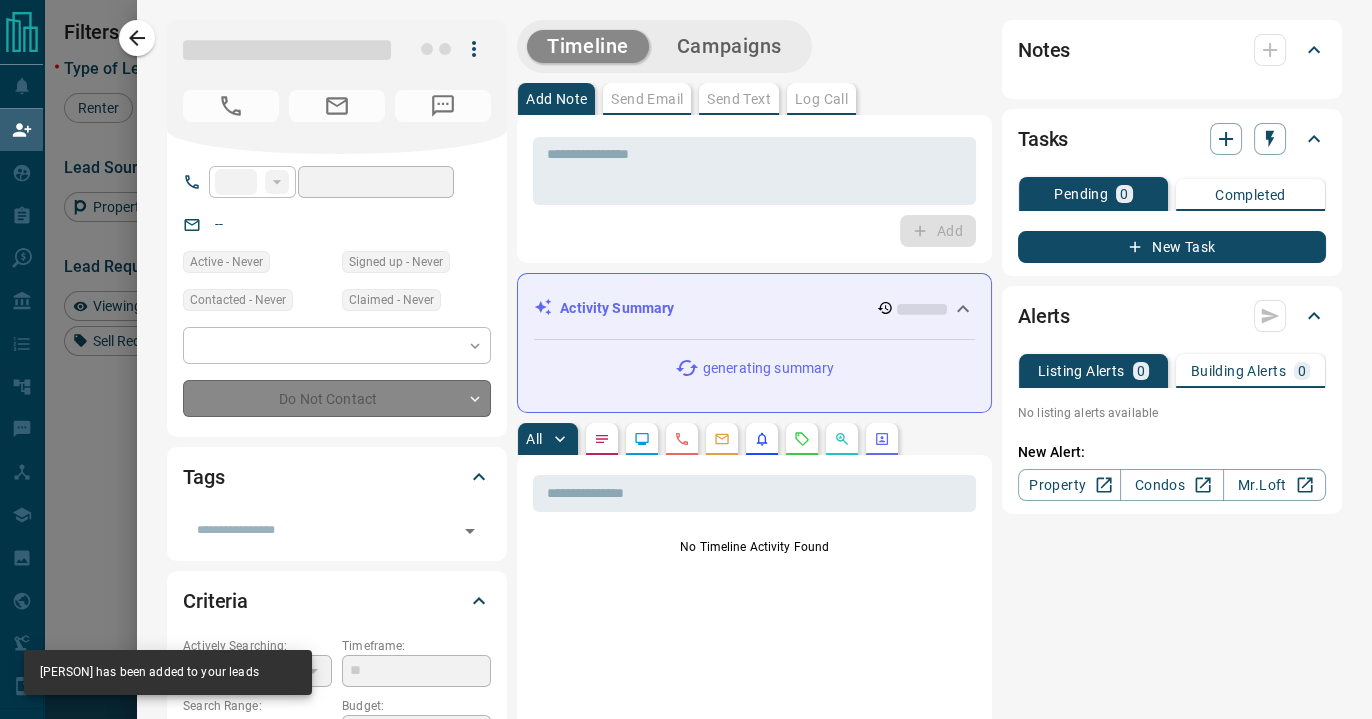 type on "**" 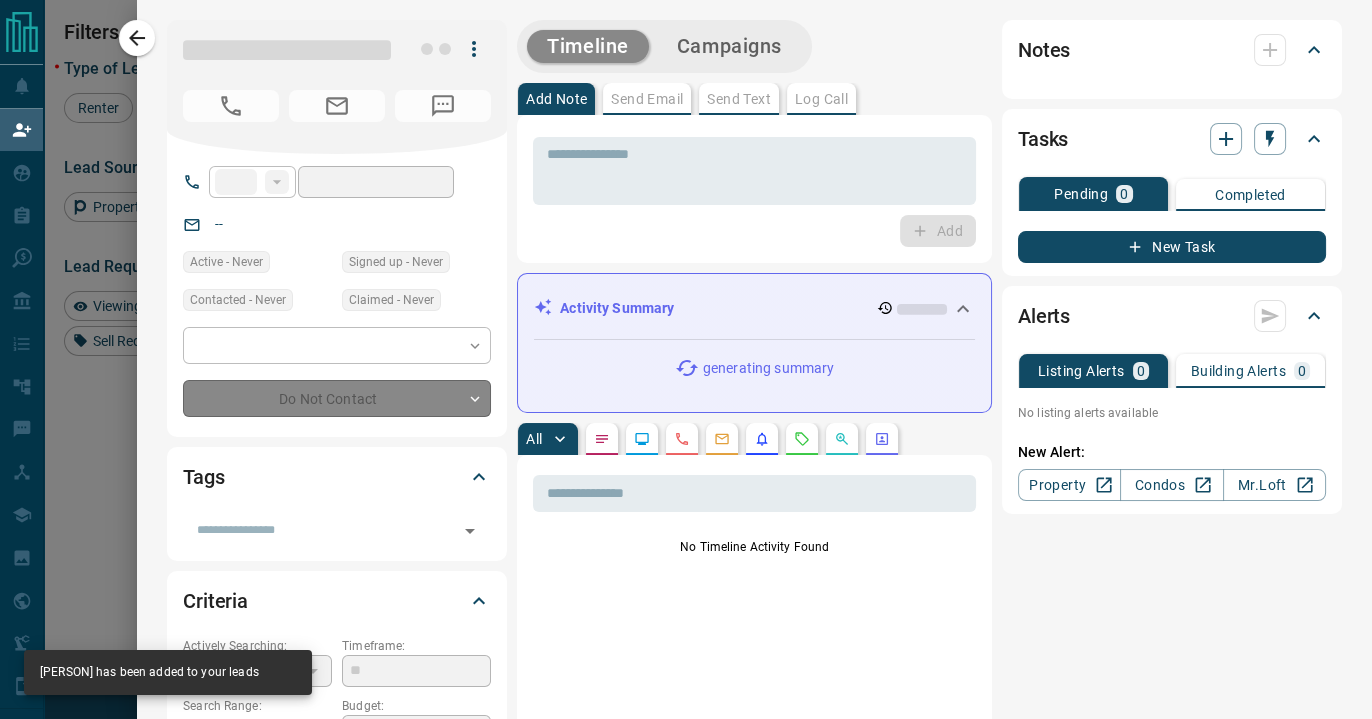 type on "**********" 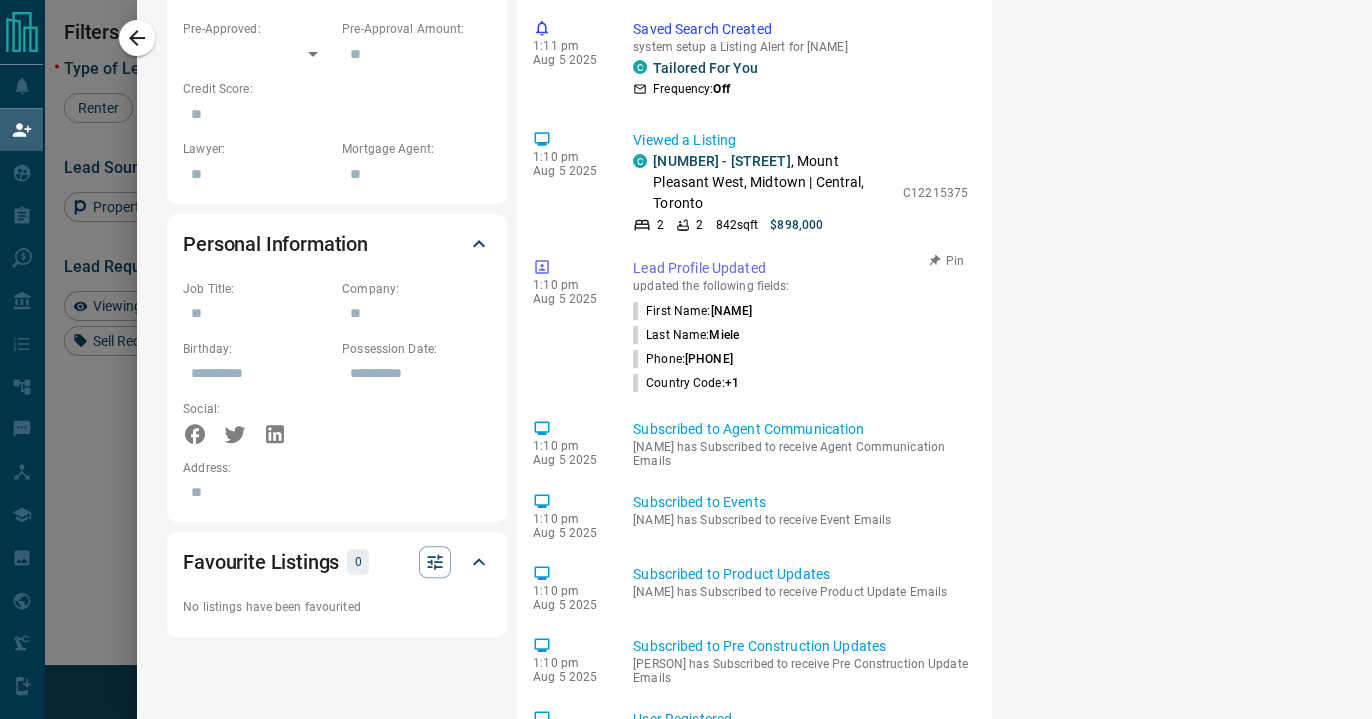 scroll, scrollTop: 0, scrollLeft: 0, axis: both 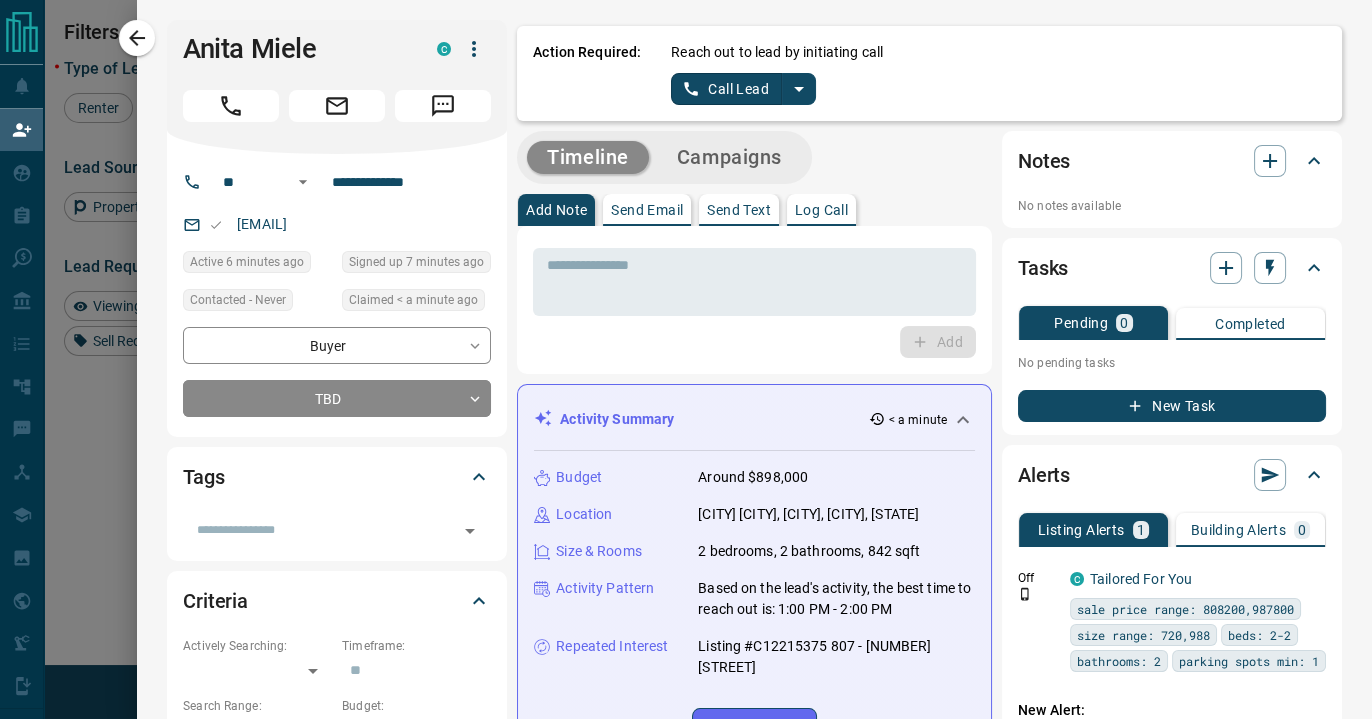 click on "* ​ Add" at bounding box center [754, 300] 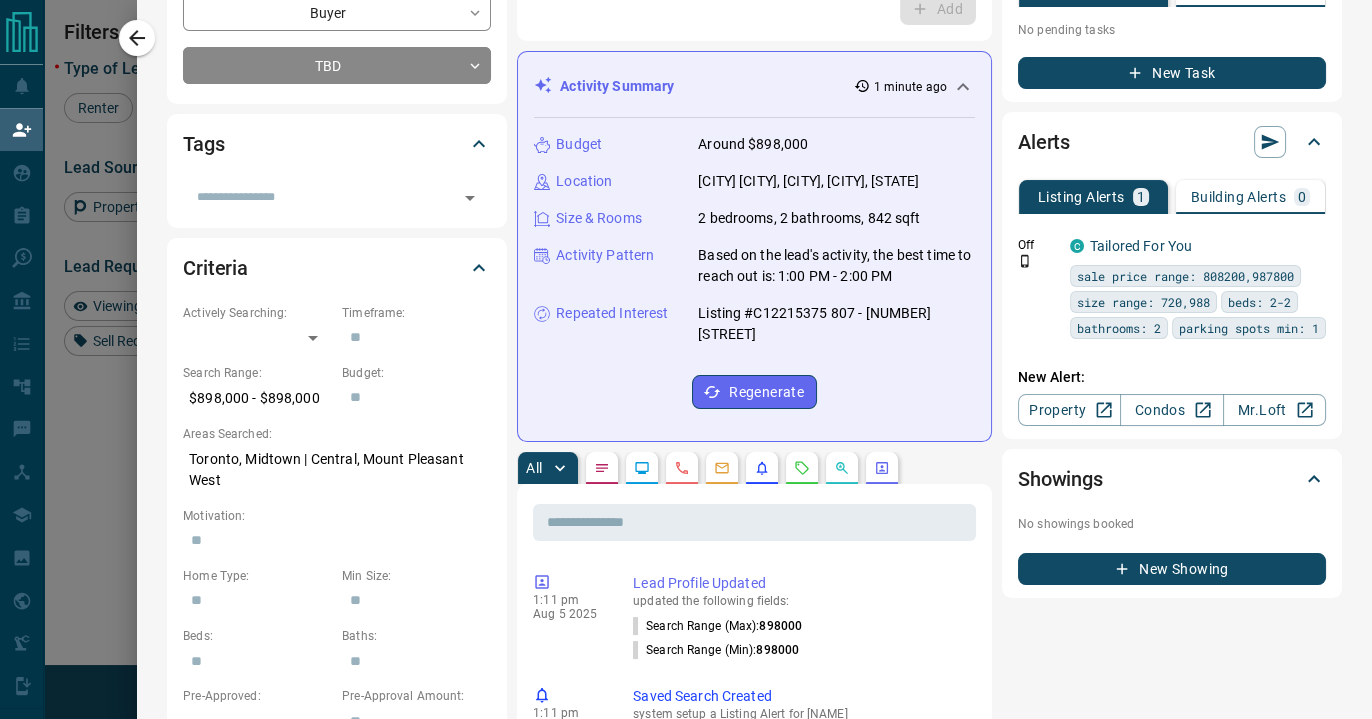 scroll, scrollTop: 833, scrollLeft: 0, axis: vertical 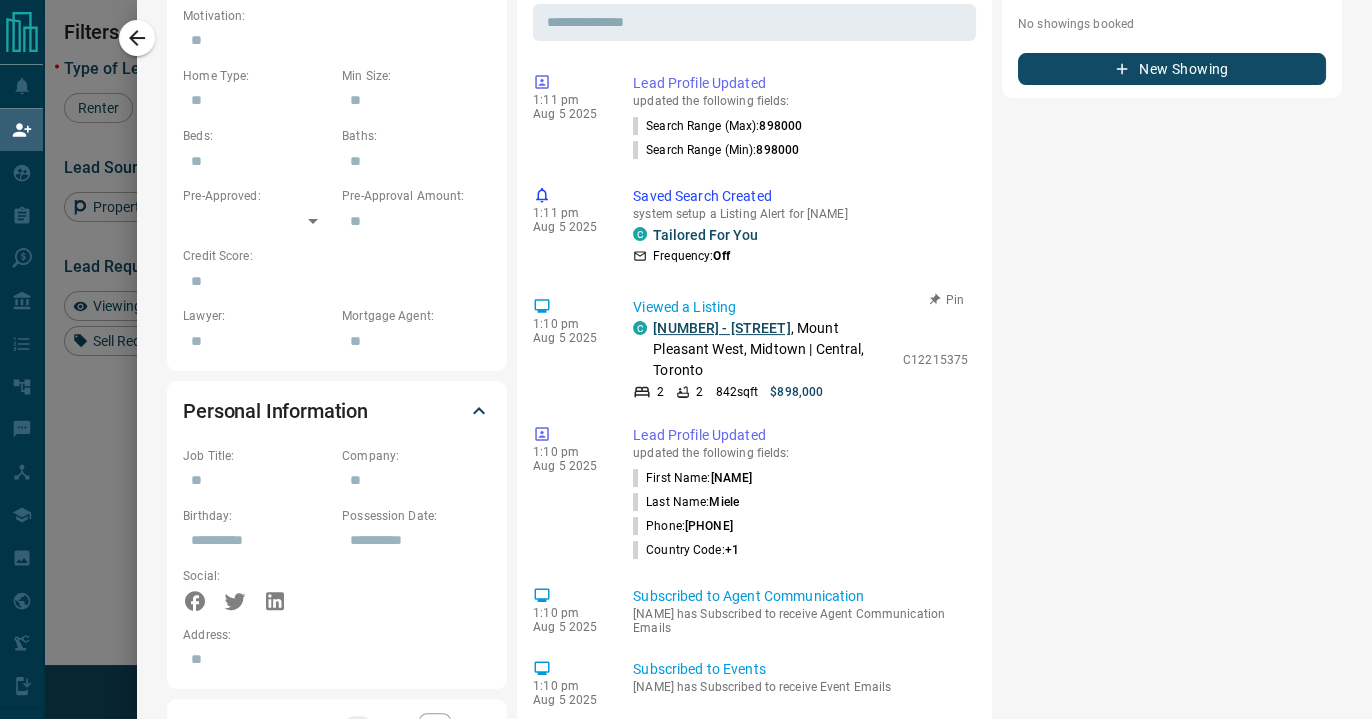 click on "[NUMBER] - [STREET]" at bounding box center (722, 328) 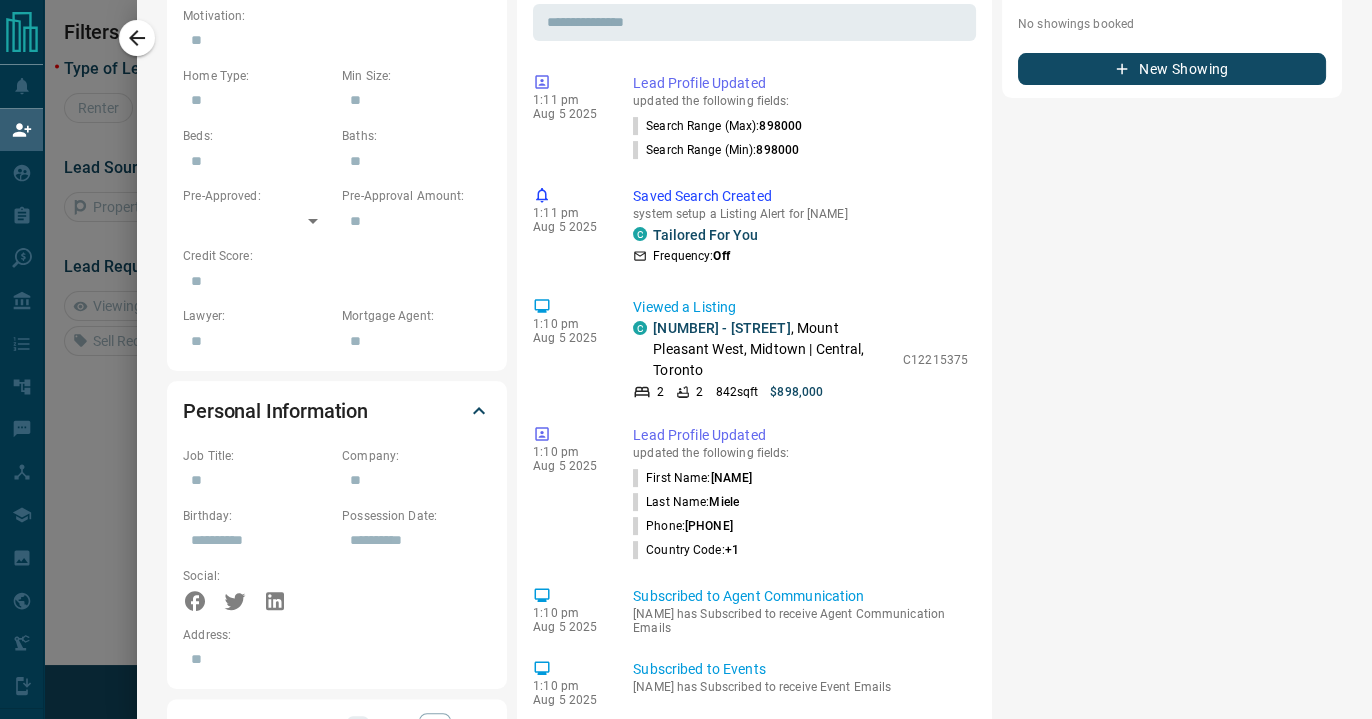 scroll, scrollTop: 16, scrollLeft: 15, axis: both 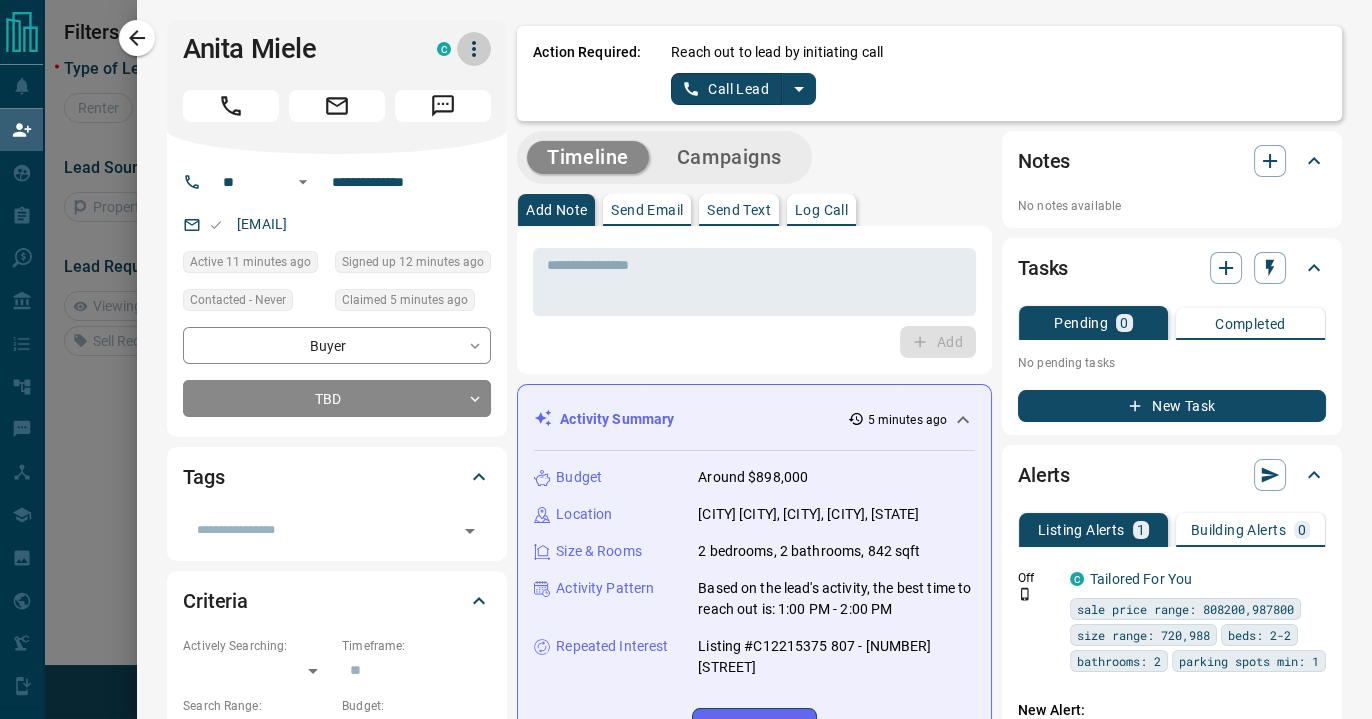 click 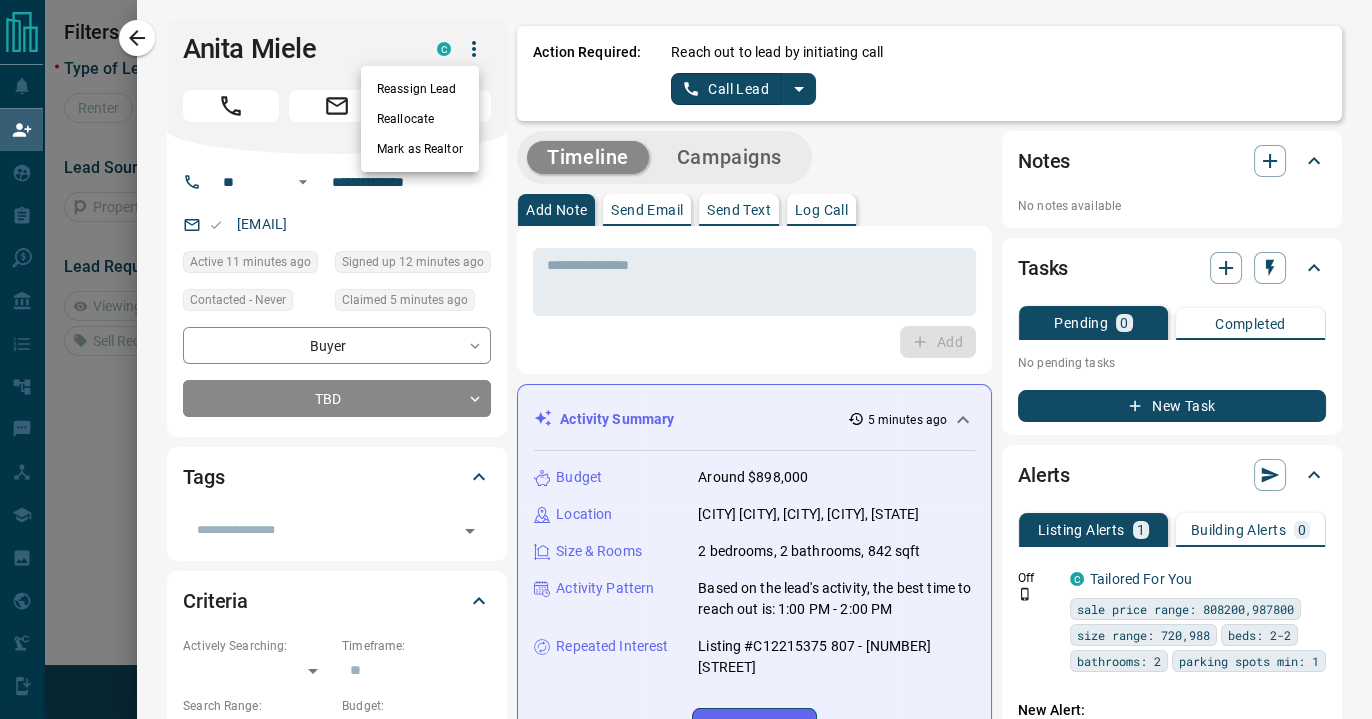 click at bounding box center [686, 359] 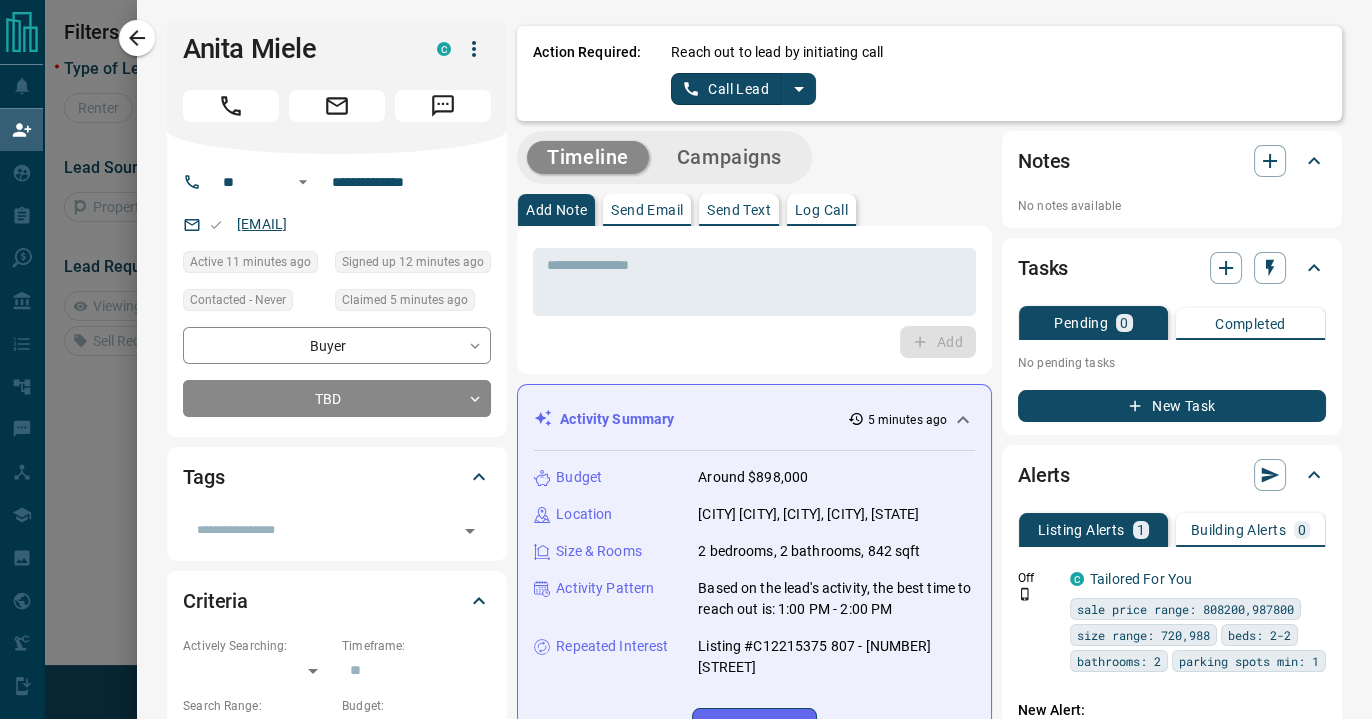 click on "[EMAIL]" at bounding box center (262, 224) 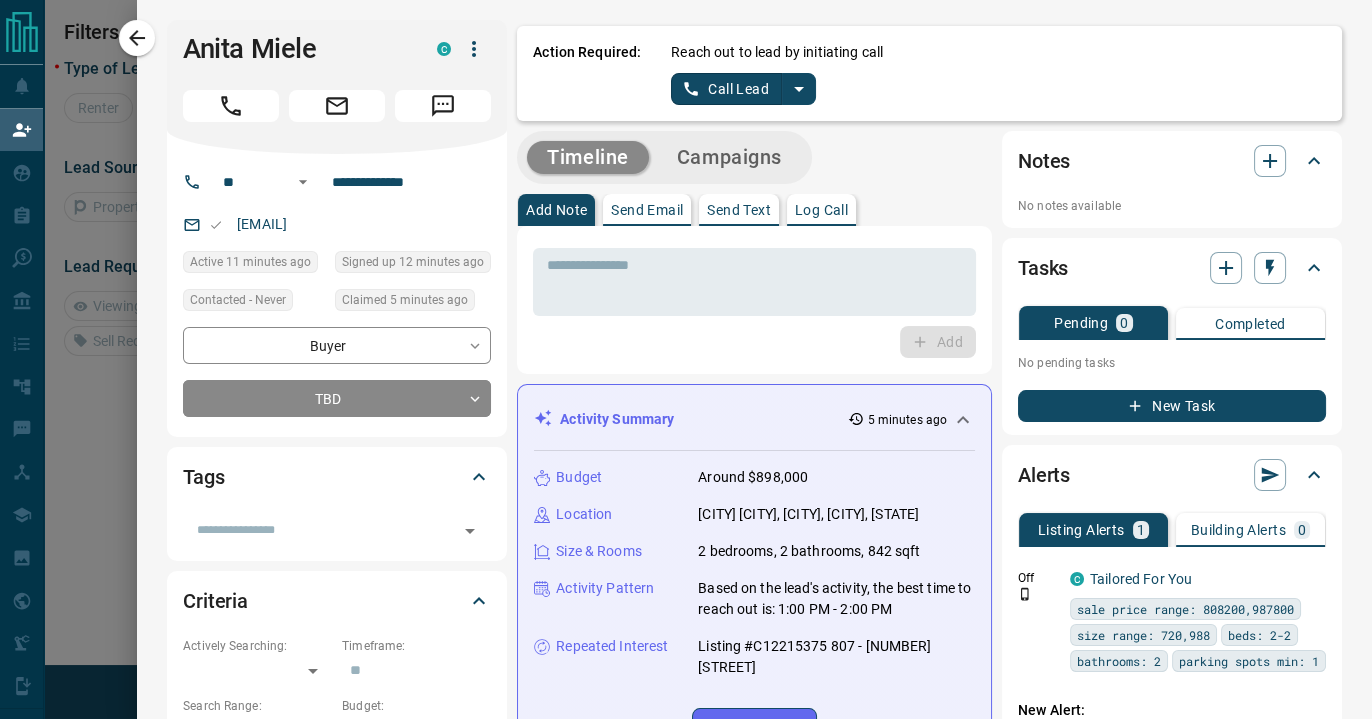 click on "* ​ Add" at bounding box center [754, 300] 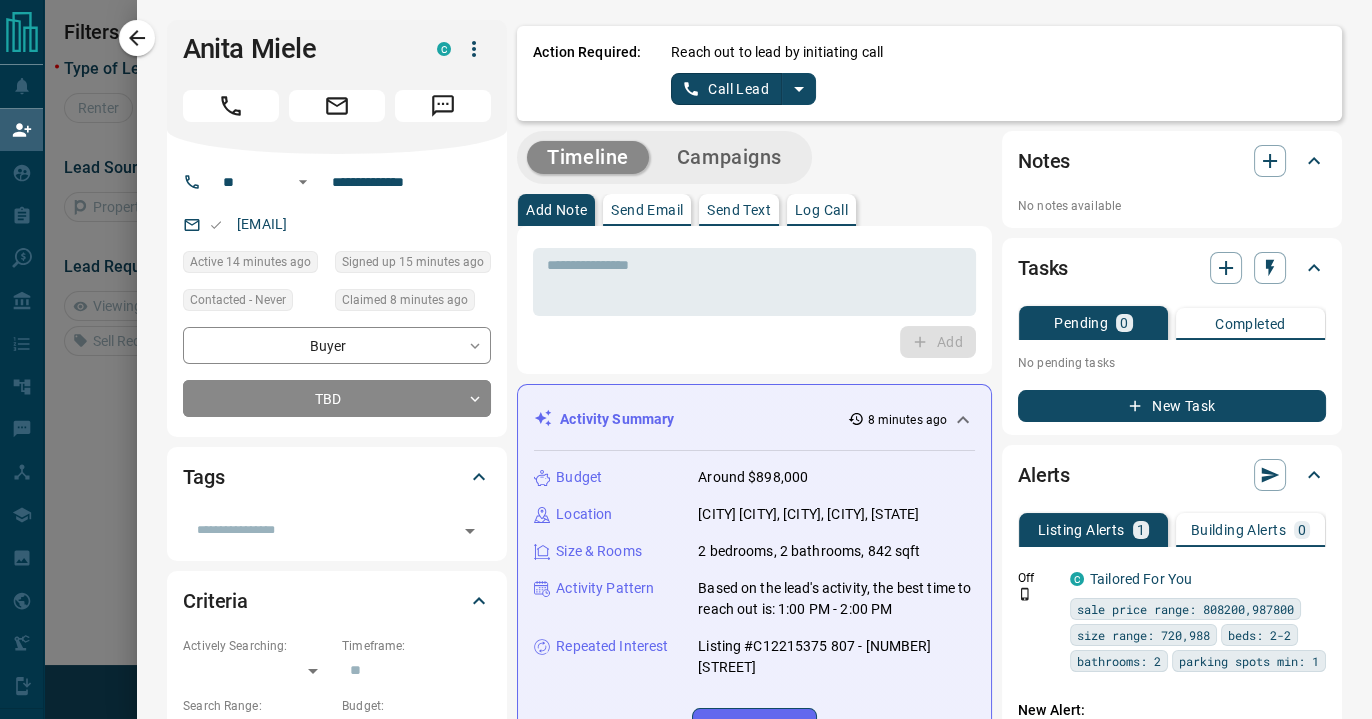click 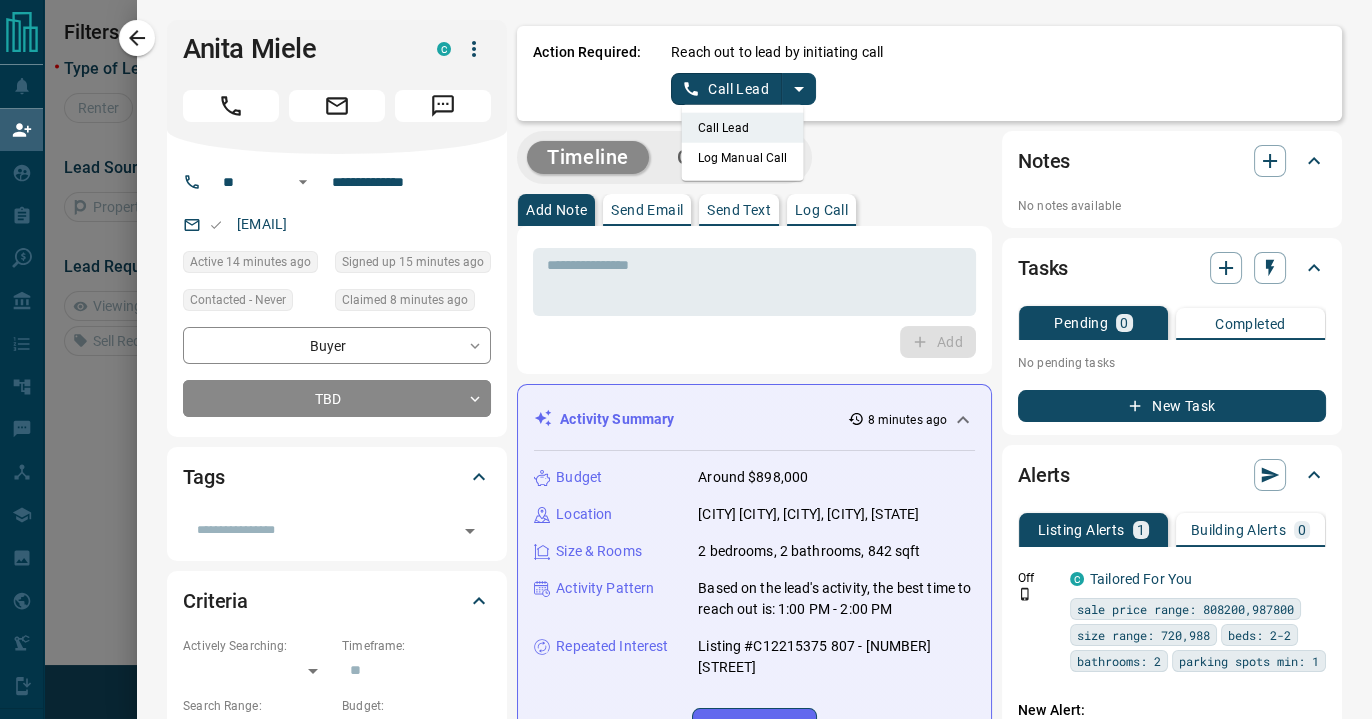 click on "Log Manual Call" at bounding box center (743, 158) 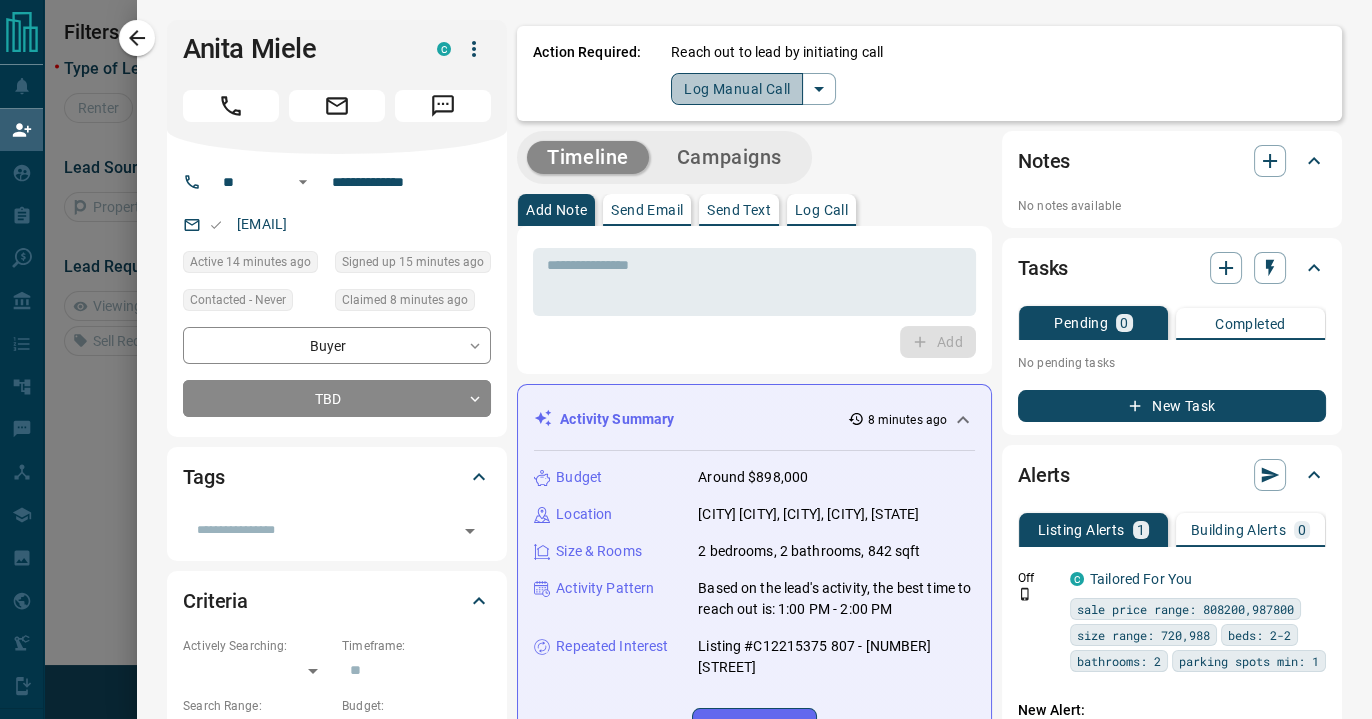 click on "Log Manual Call" at bounding box center [737, 89] 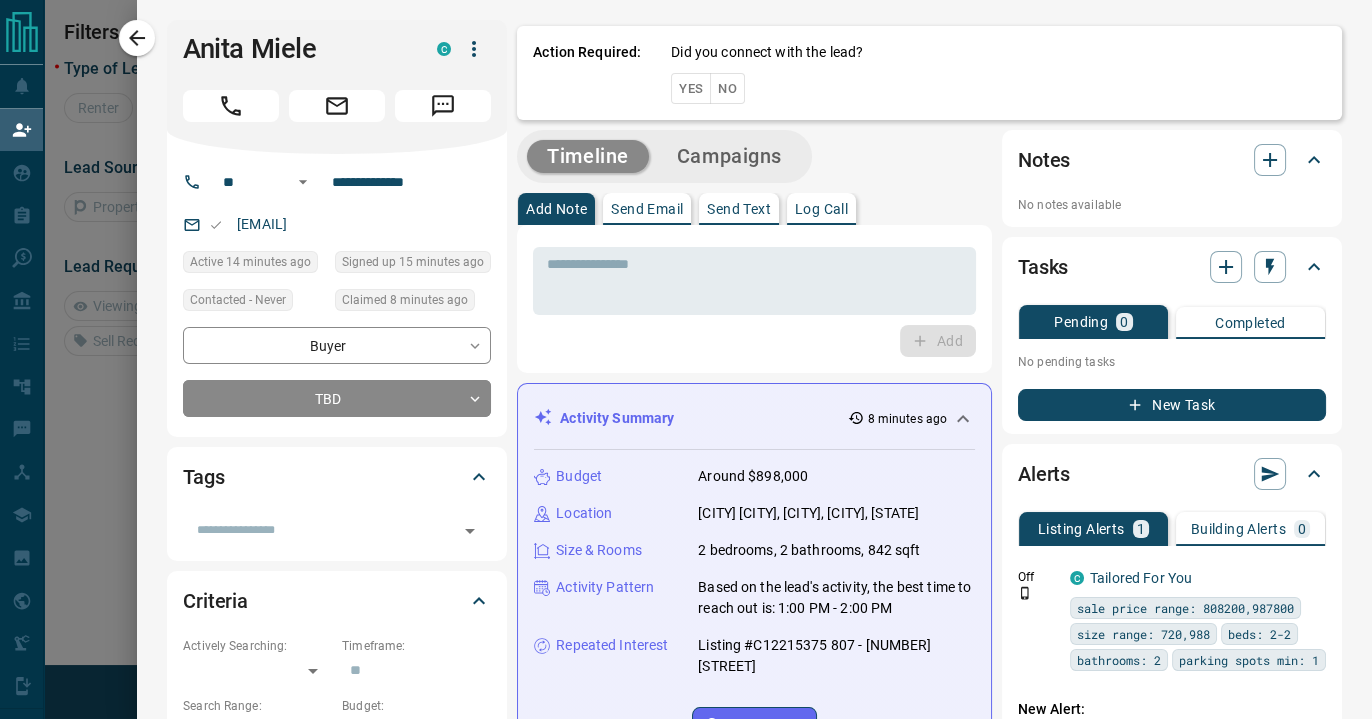 click on "Yes" at bounding box center [691, 88] 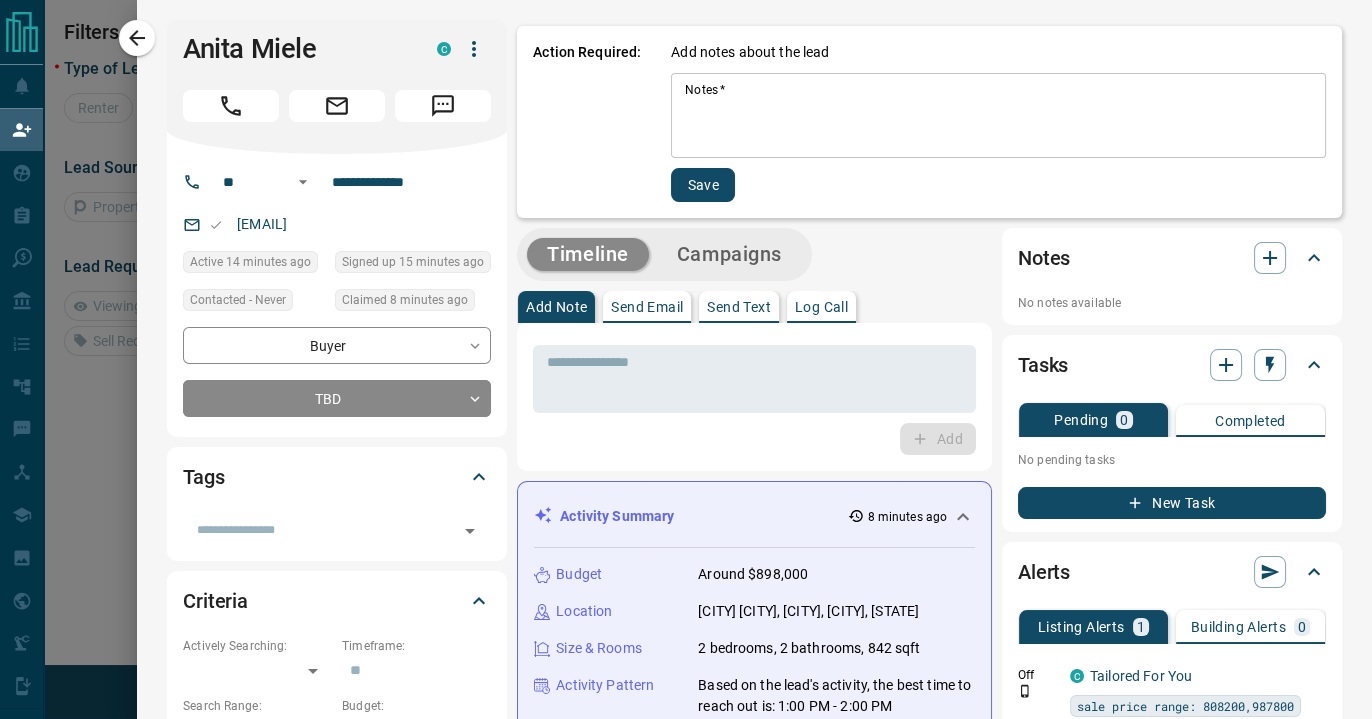 click on "Notes   *" at bounding box center [998, 116] 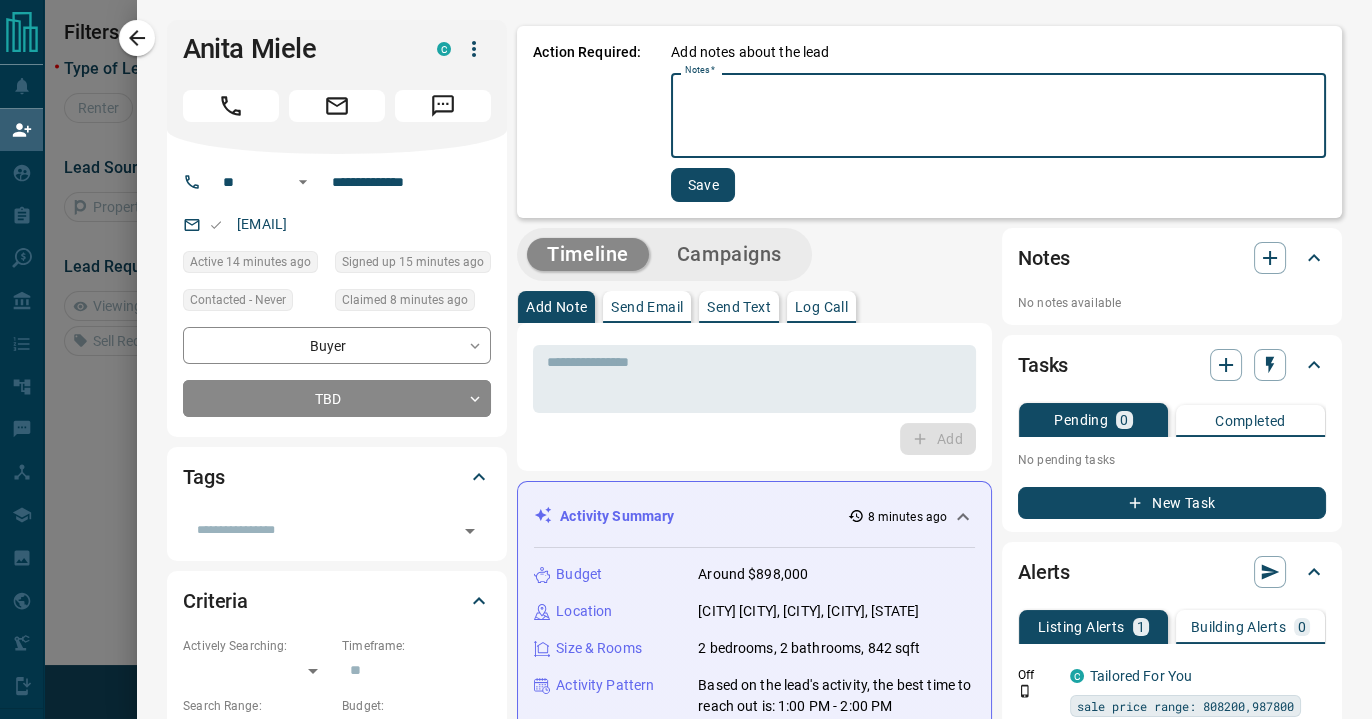 paste on "**********" 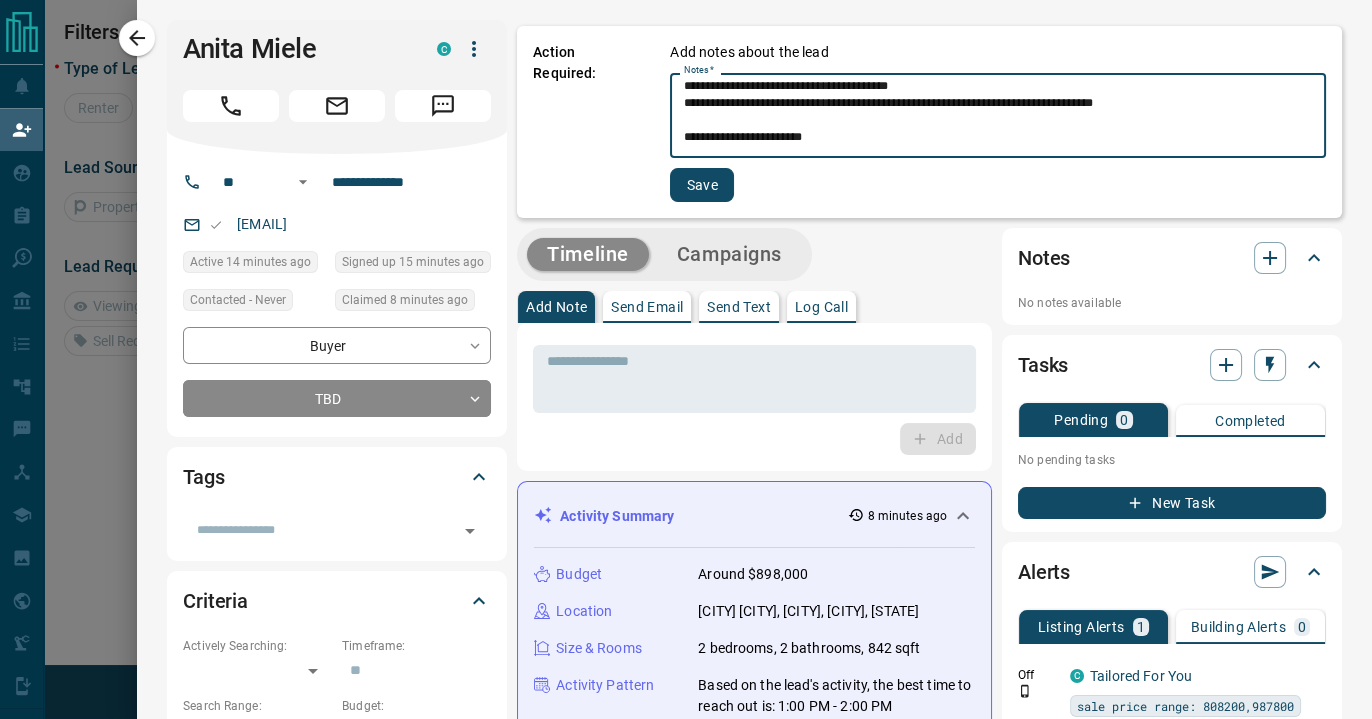 scroll, scrollTop: 0, scrollLeft: 0, axis: both 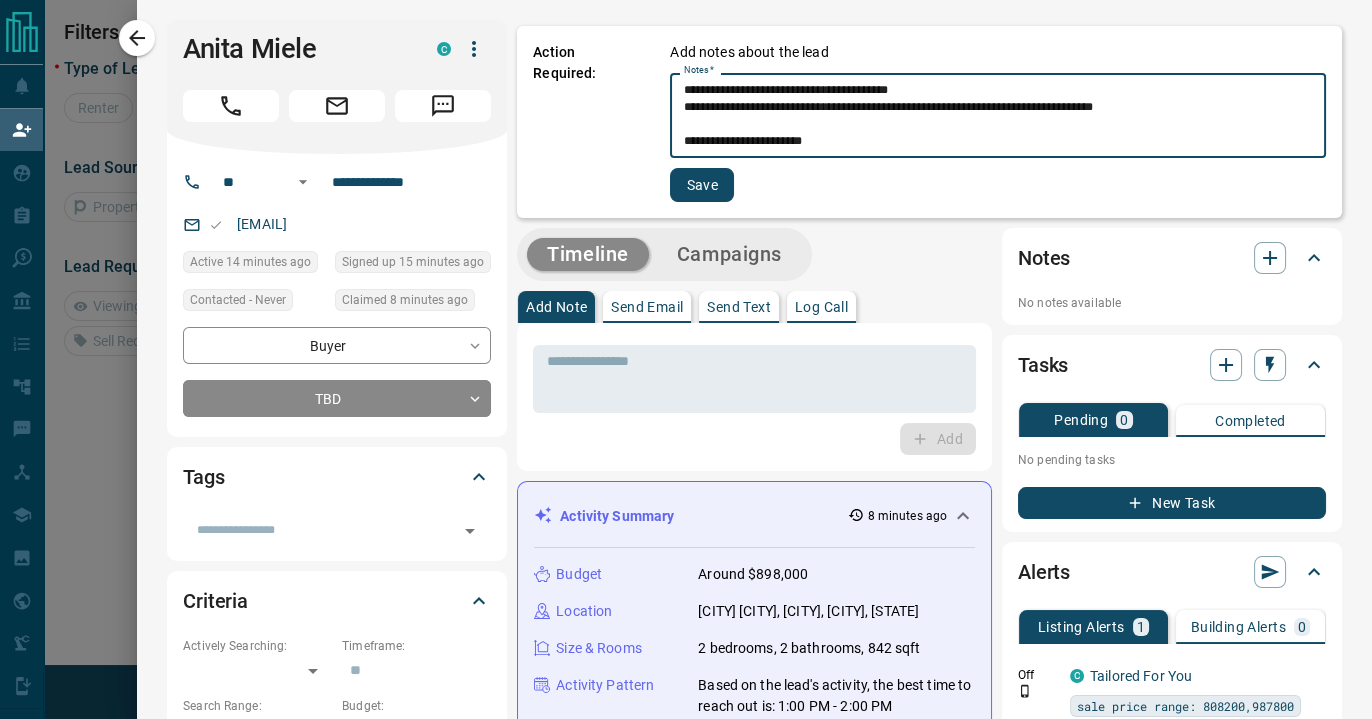 drag, startPoint x: 692, startPoint y: 93, endPoint x: 725, endPoint y: 96, distance: 33.13608 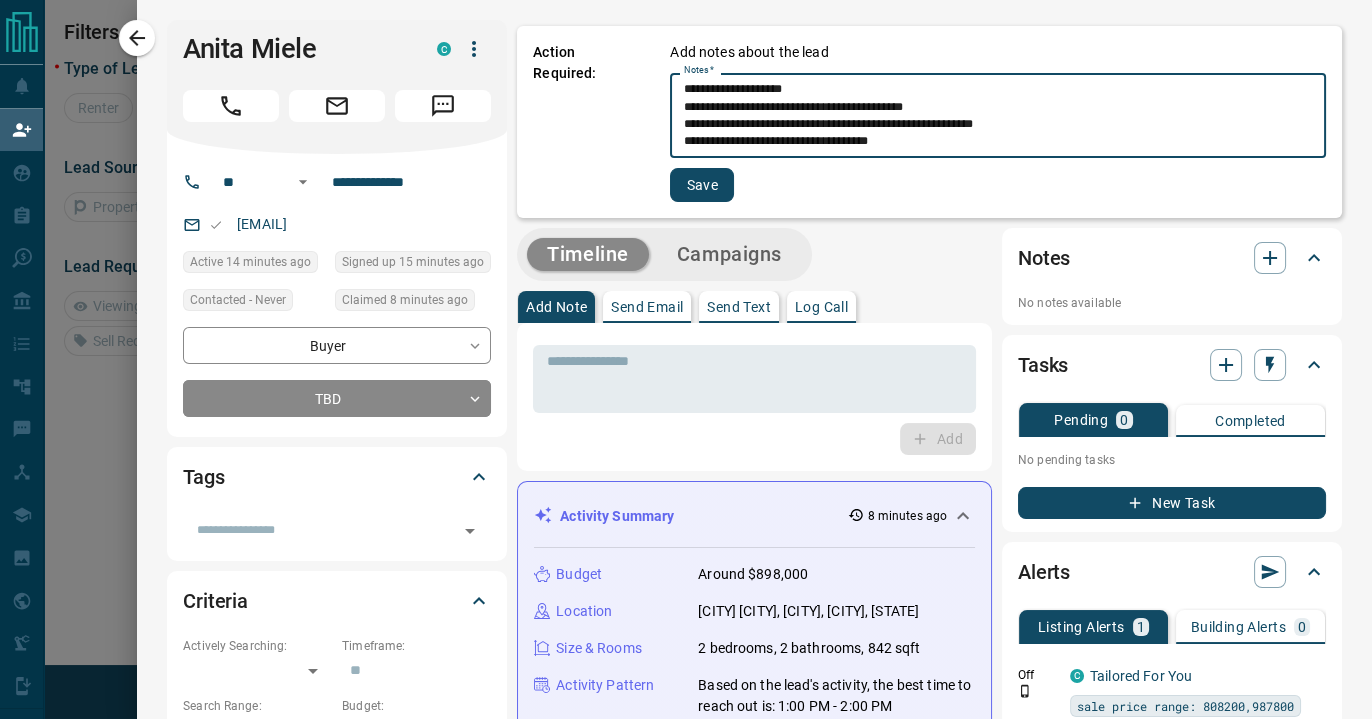scroll, scrollTop: 138, scrollLeft: 0, axis: vertical 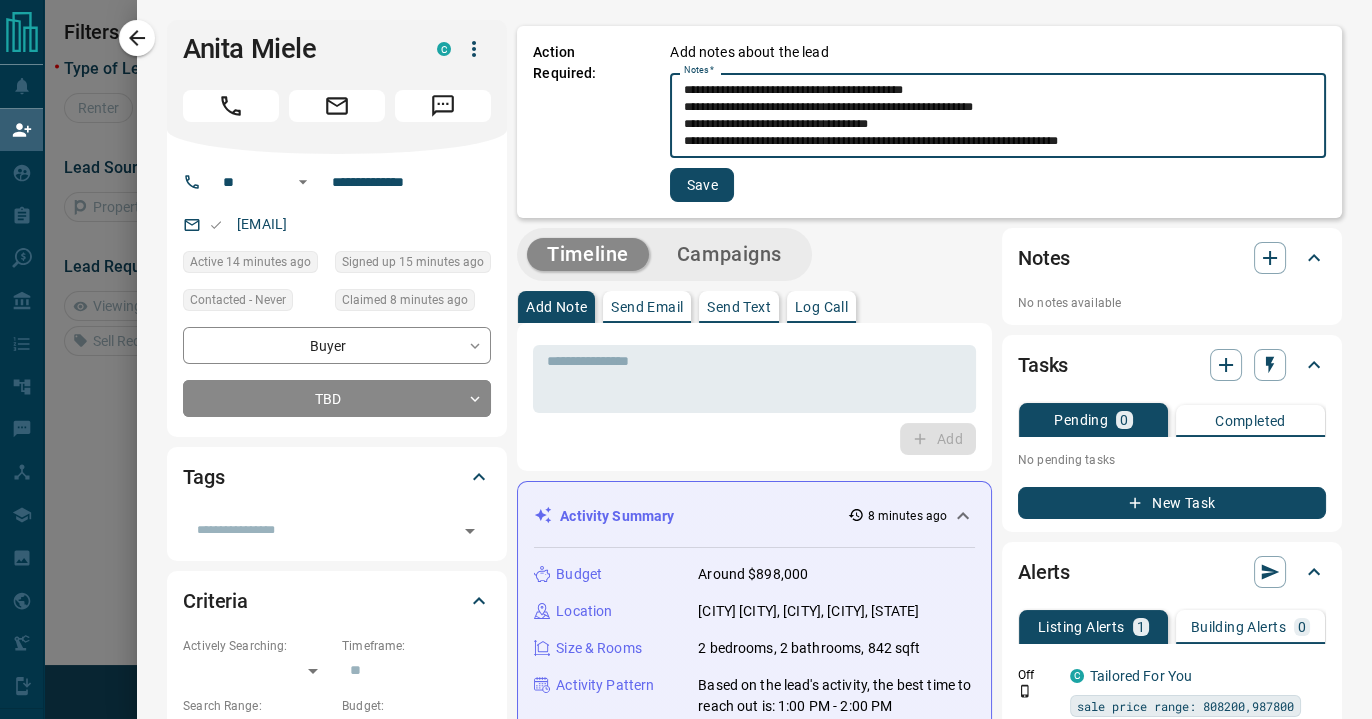 click on "**********" at bounding box center (998, 116) 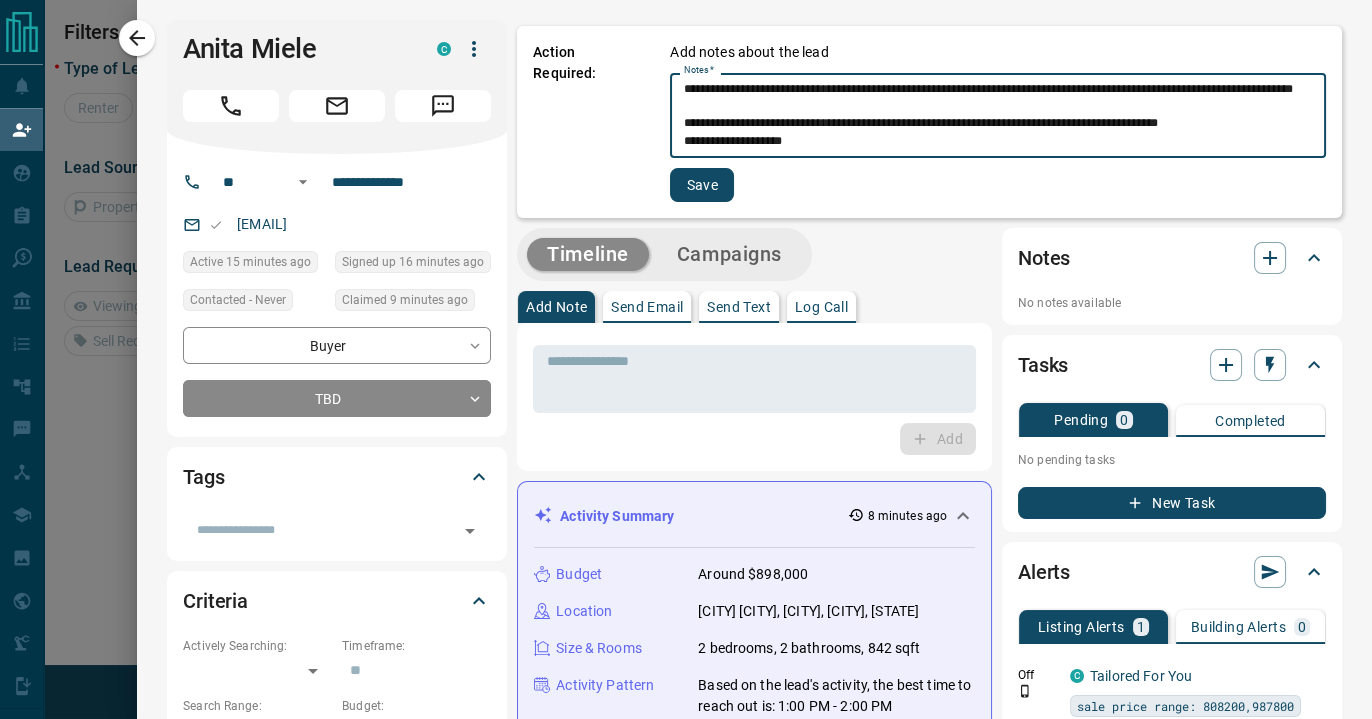scroll, scrollTop: 259, scrollLeft: 0, axis: vertical 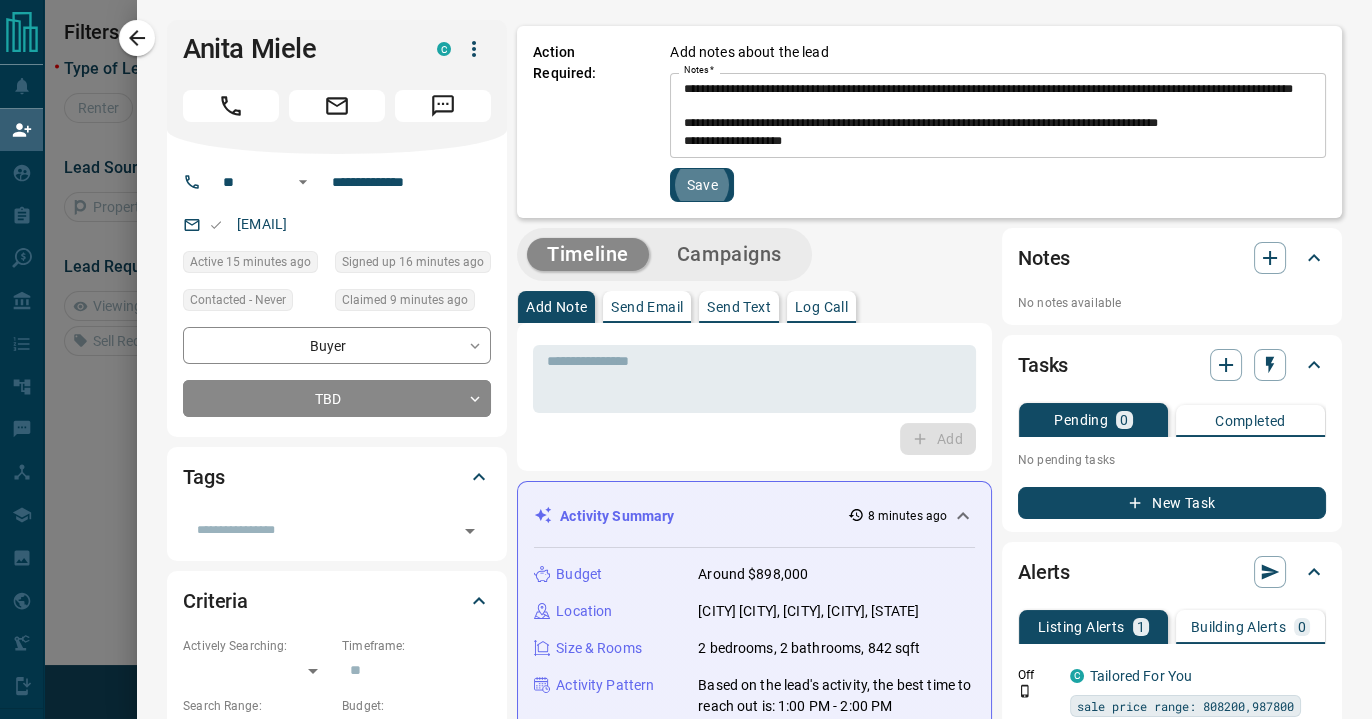 type 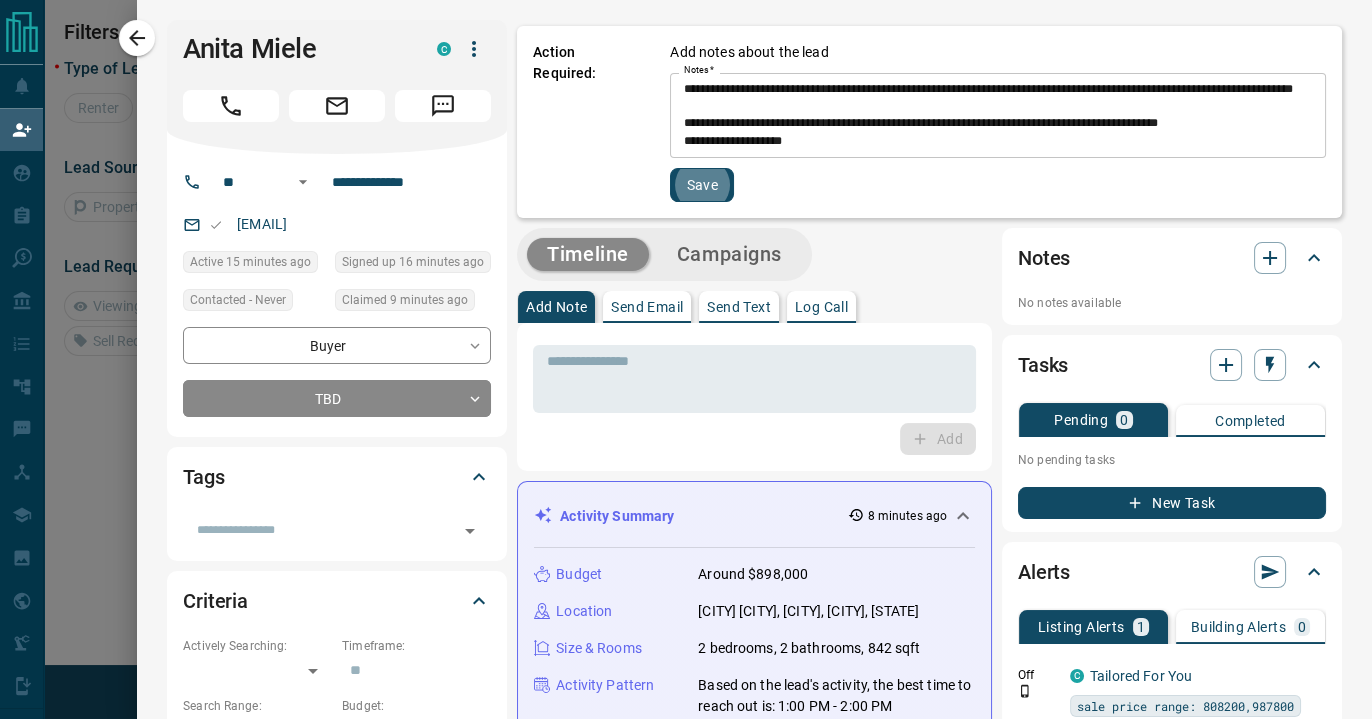 click on "Save" at bounding box center (702, 185) 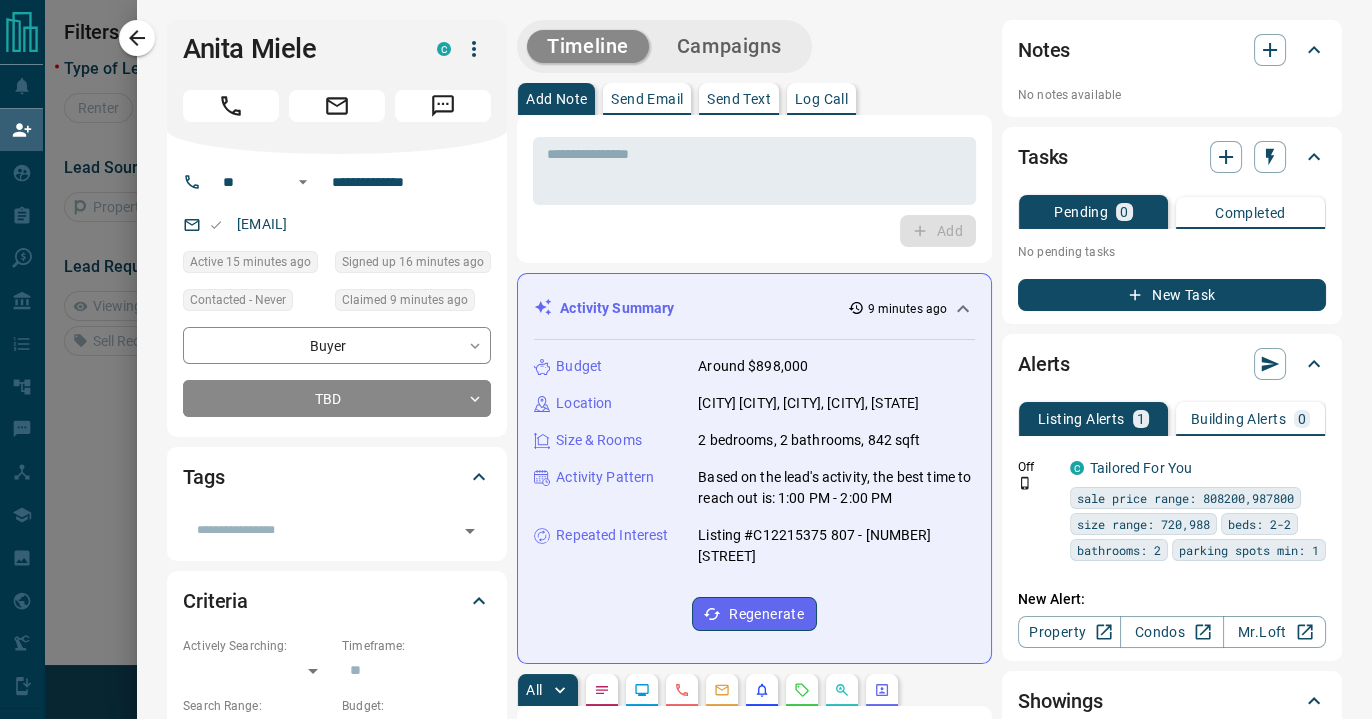 drag, startPoint x: 136, startPoint y: 42, endPoint x: 785, endPoint y: 353, distance: 719.66797 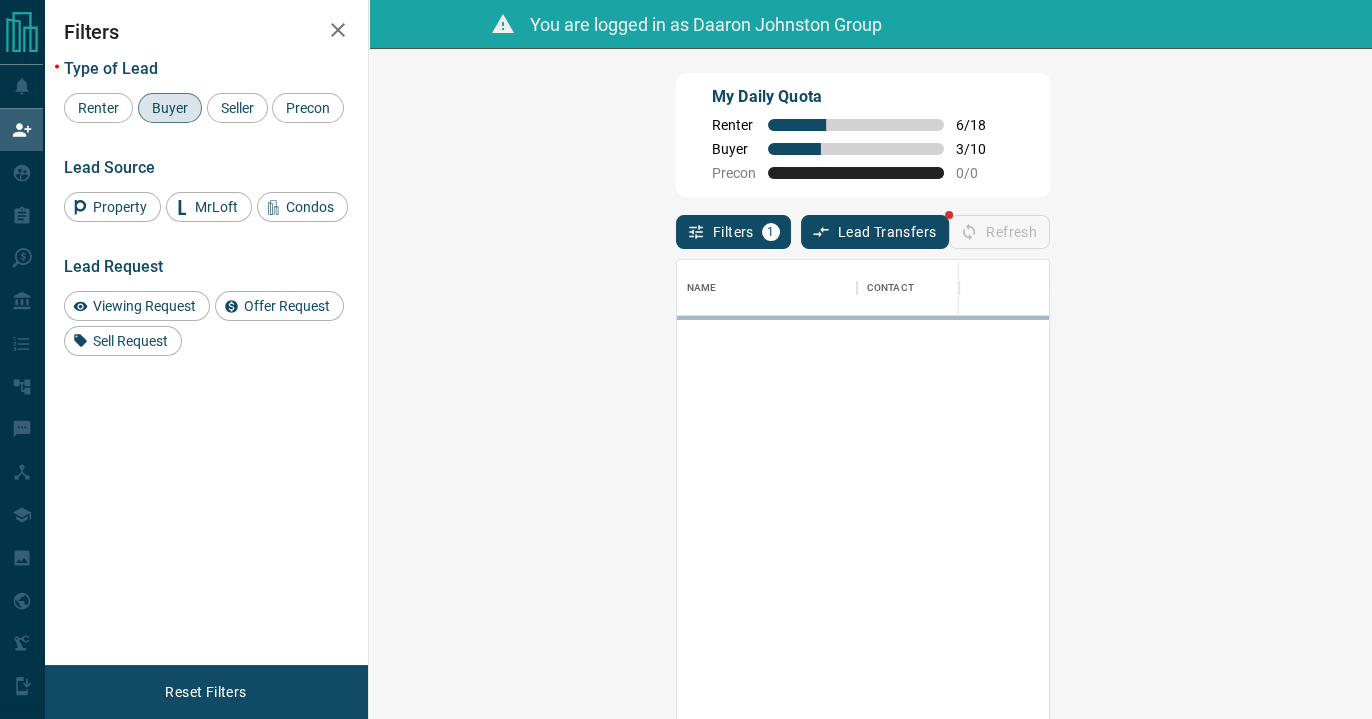 scroll, scrollTop: 16, scrollLeft: 15, axis: both 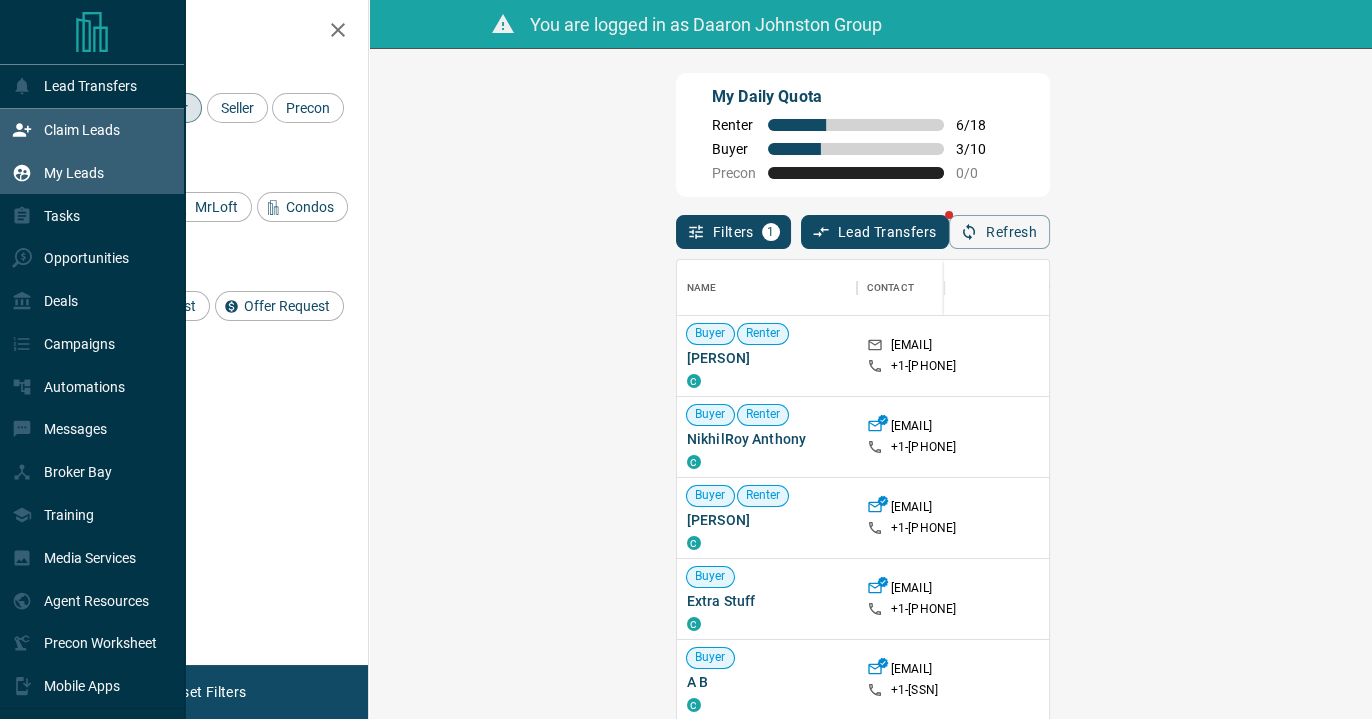 click on "My Leads" at bounding box center (74, 173) 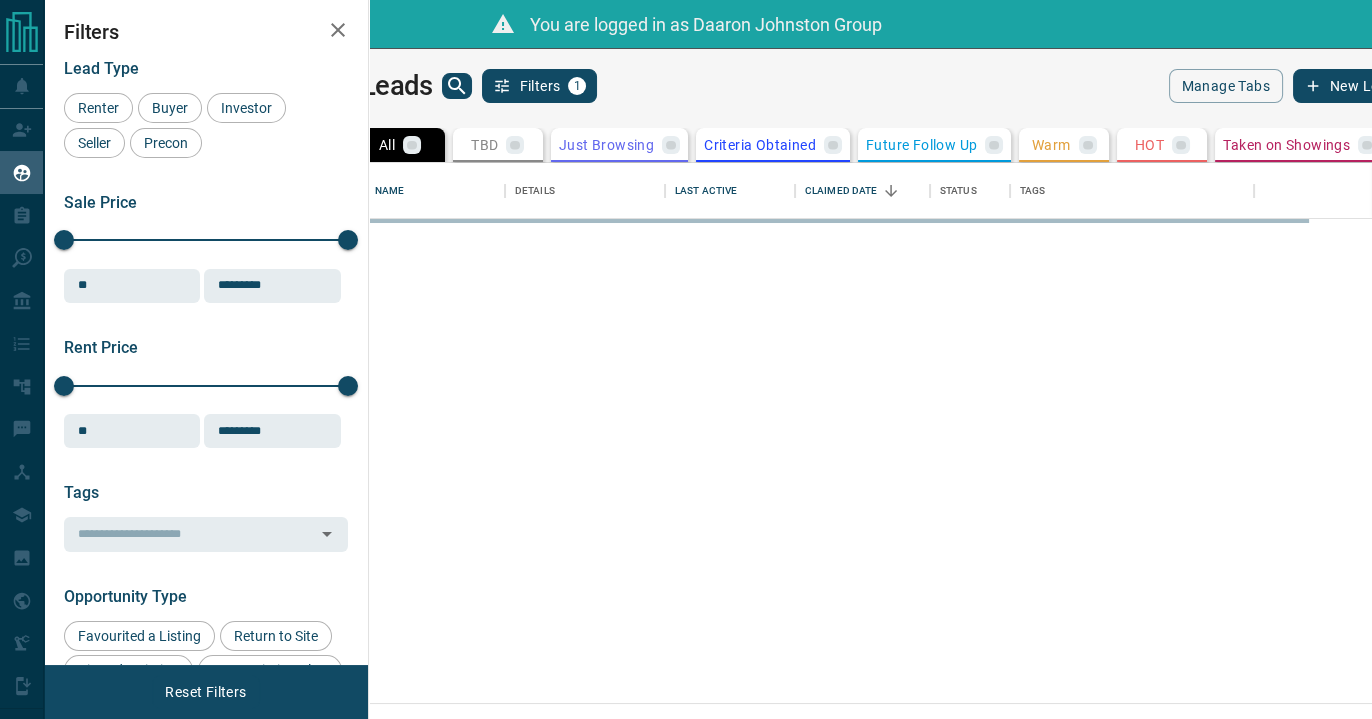 scroll, scrollTop: 15, scrollLeft: 15, axis: both 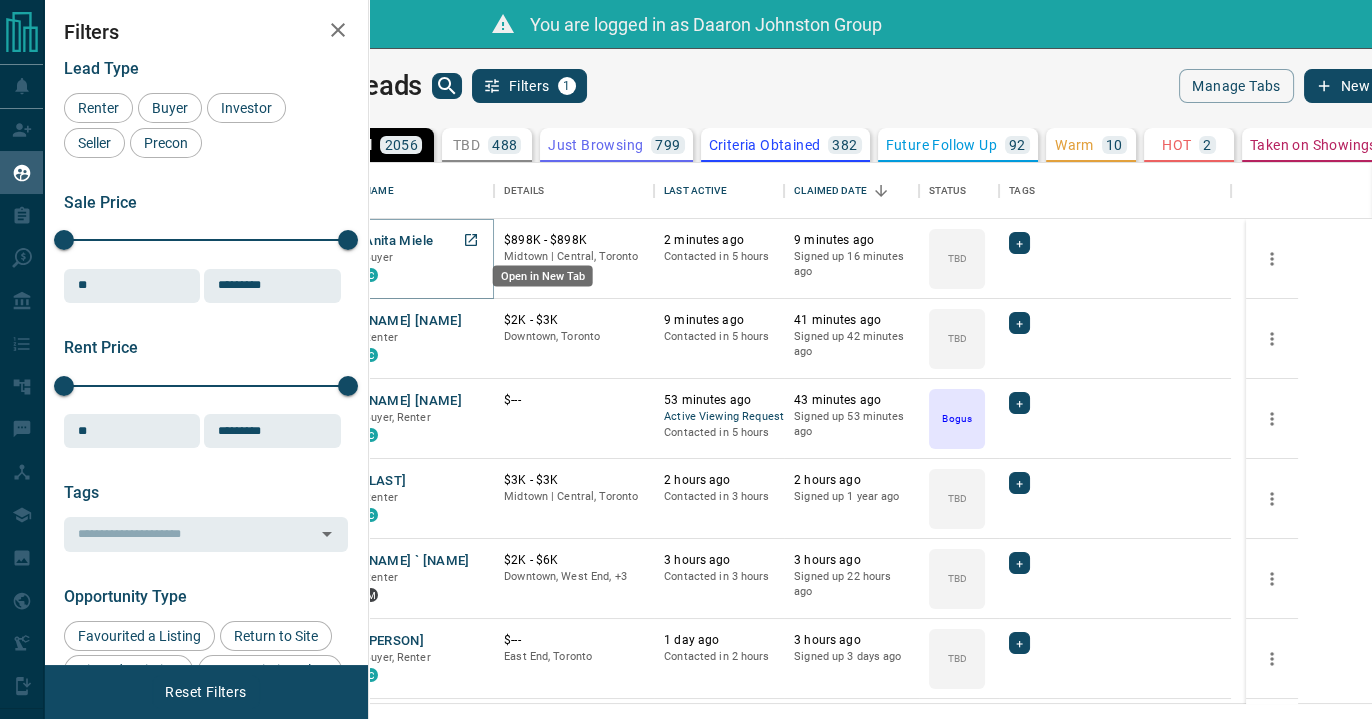 click 